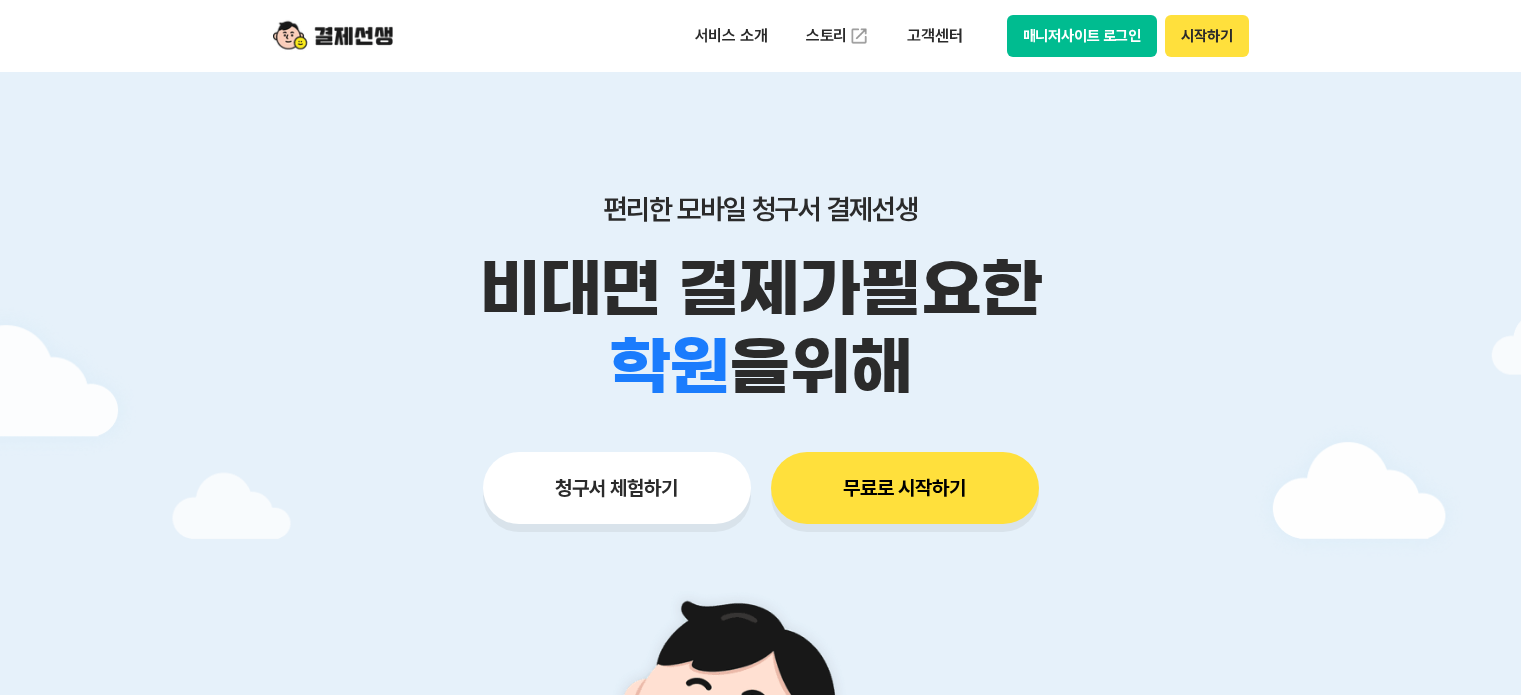 scroll, scrollTop: 64, scrollLeft: 0, axis: vertical 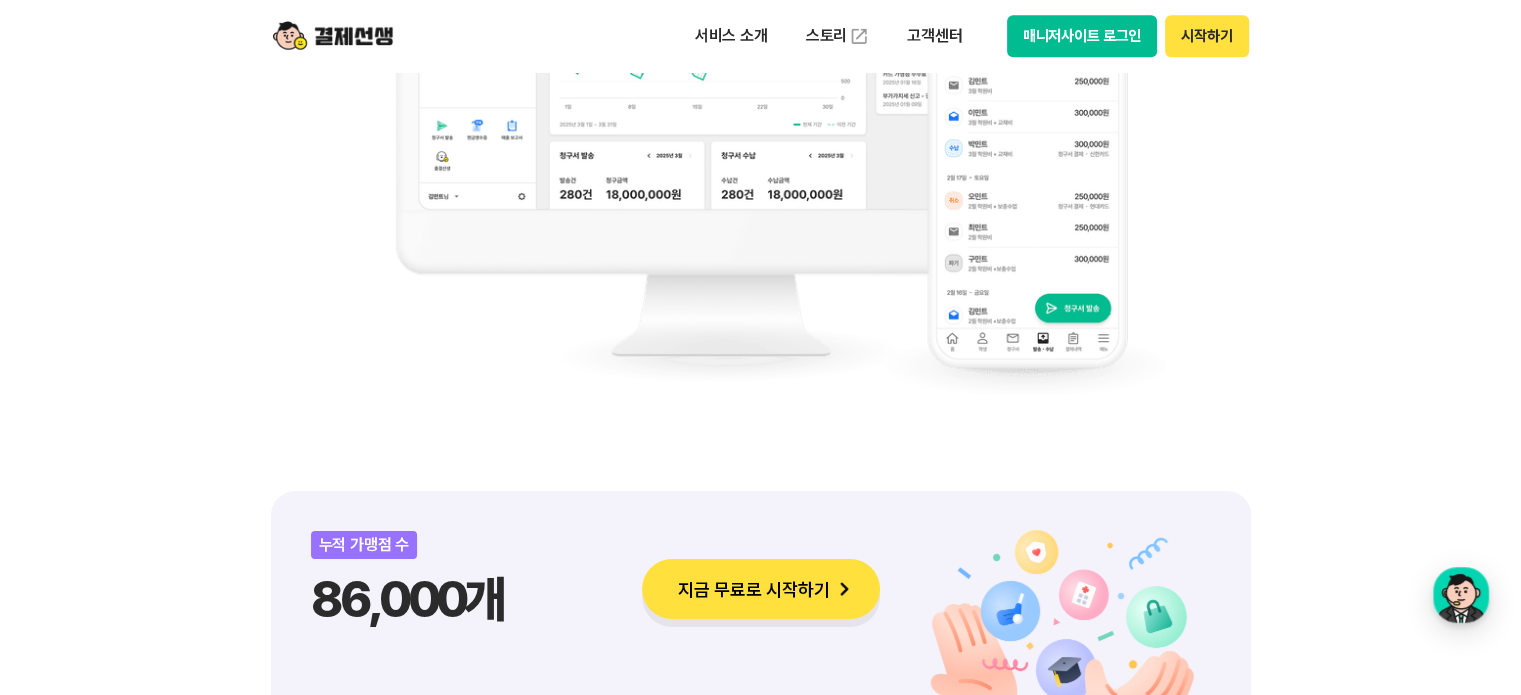 click on "대화 시작하기" at bounding box center (10, 17295) 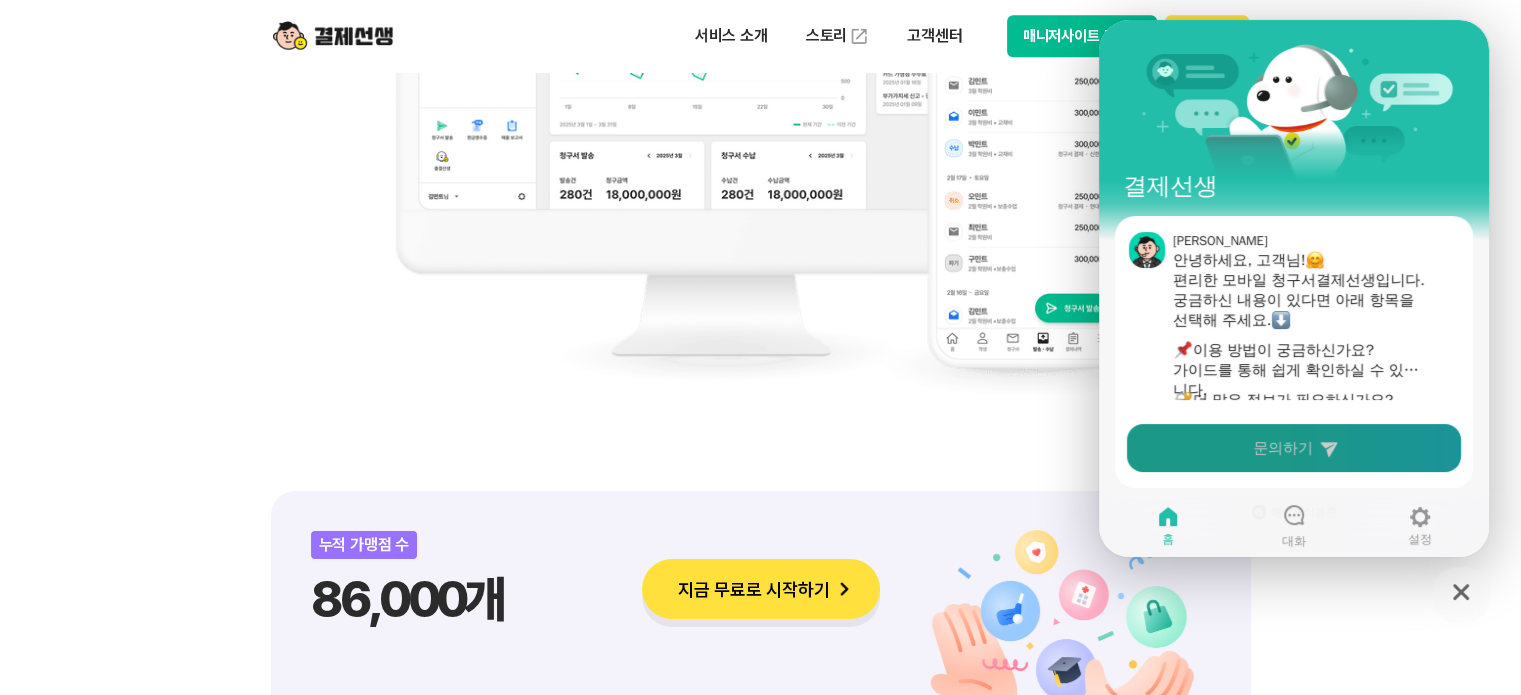 click on "문의하기" at bounding box center [1283, 448] 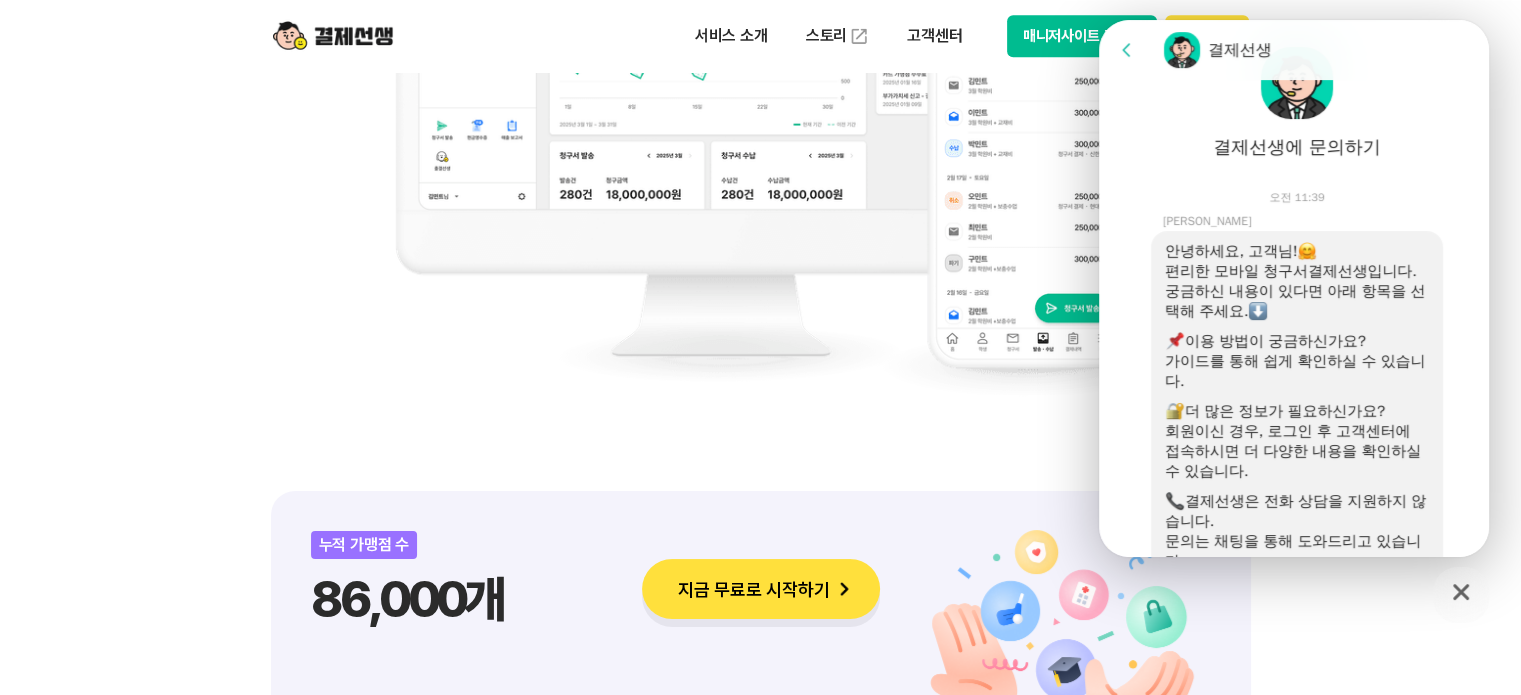 scroll, scrollTop: 600, scrollLeft: 0, axis: vertical 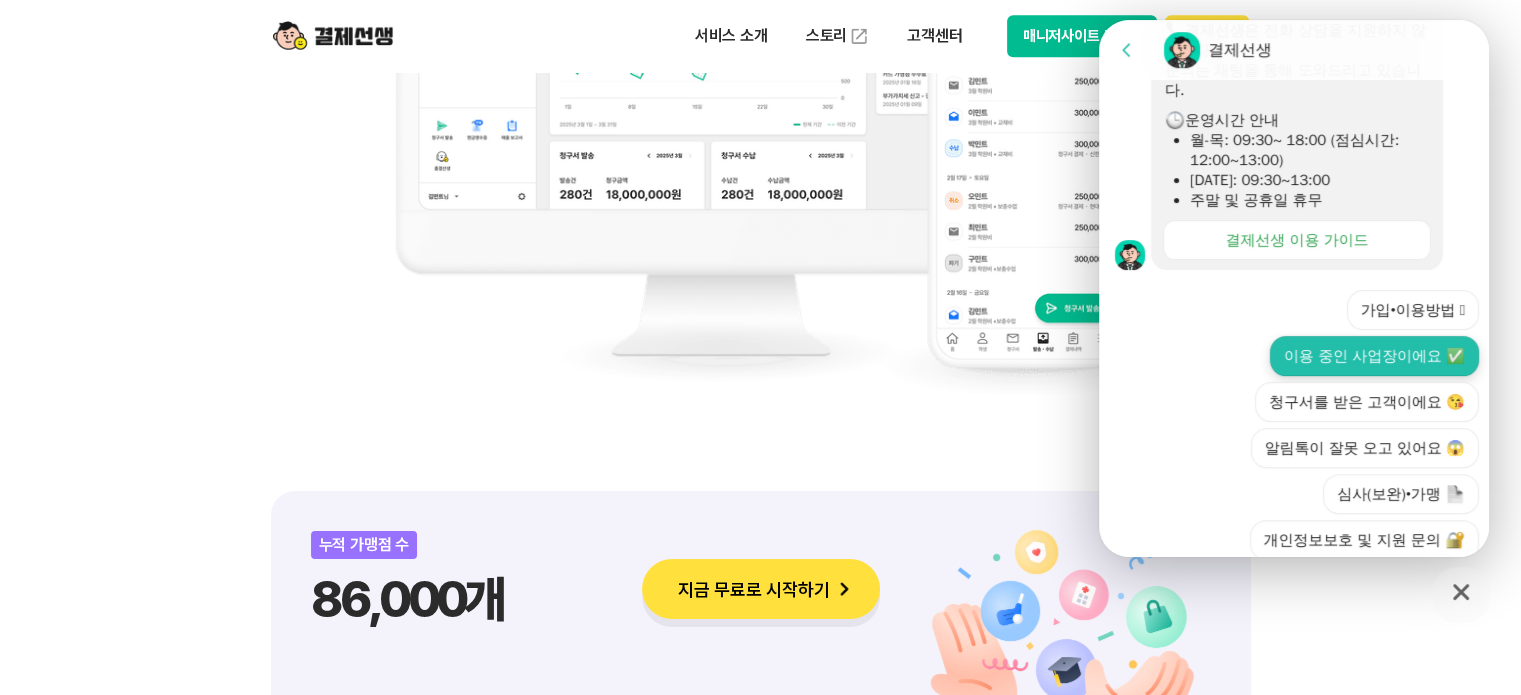 click on "이용 중인 사업장이에요 ✅" at bounding box center [1374, 356] 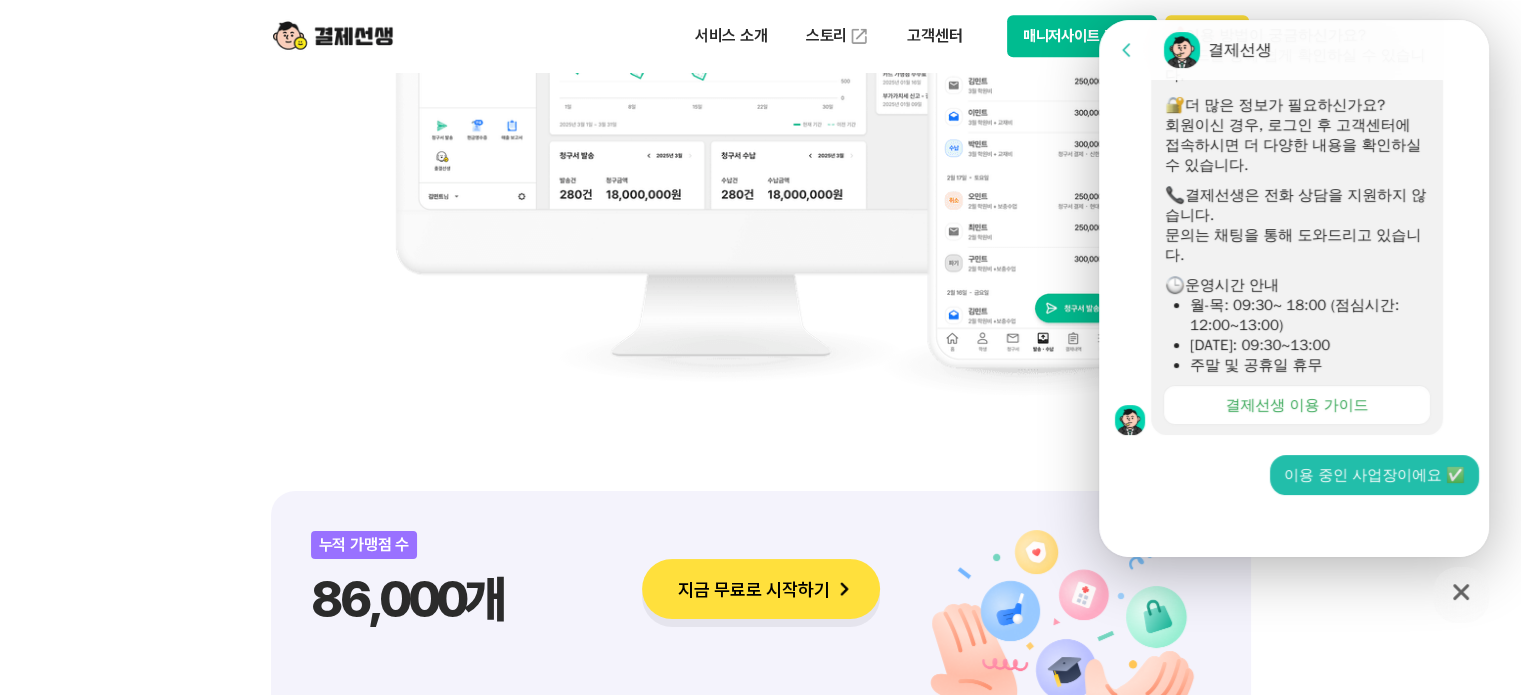 scroll, scrollTop: 434, scrollLeft: 0, axis: vertical 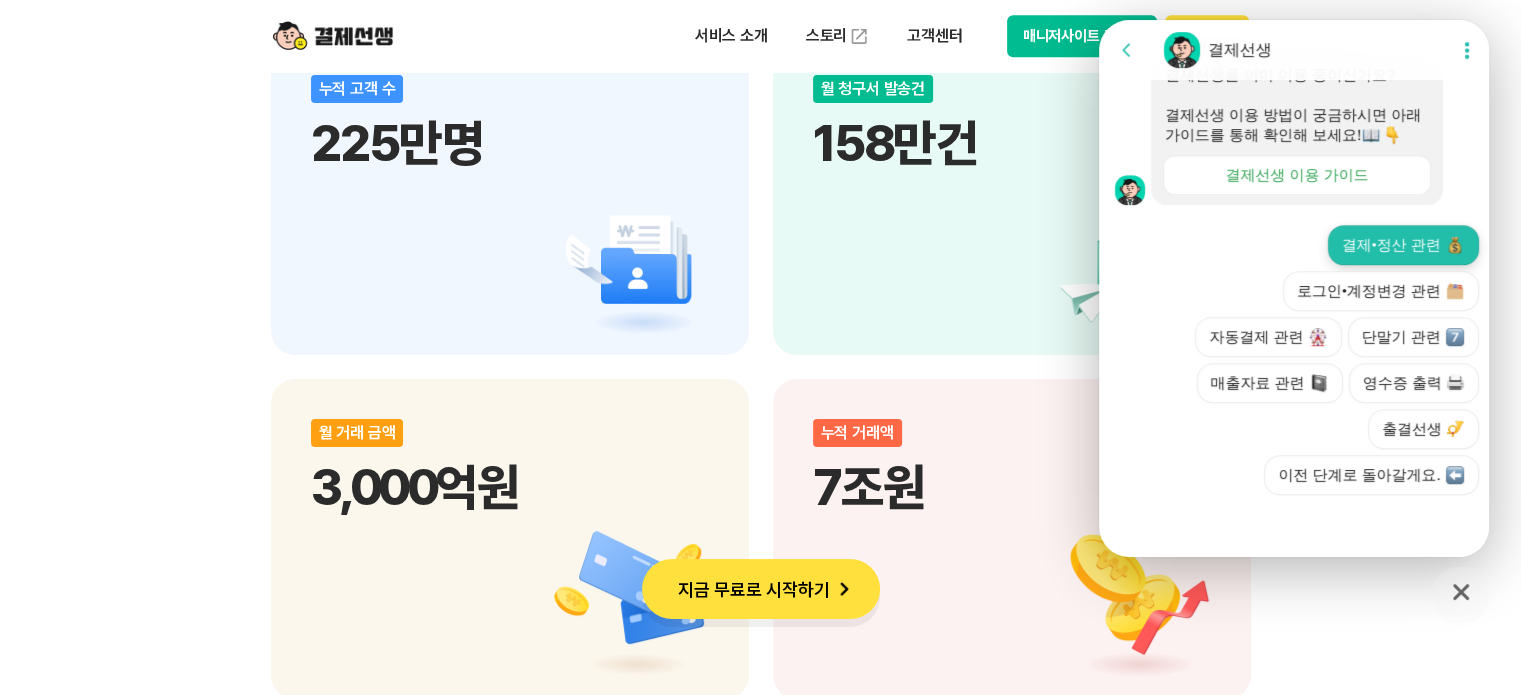 click on "결제•정산 관련" at bounding box center (1403, 245) 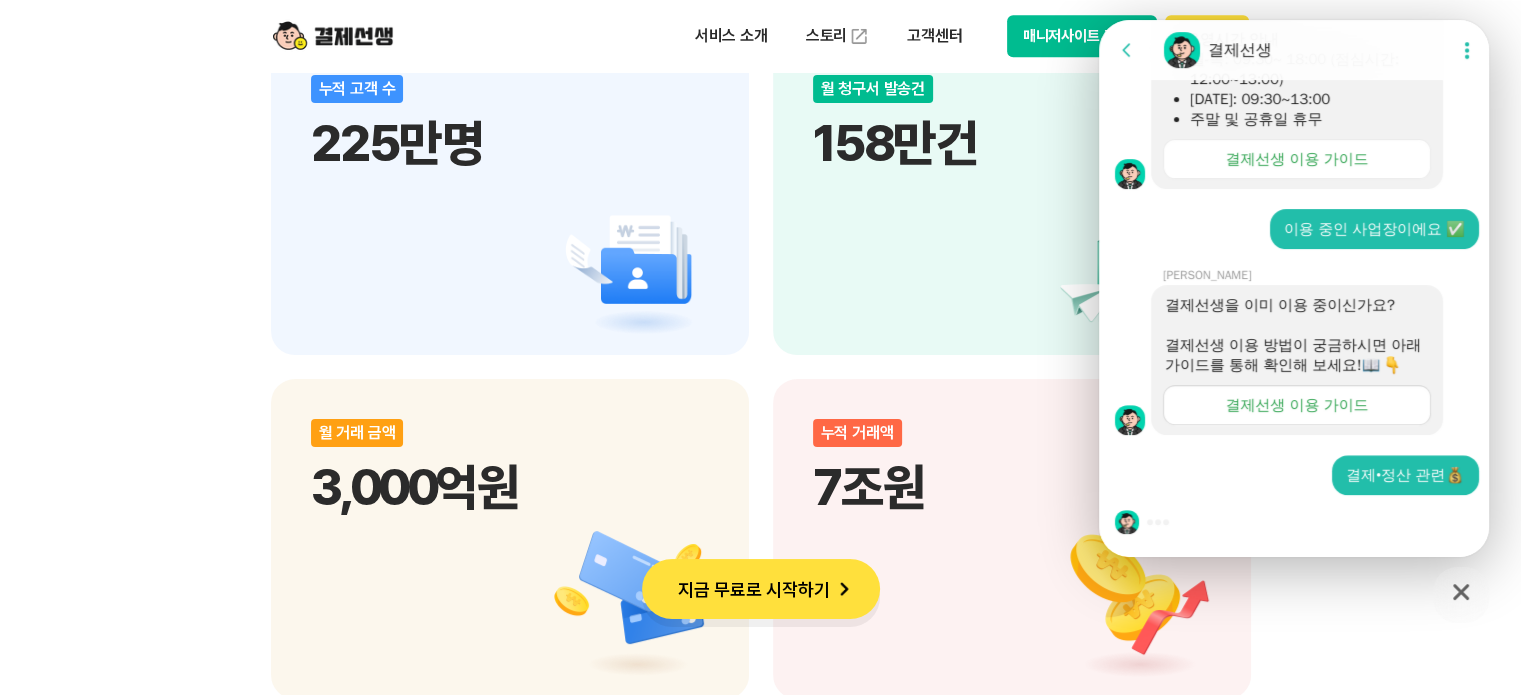 scroll, scrollTop: 700, scrollLeft: 0, axis: vertical 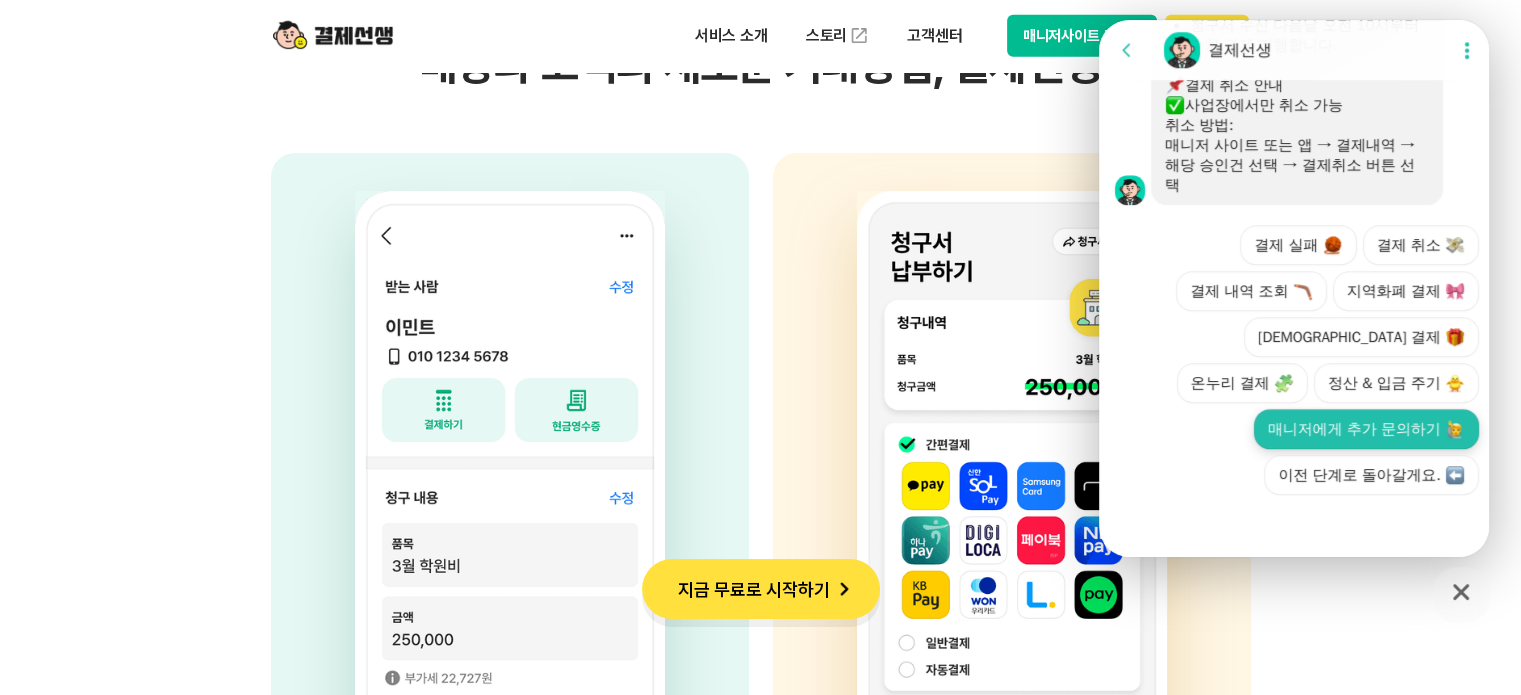 click on "매니저에게 추가 문의하기" at bounding box center (1366, 429) 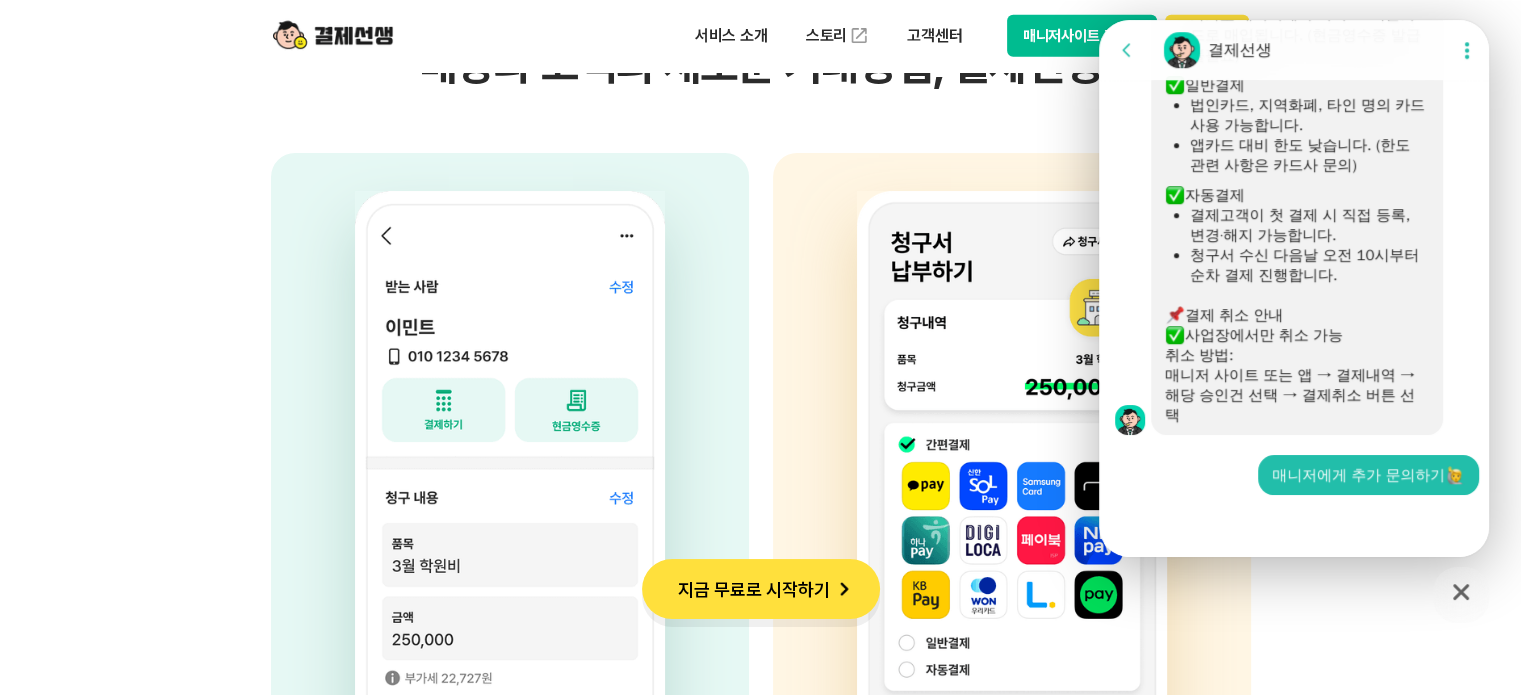 scroll, scrollTop: 1386, scrollLeft: 0, axis: vertical 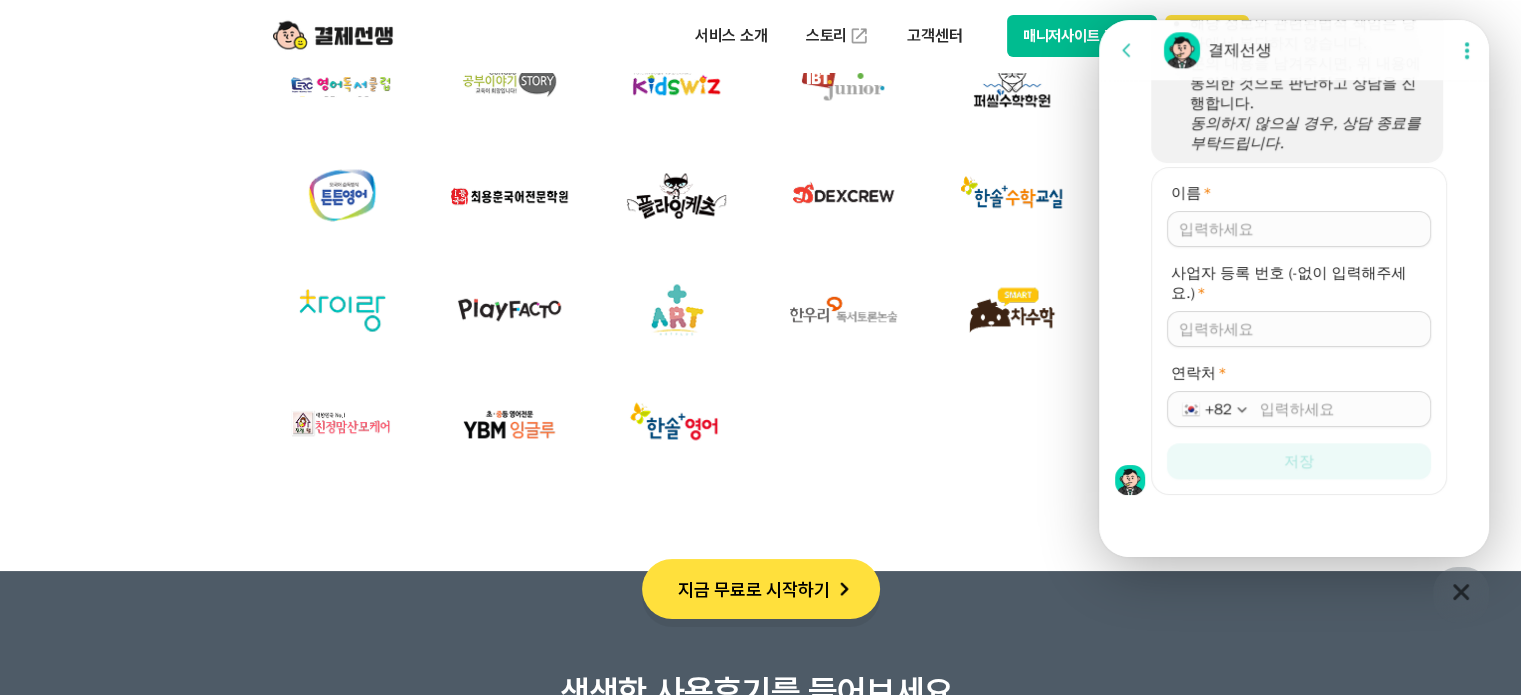 click on "이름 *" at bounding box center [1299, 229] 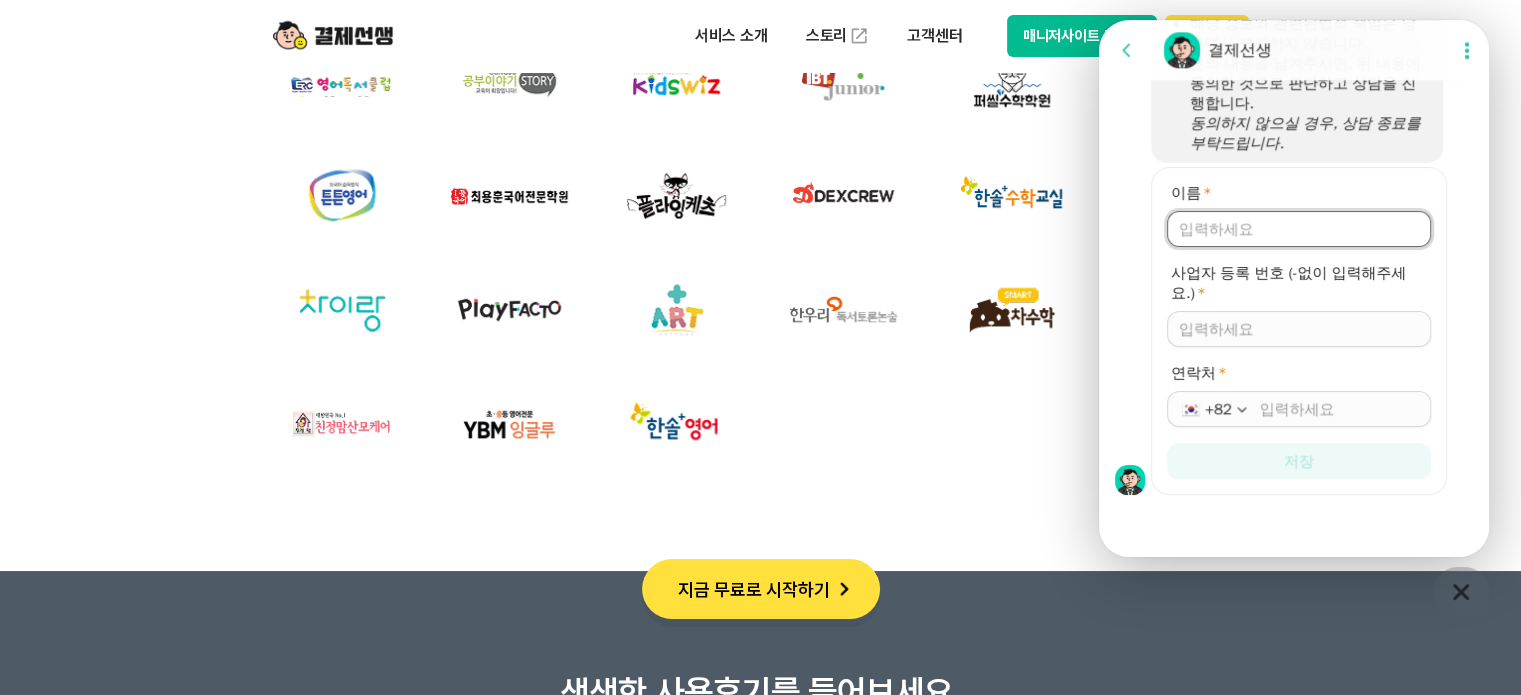 type on "[PERSON_NAME]" 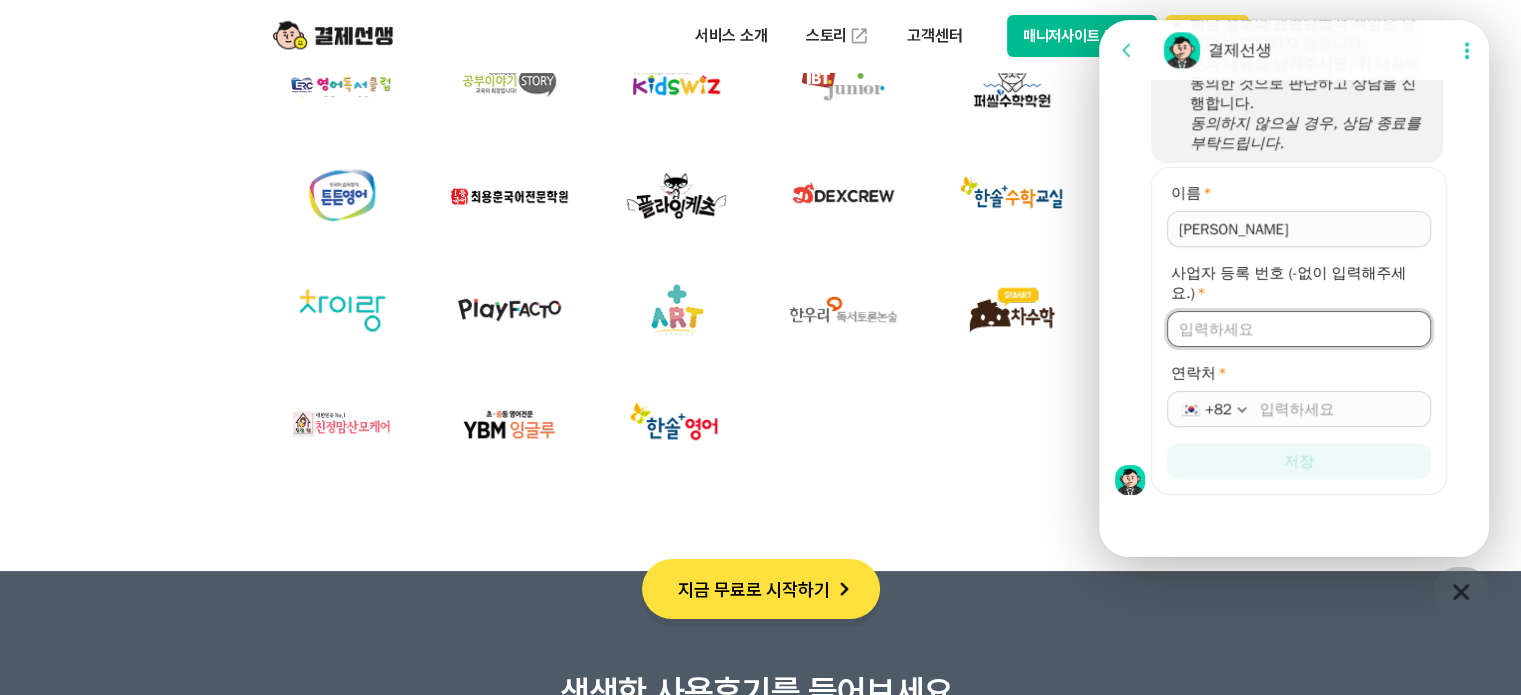 click on "사업자 등록 번호 (-없이 입력해주세요.) *" at bounding box center [1299, 329] 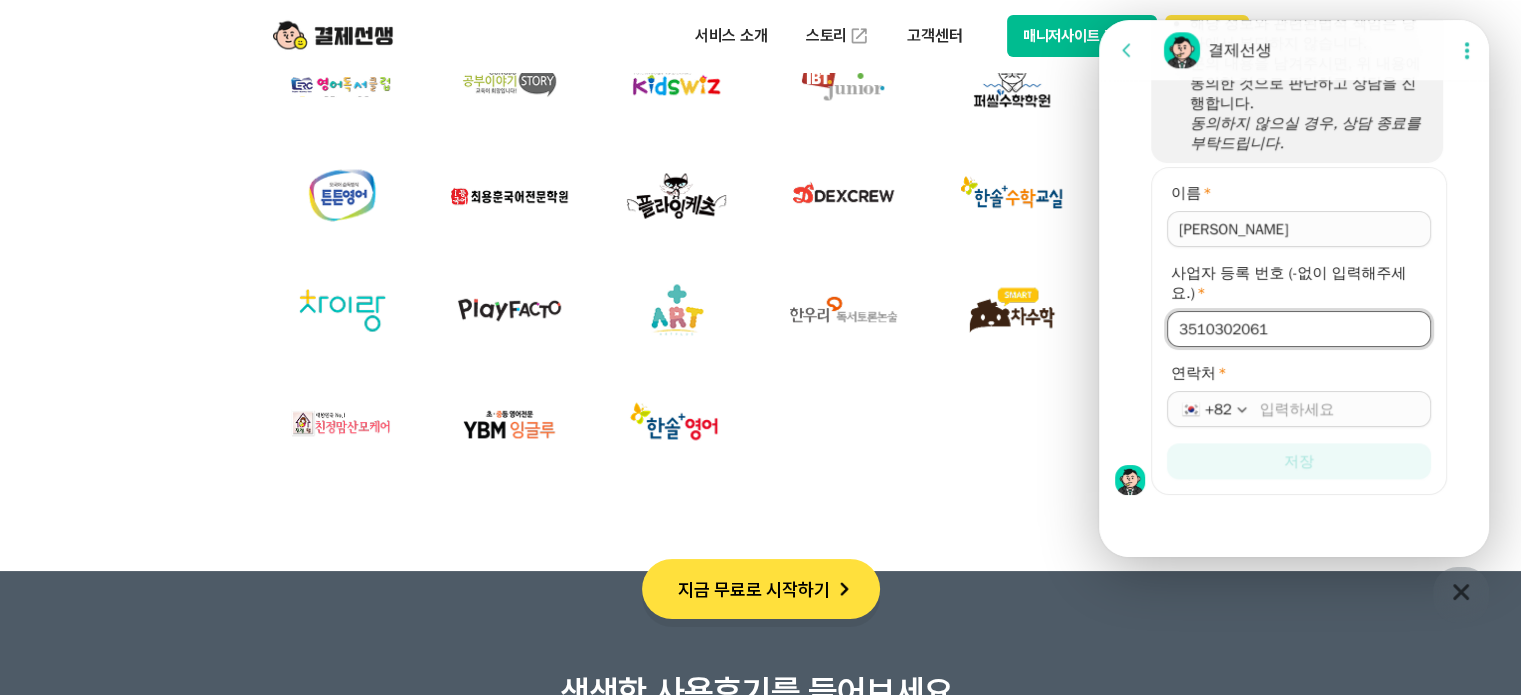 type on "3510302061" 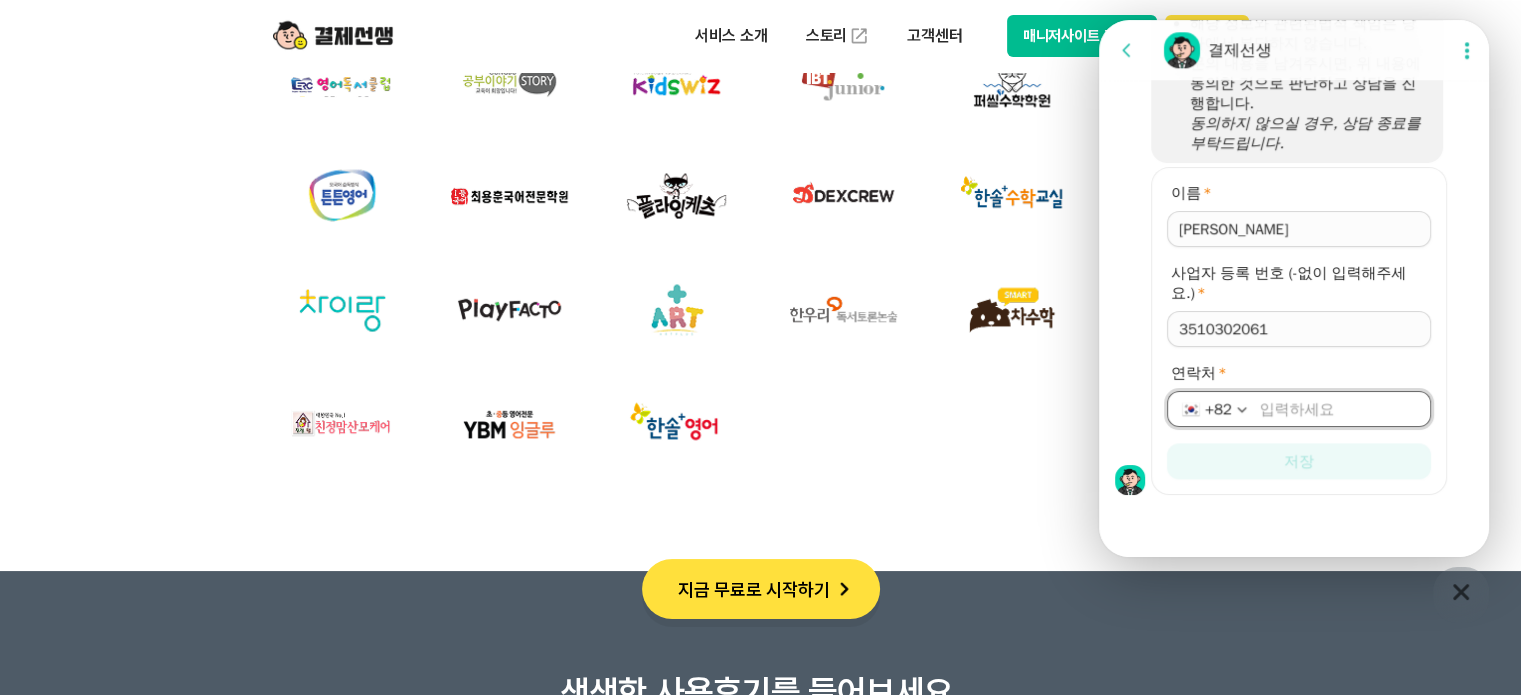 click on "연락처 *" at bounding box center (1339, 409) 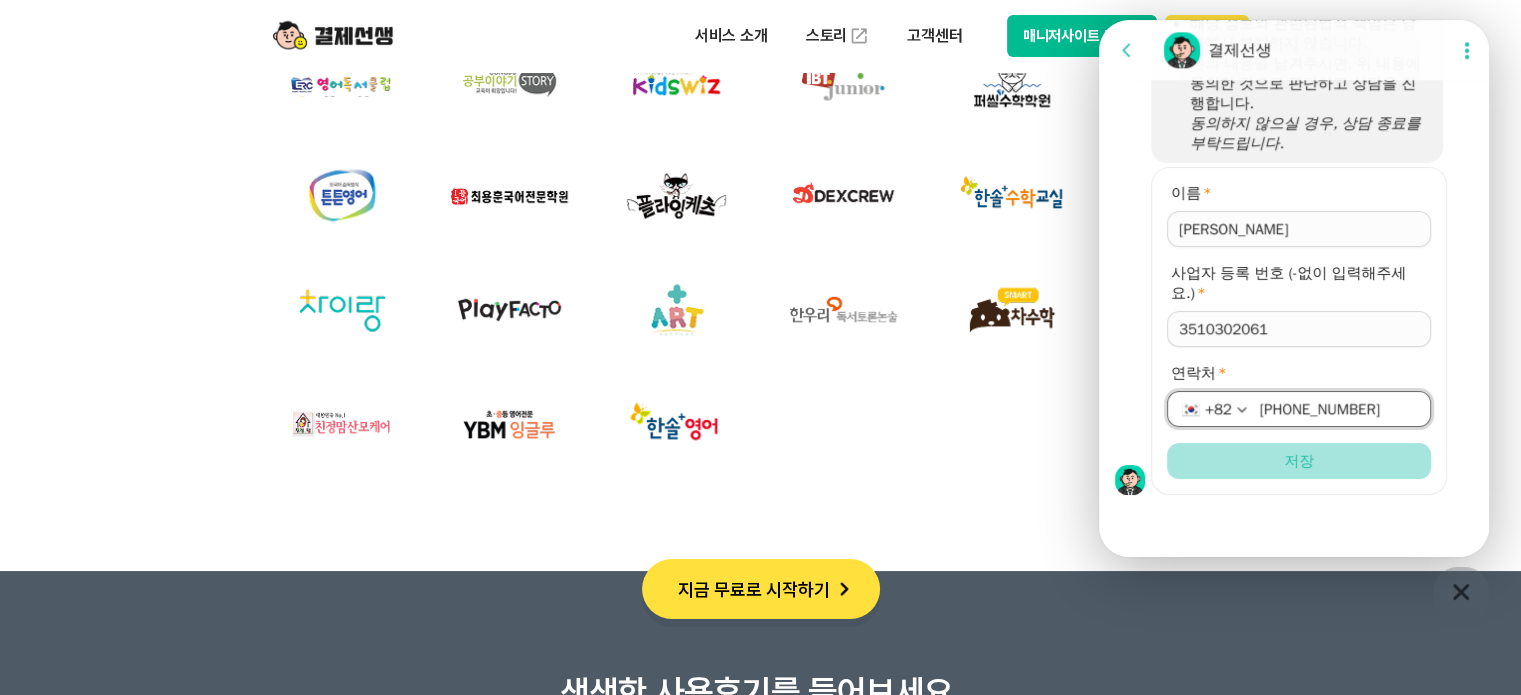 type on "[PHONE_NUMBER]" 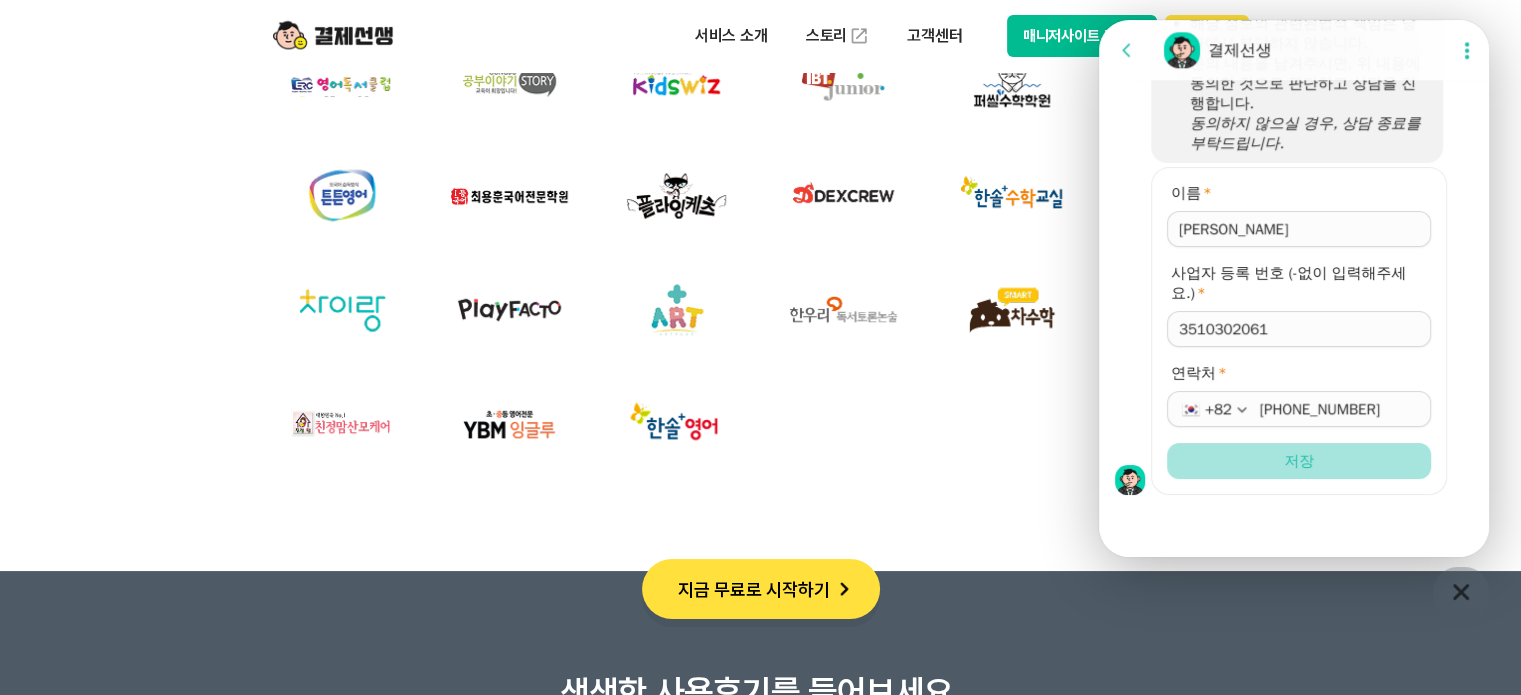 click on "저장" at bounding box center (1299, 461) 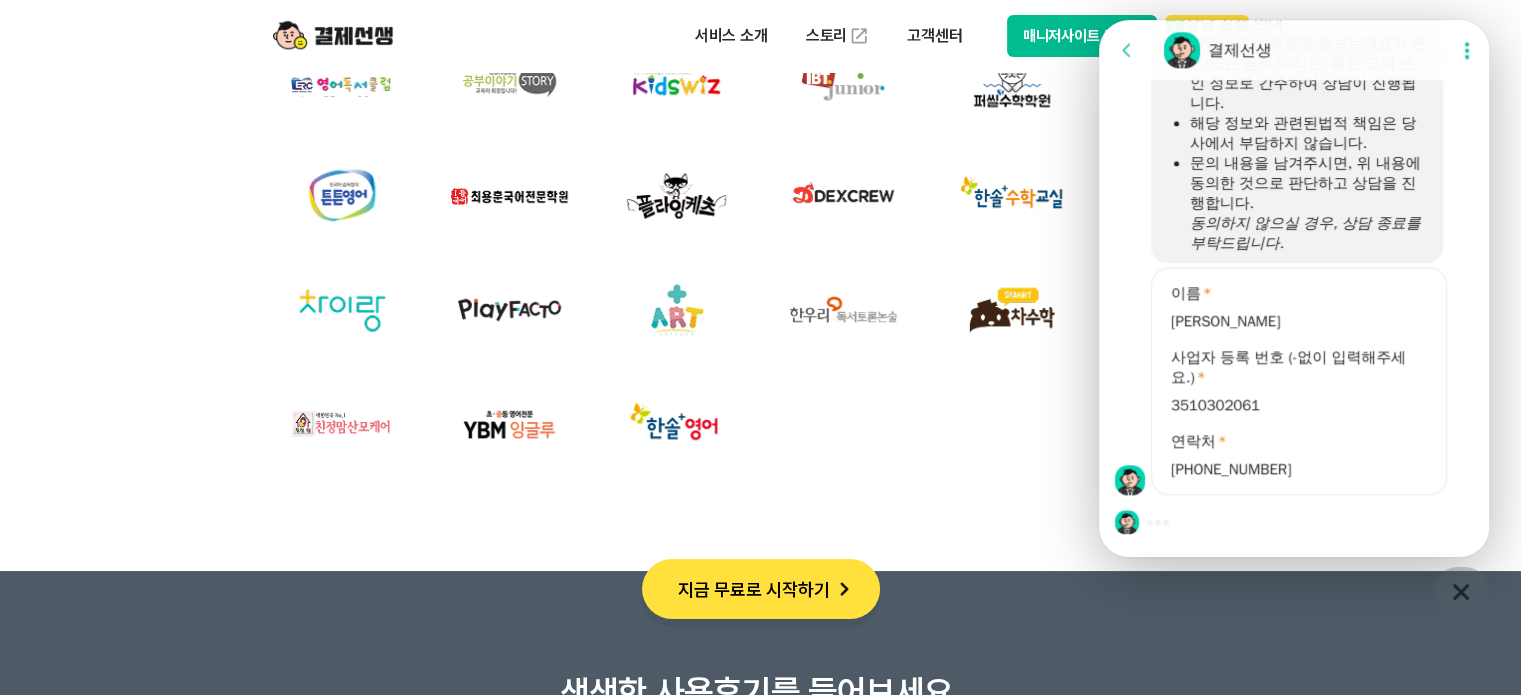 scroll, scrollTop: 2004, scrollLeft: 0, axis: vertical 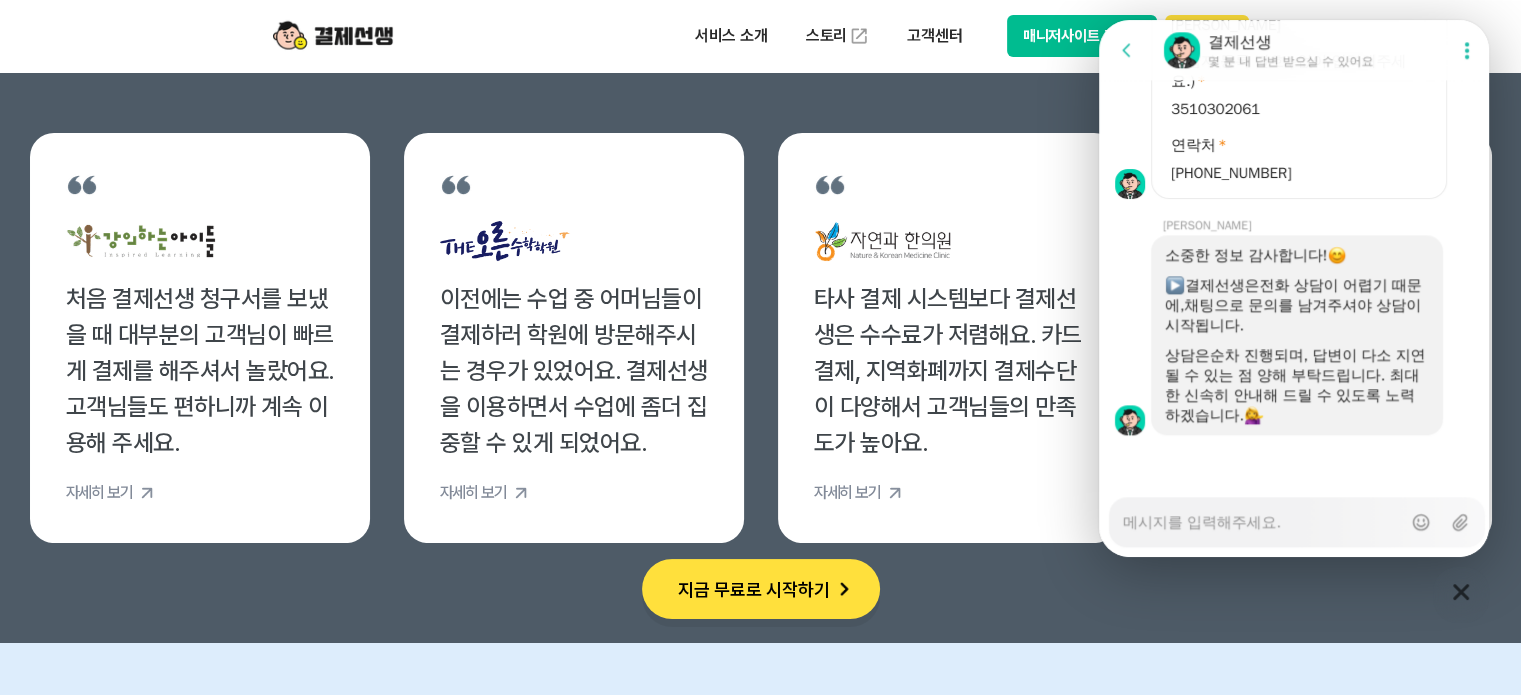 click on "Messenger Input Textarea" at bounding box center (1262, 522) 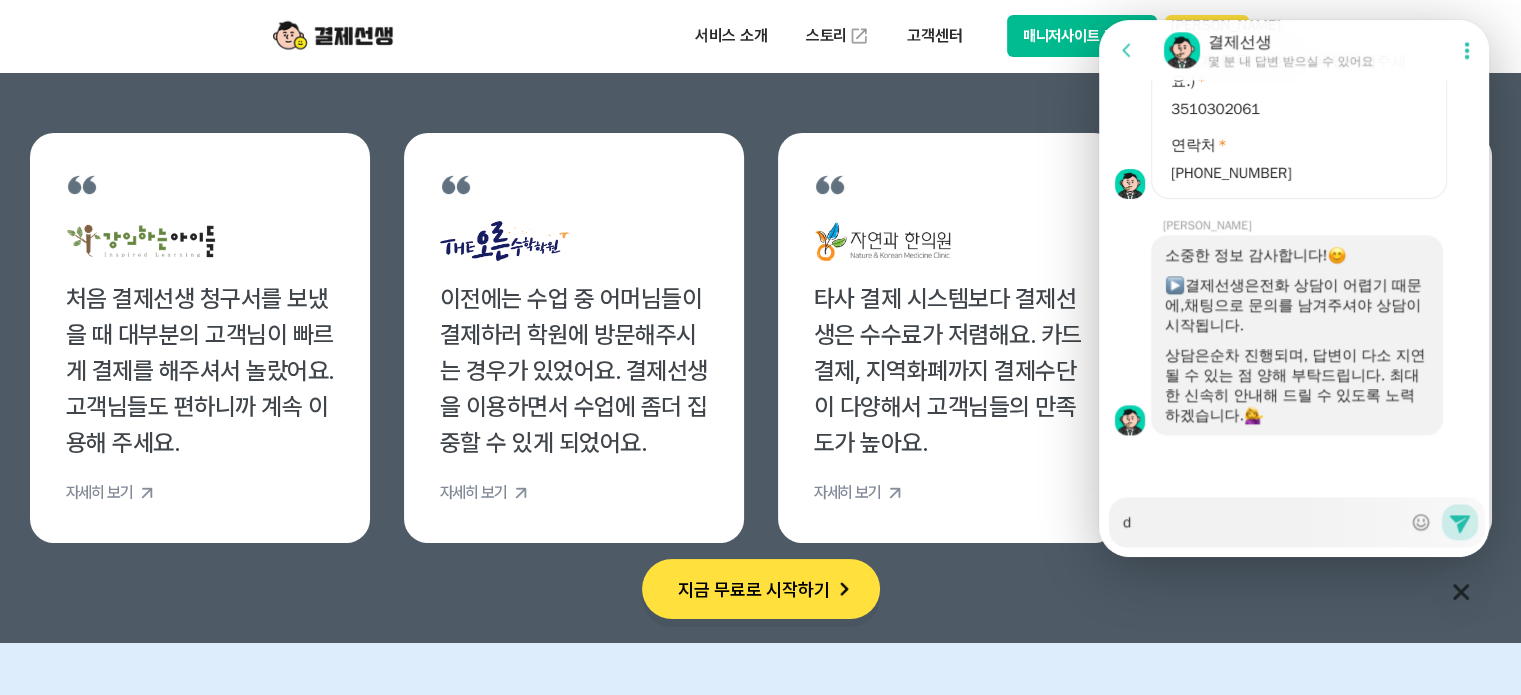 type on "x" 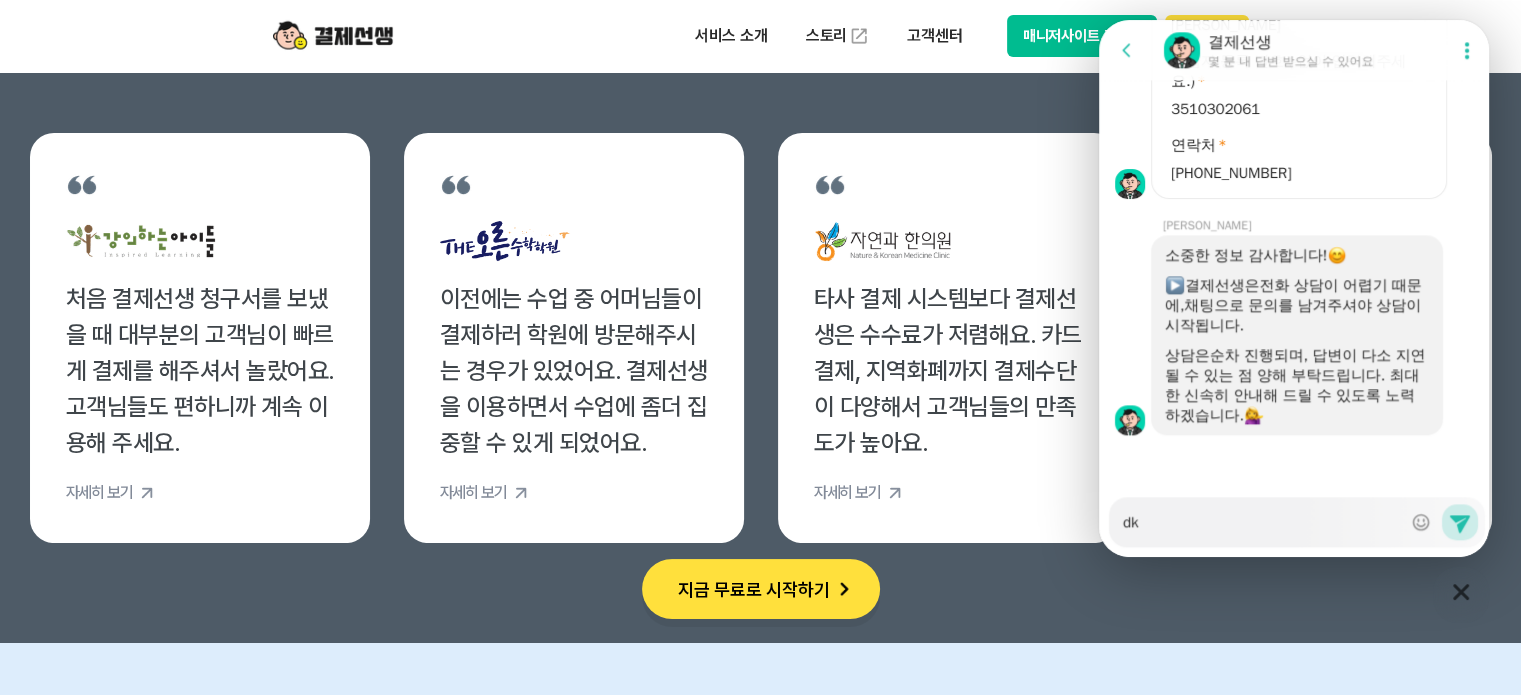 type on "x" 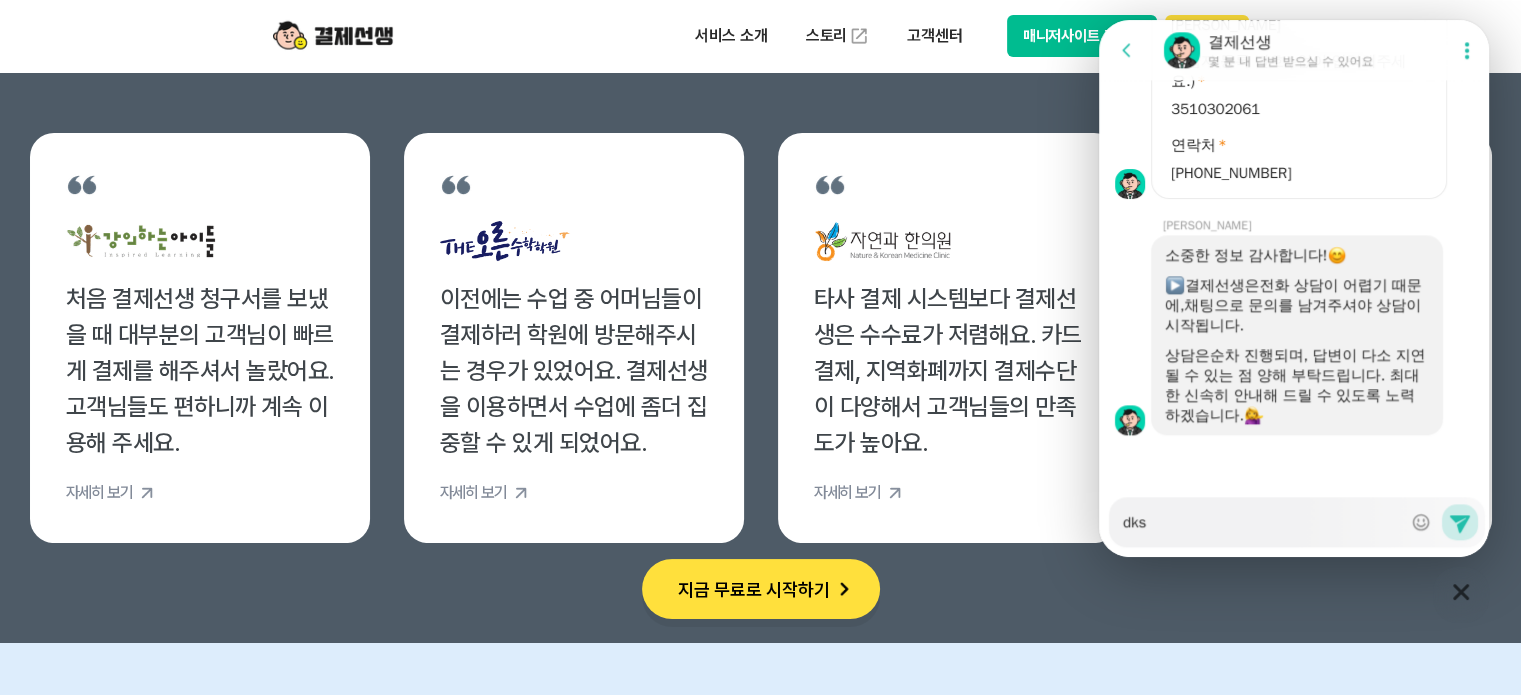 type on "x" 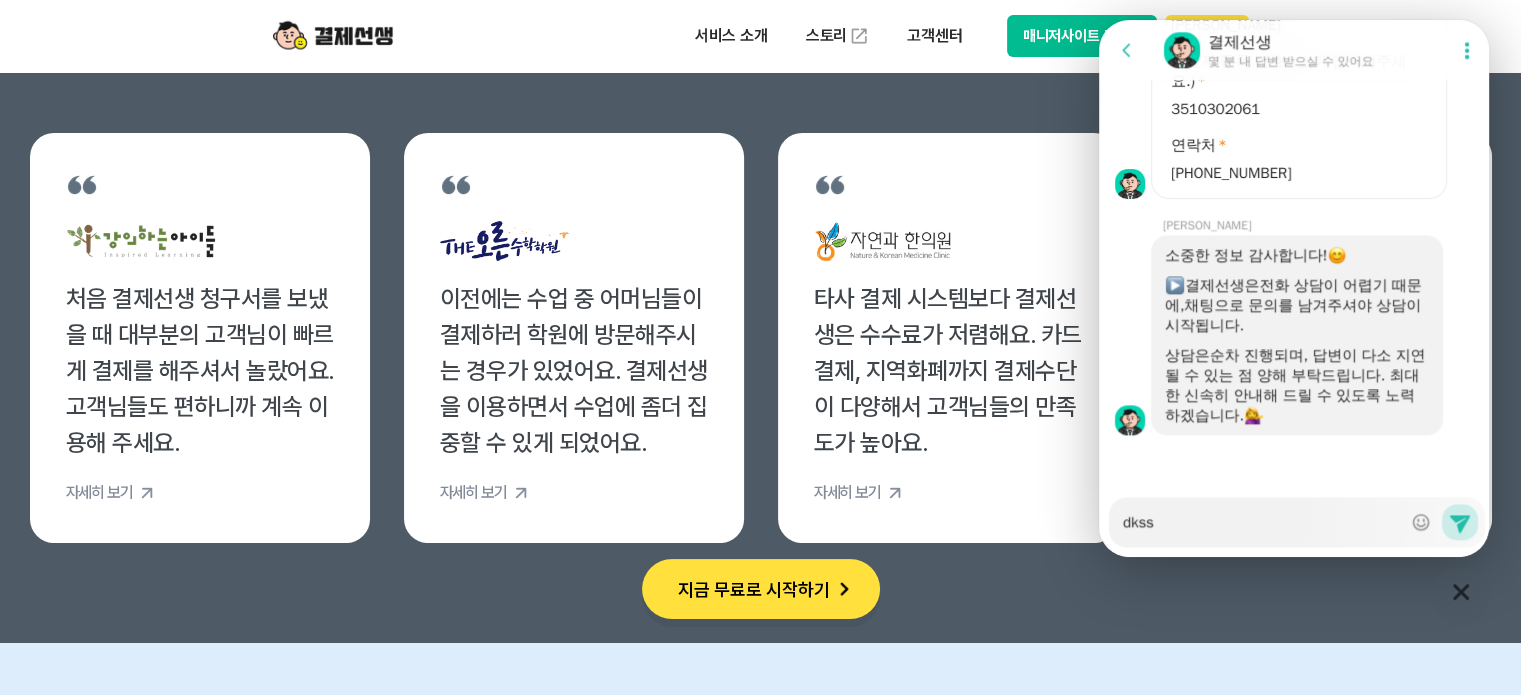 type on "x" 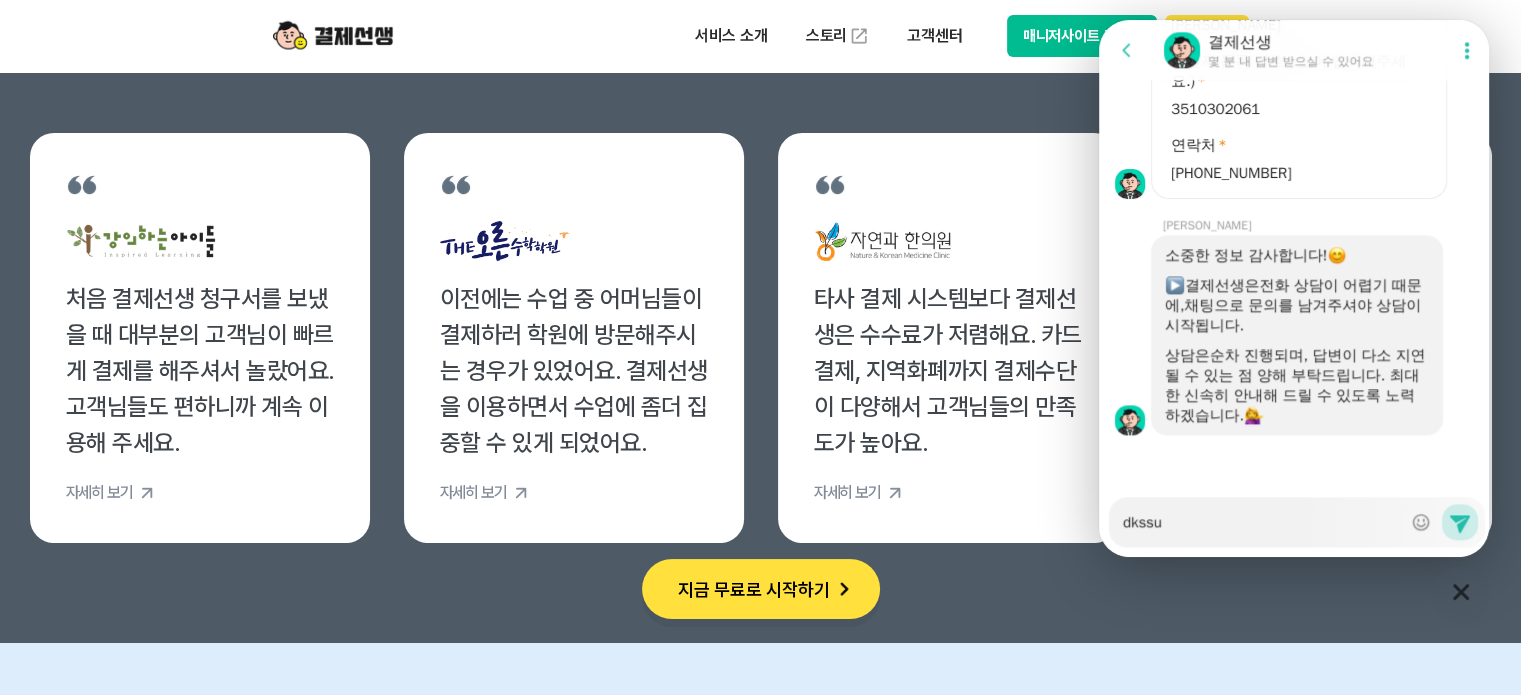 type on "x" 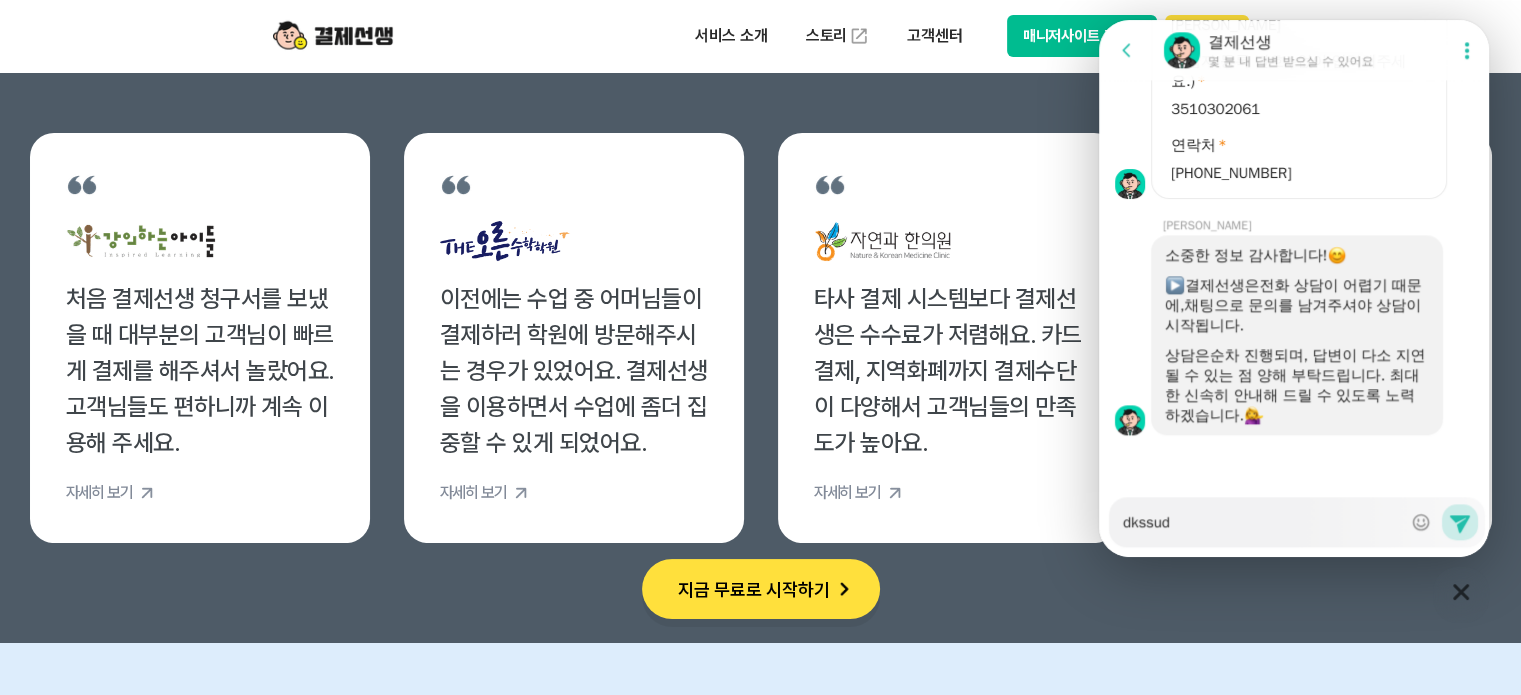 type on "x" 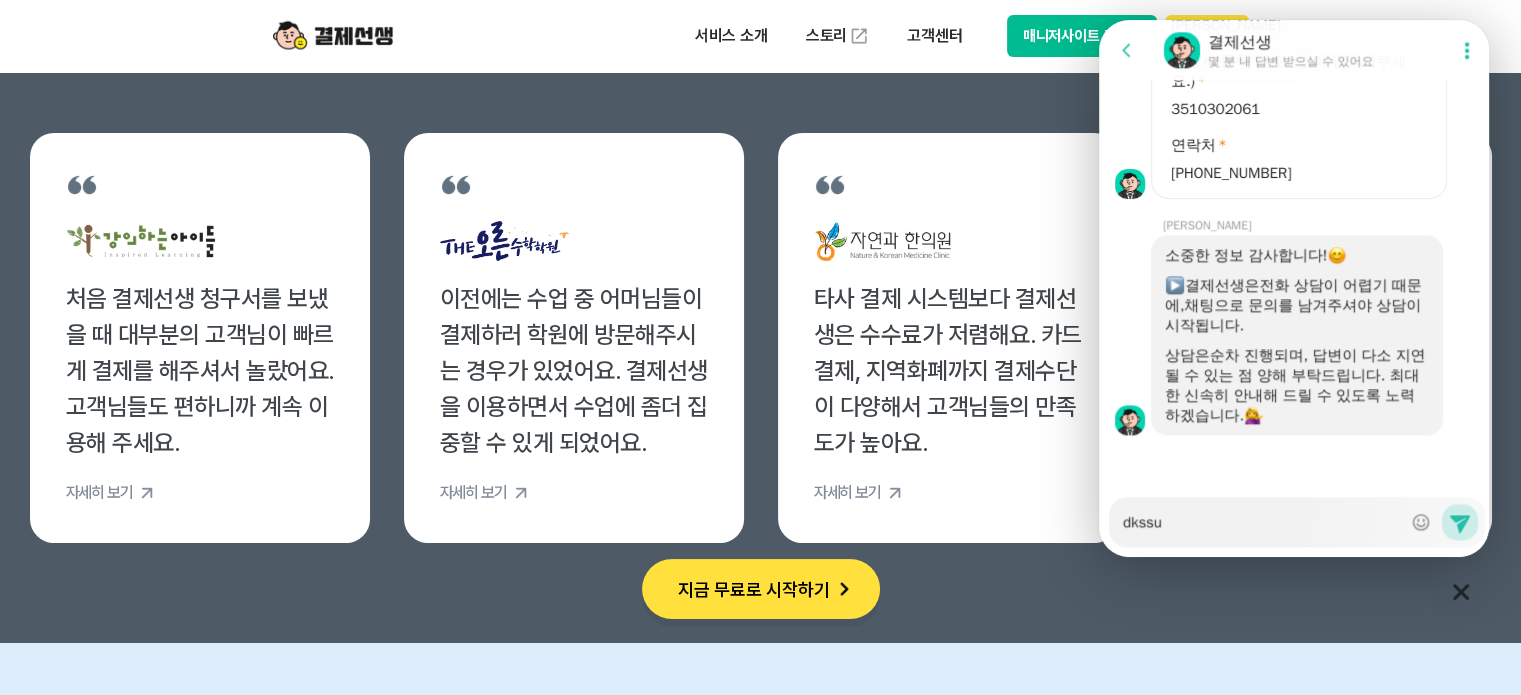 type on "x" 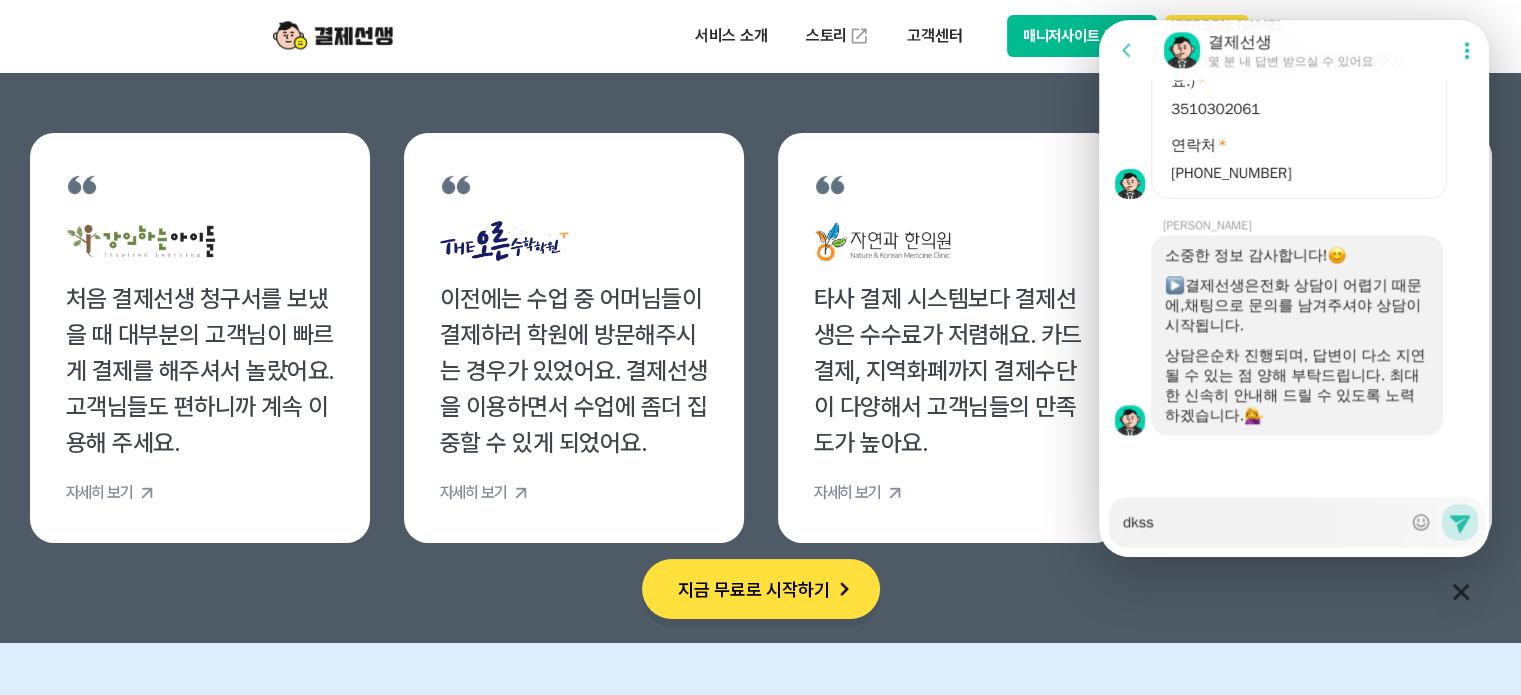 type on "x" 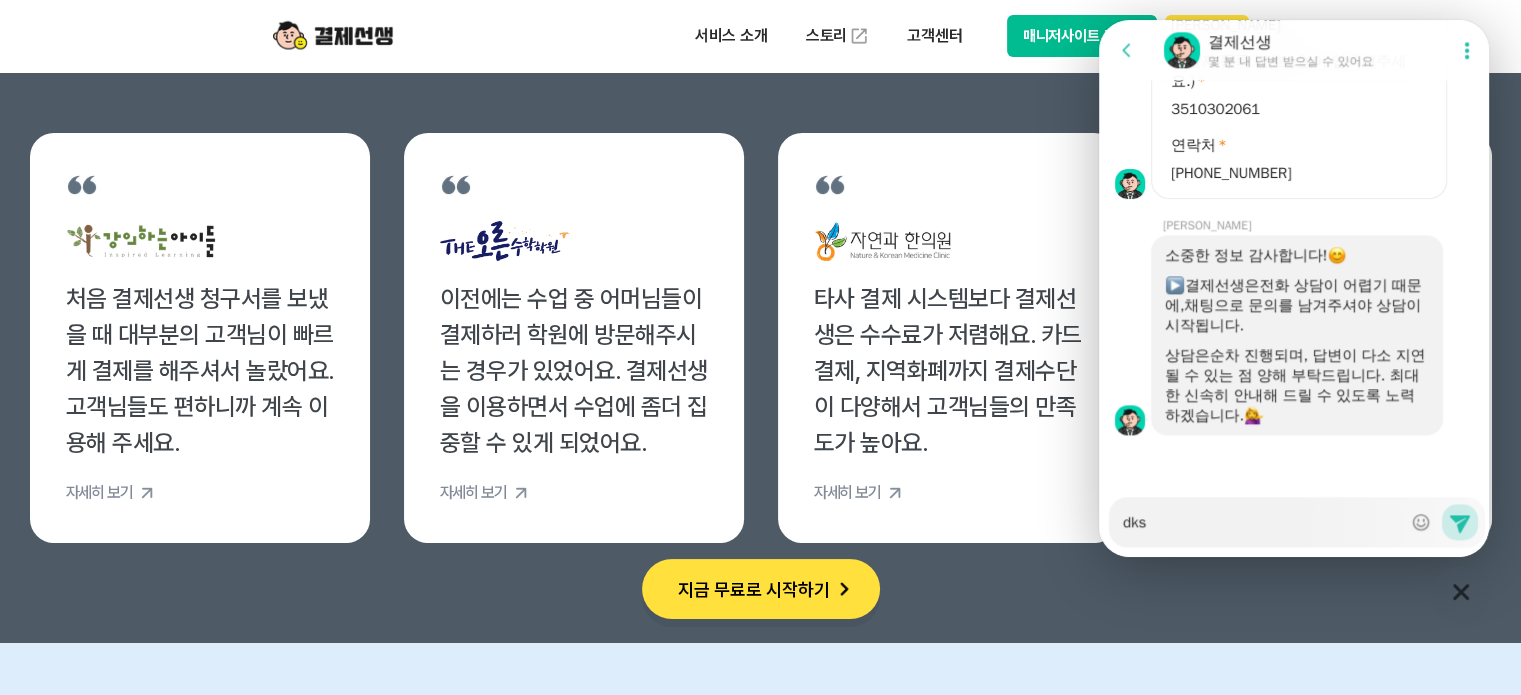 type on "x" 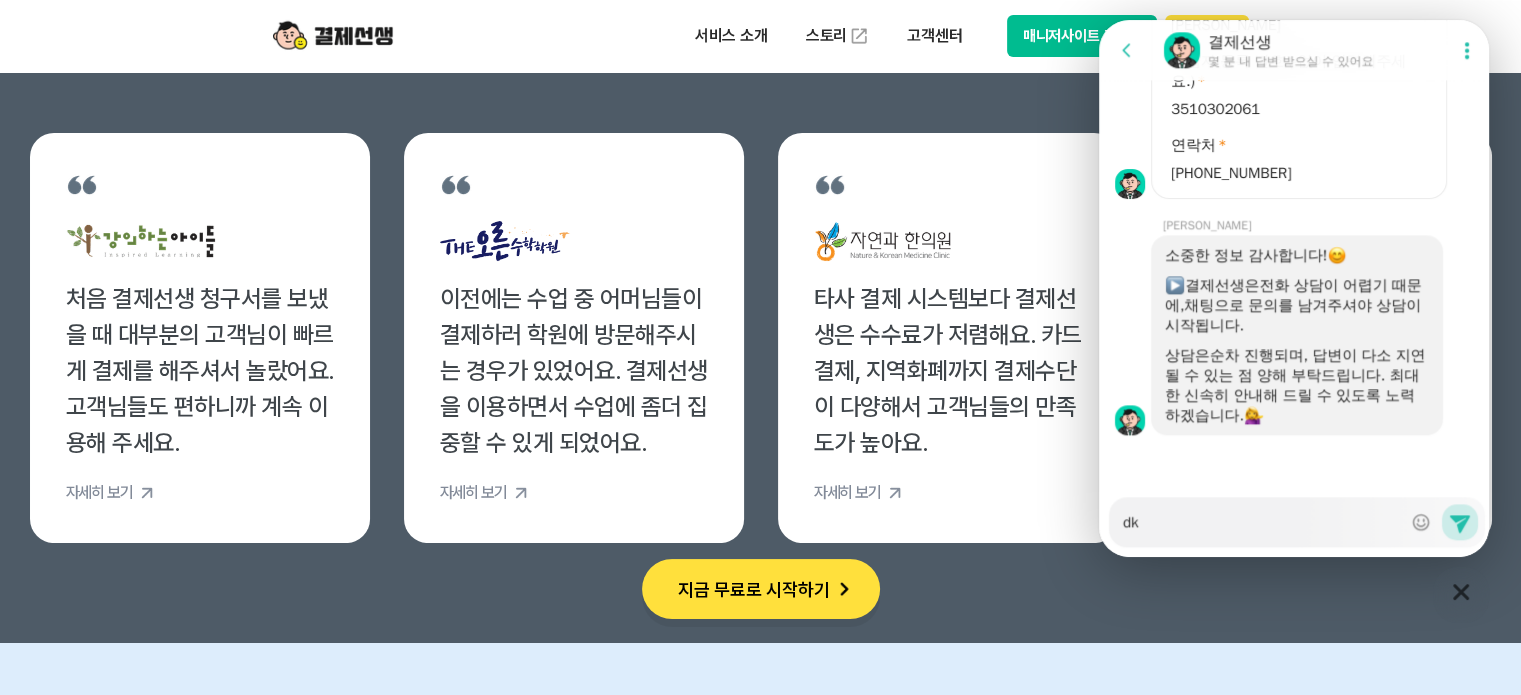 type on "x" 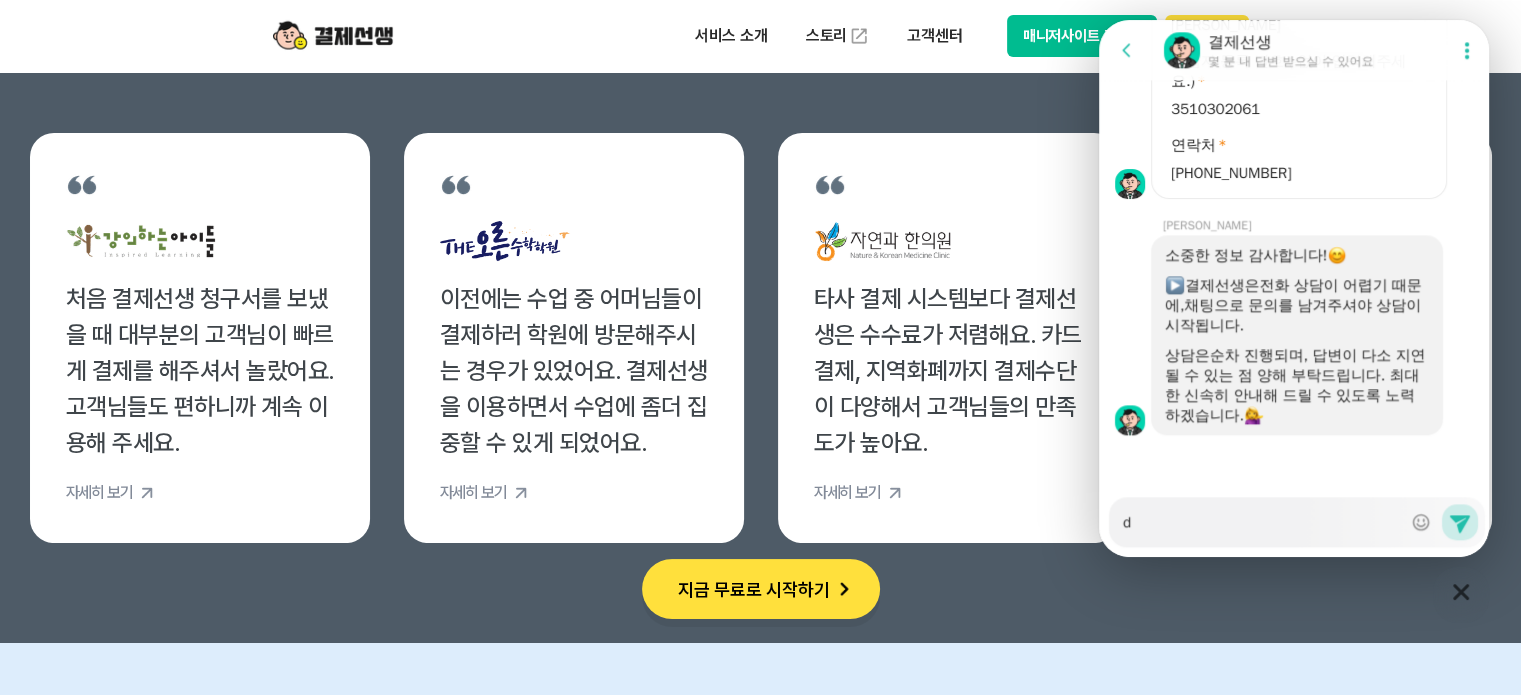 type on "x" 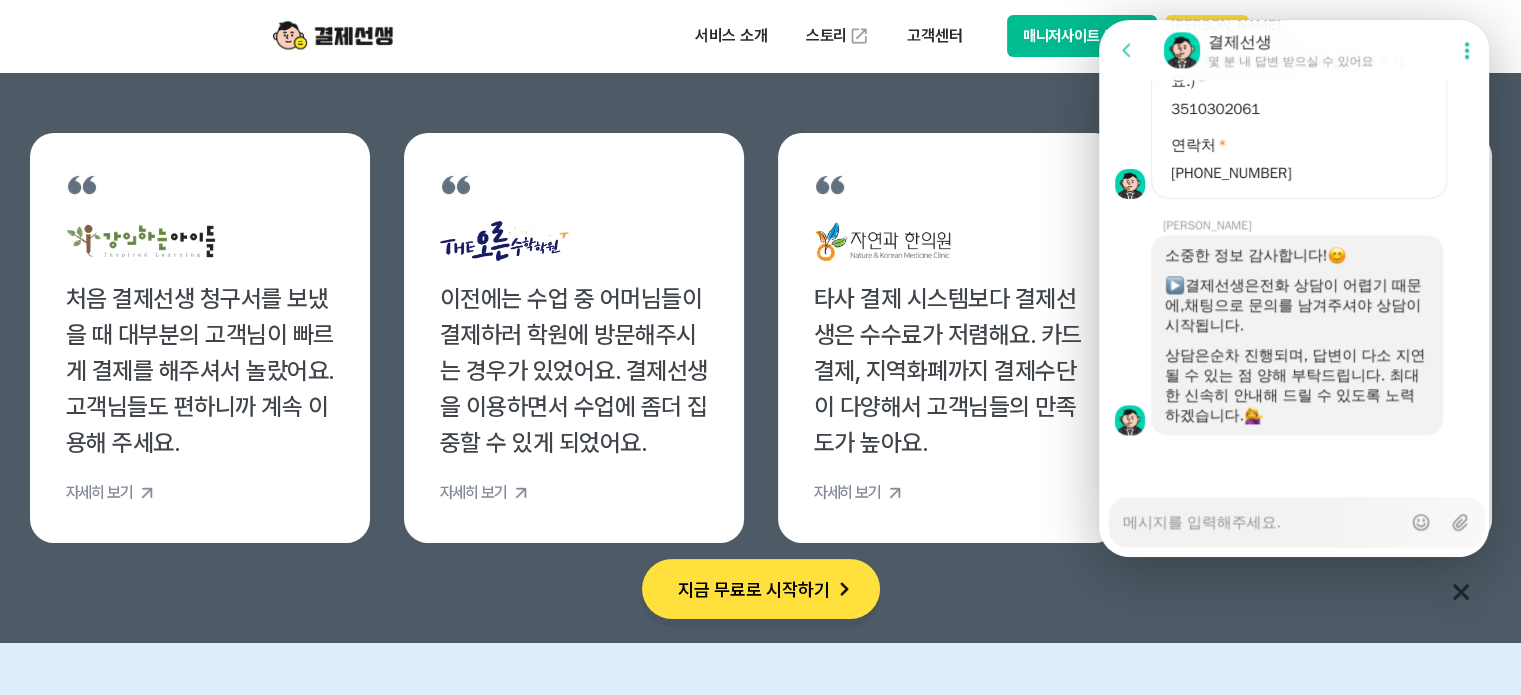 type on "x" 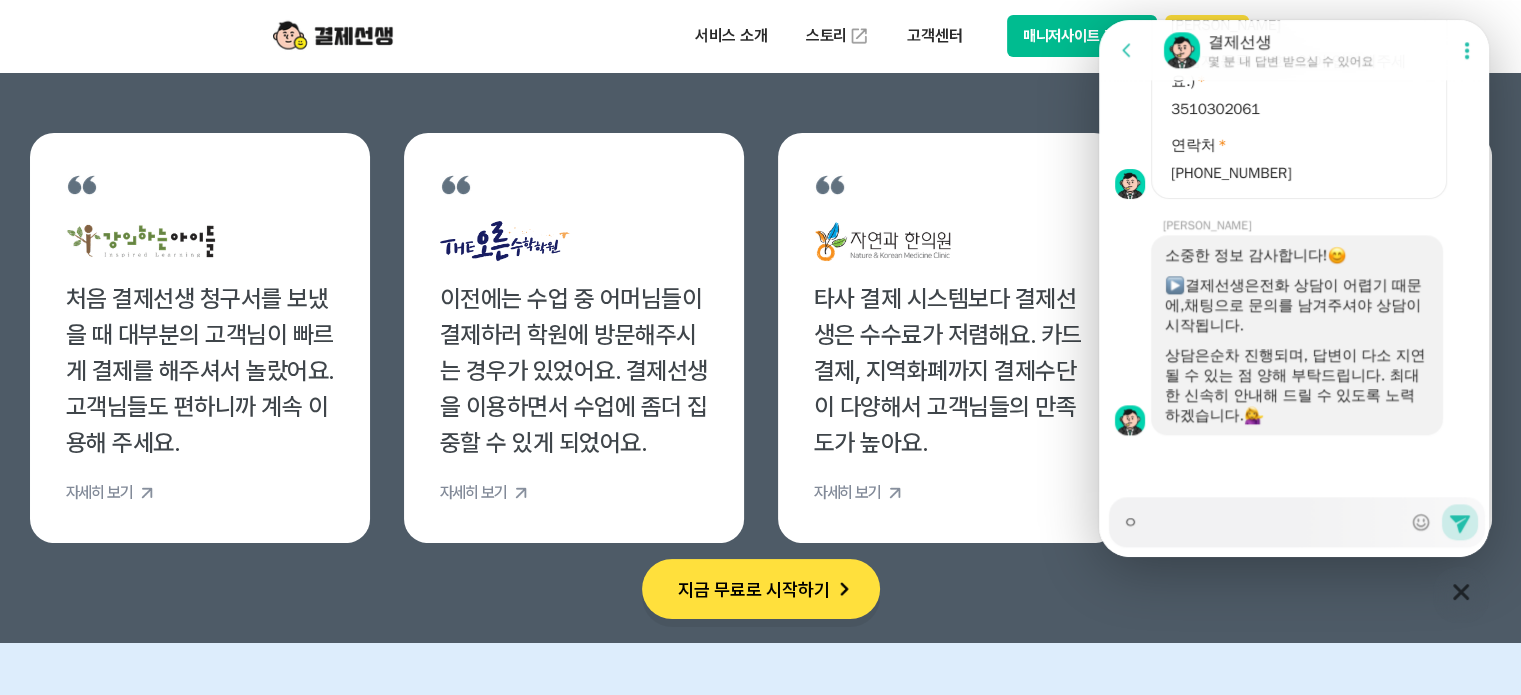 type on "x" 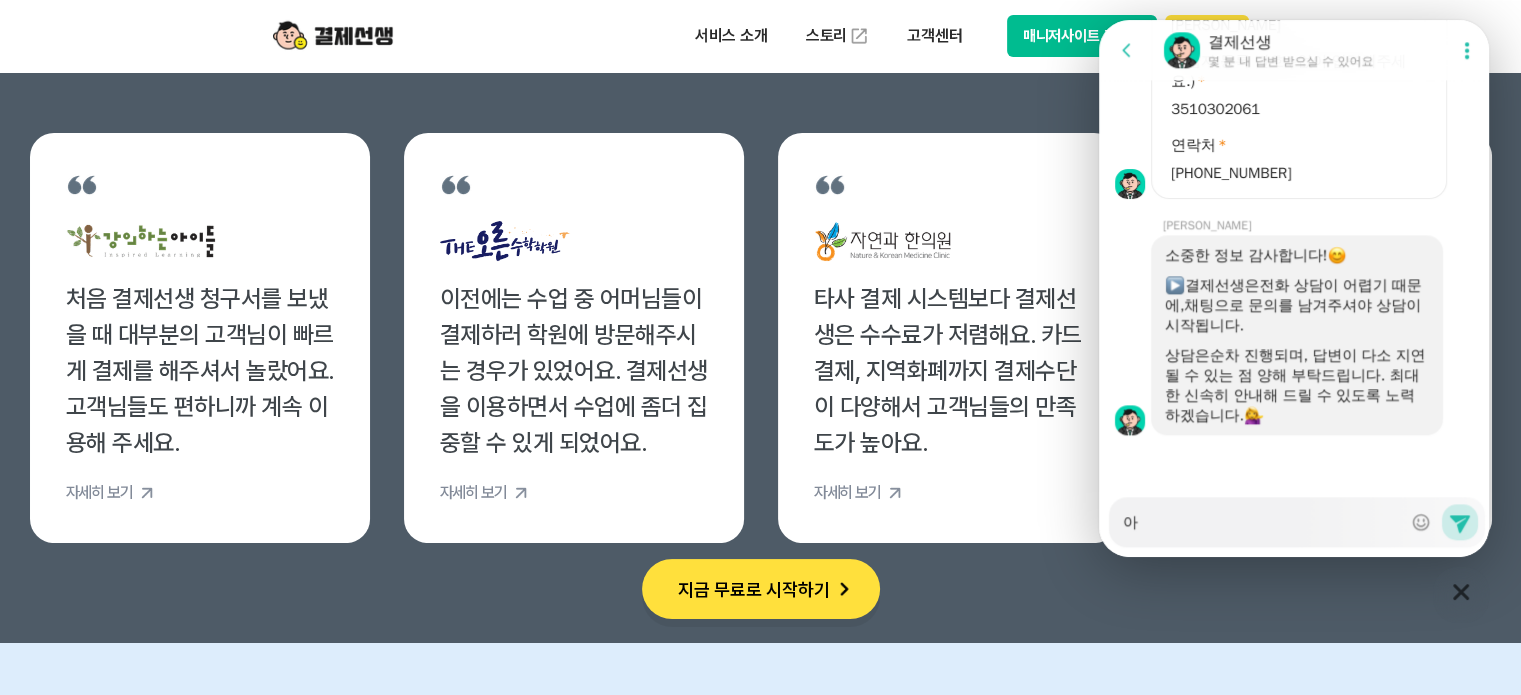 type on "x" 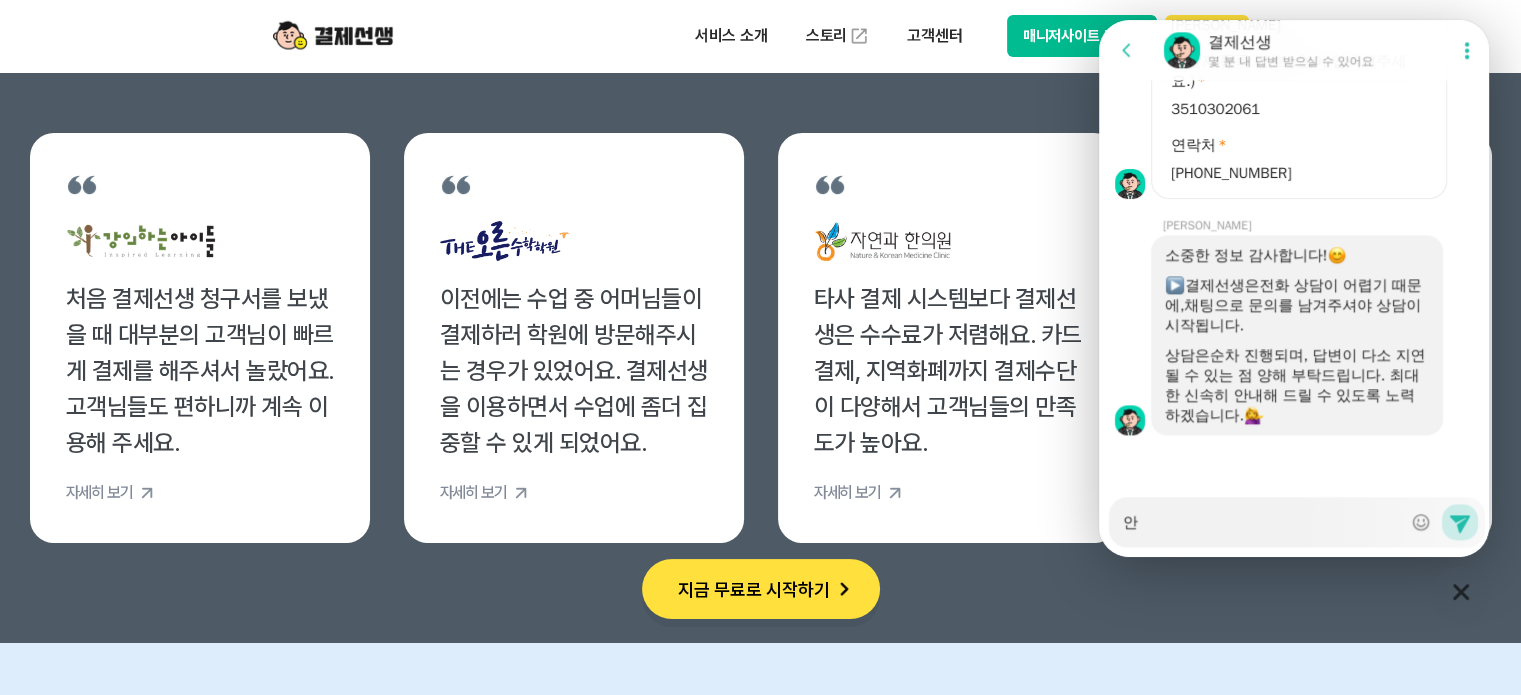 type on "x" 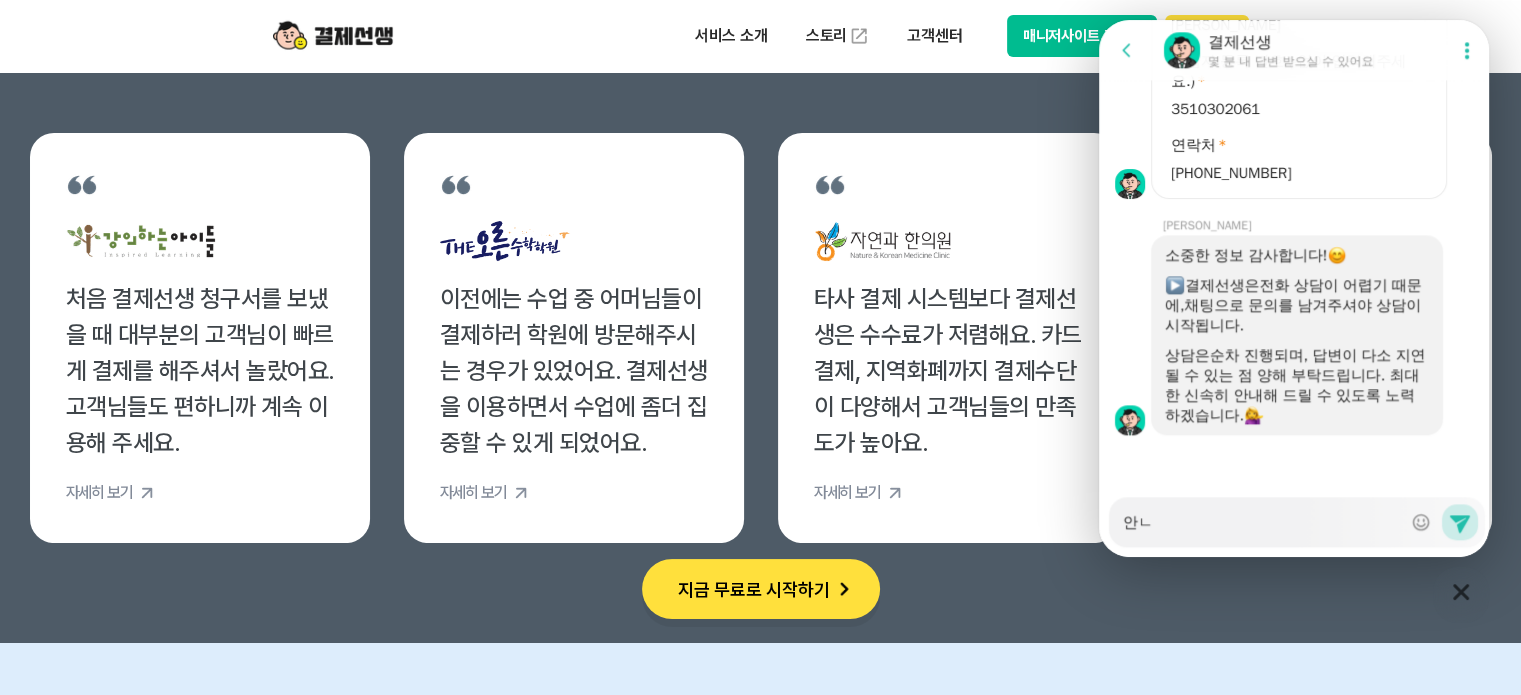 type on "x" 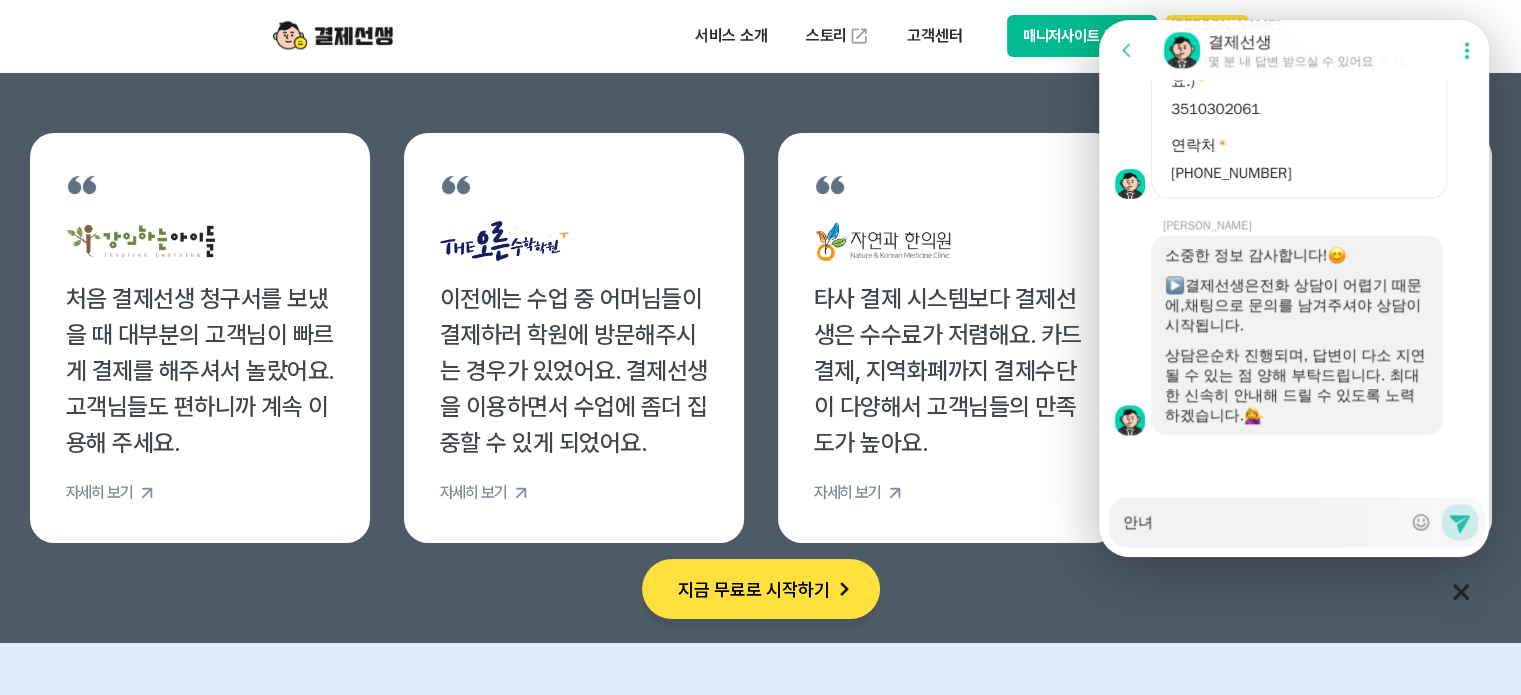 type on "x" 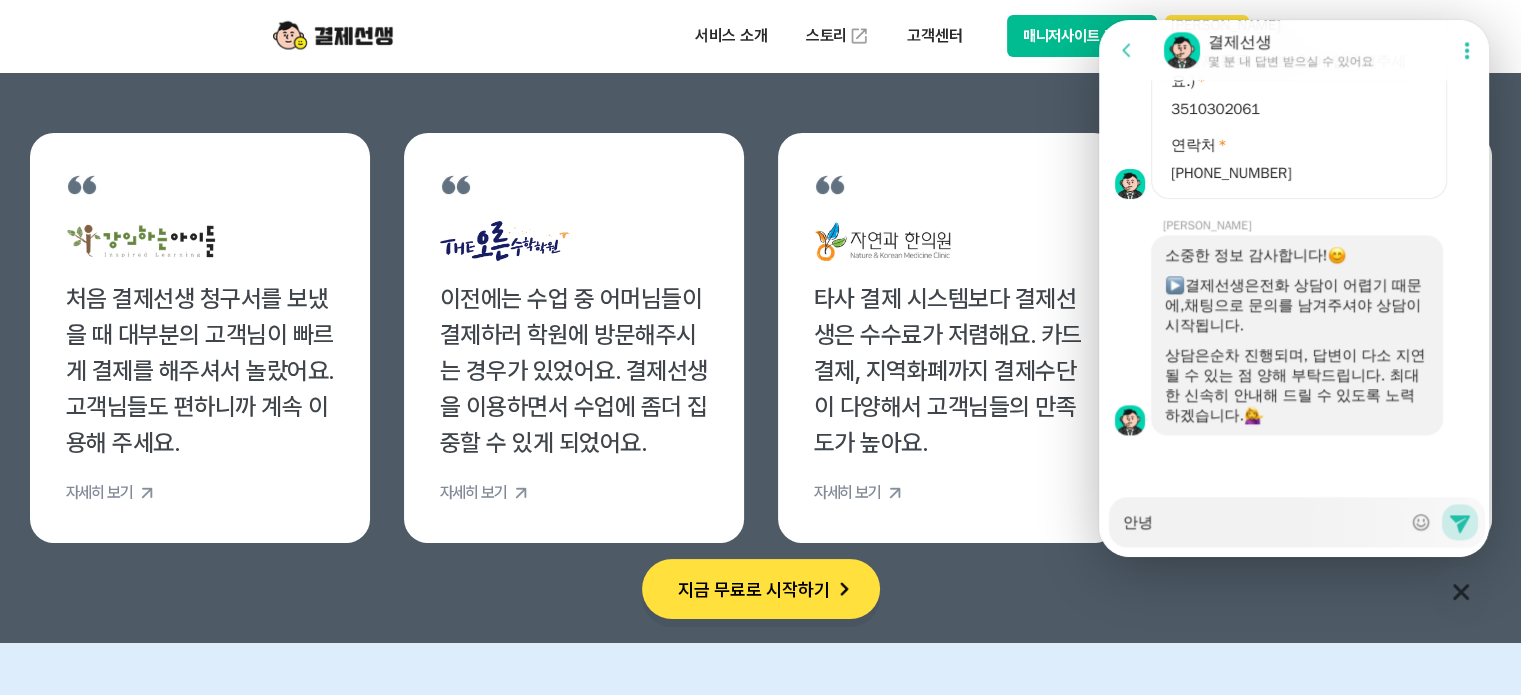 type on "x" 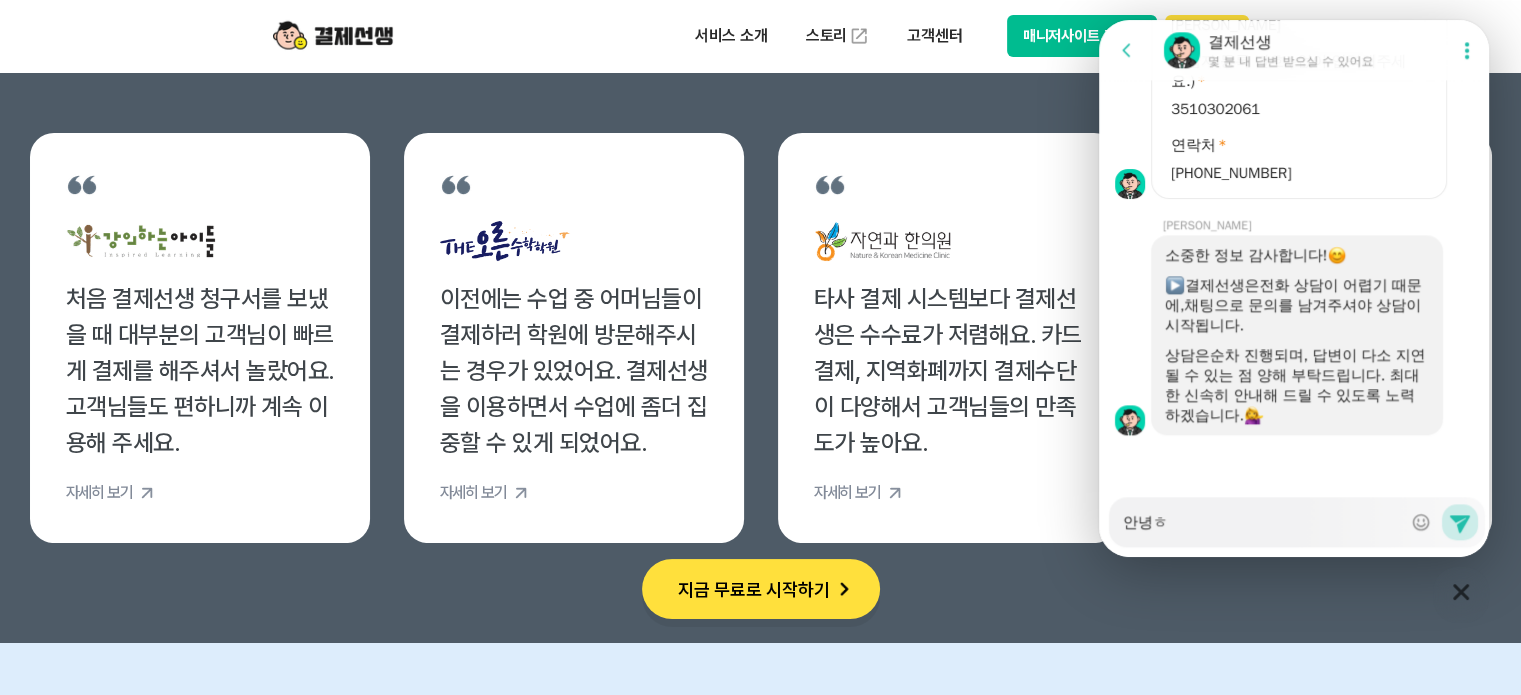 type on "안녕하" 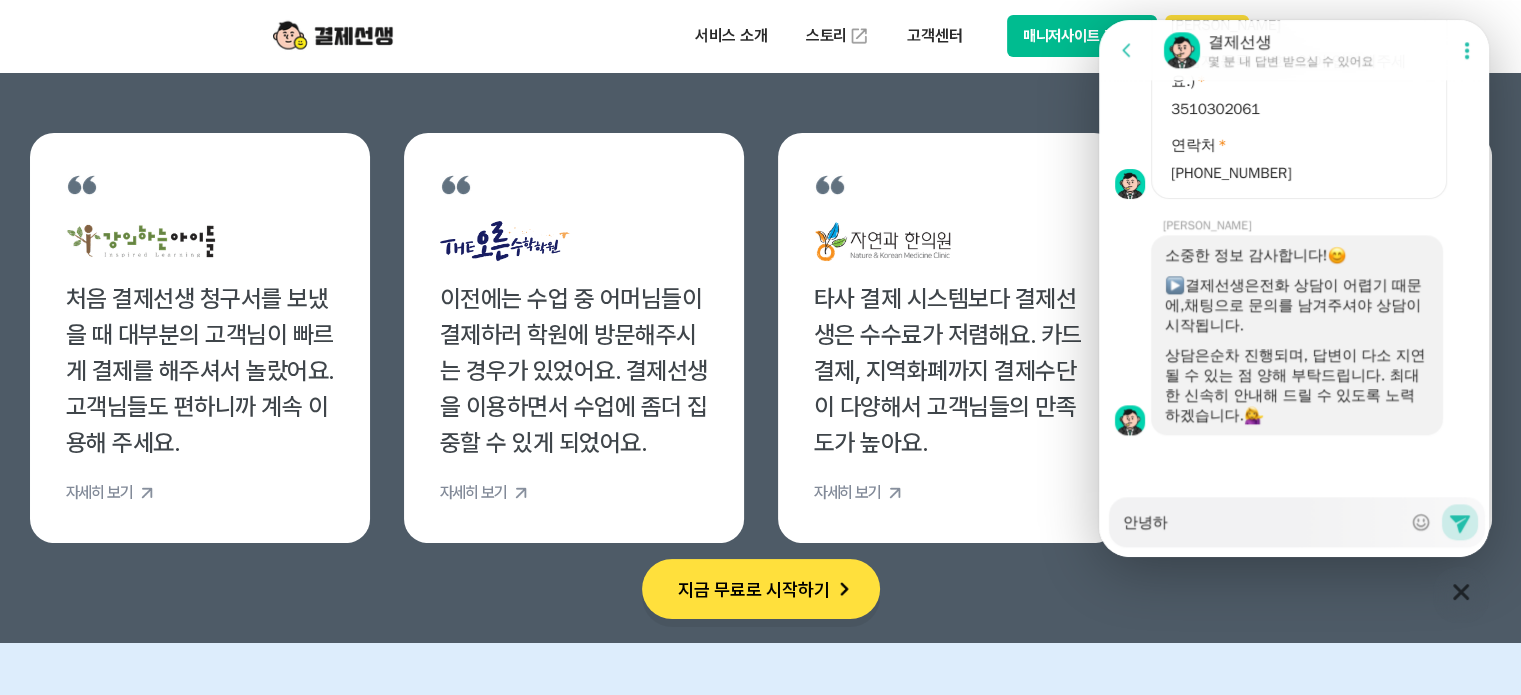 type on "x" 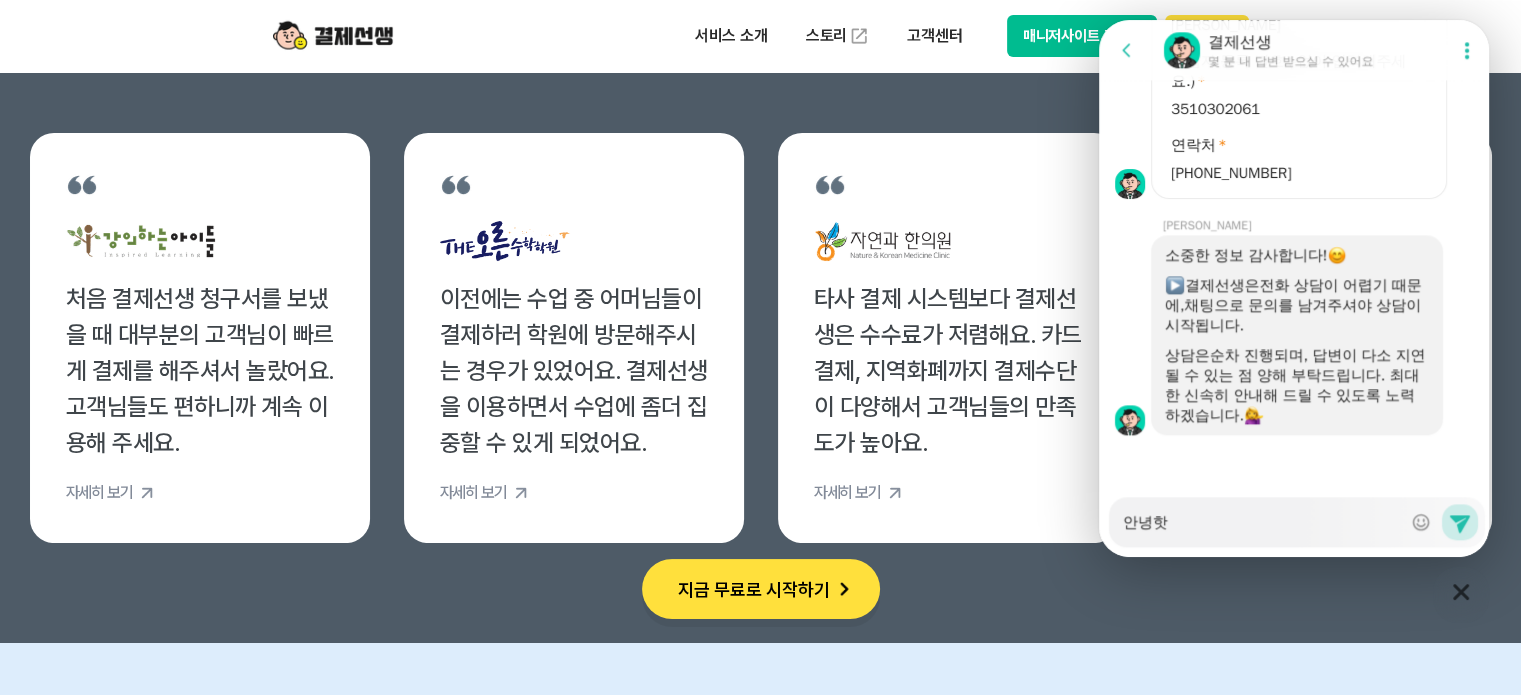 type on "x" 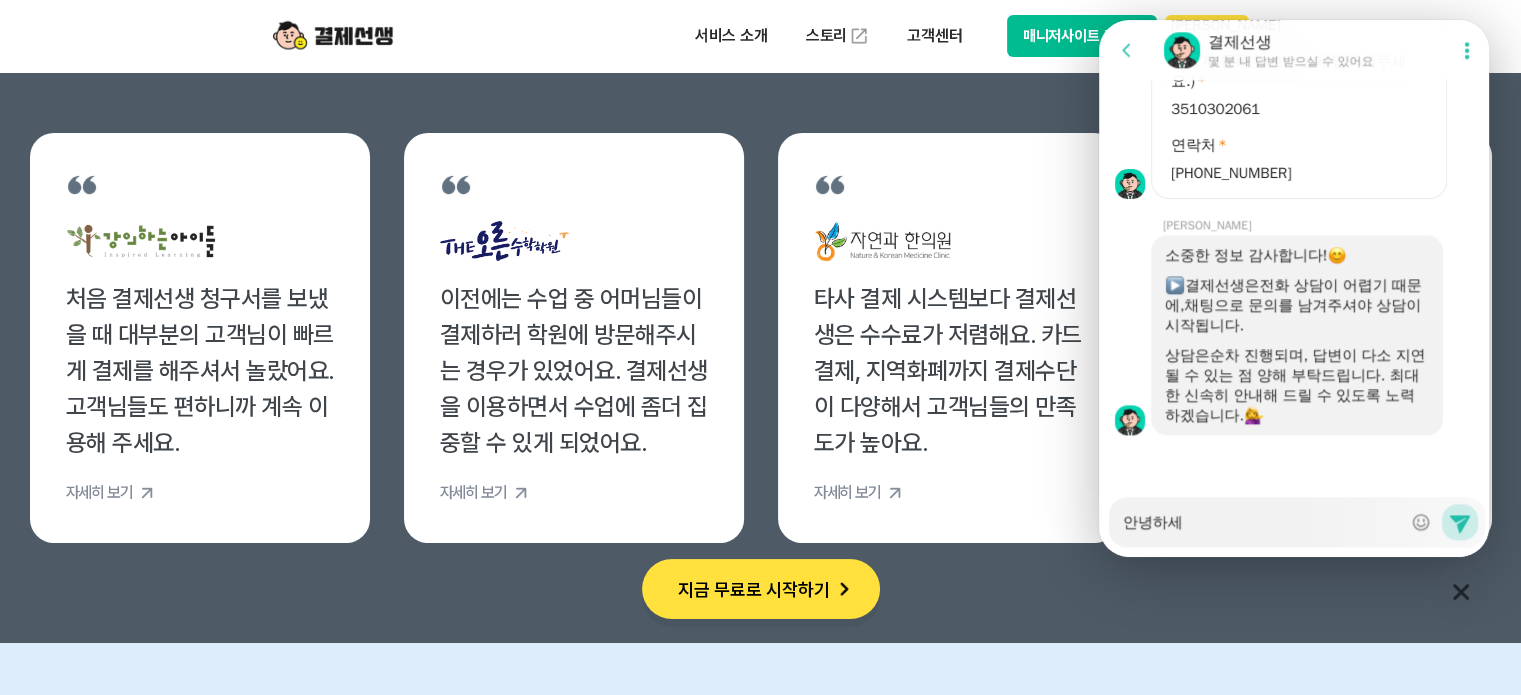 type on "x" 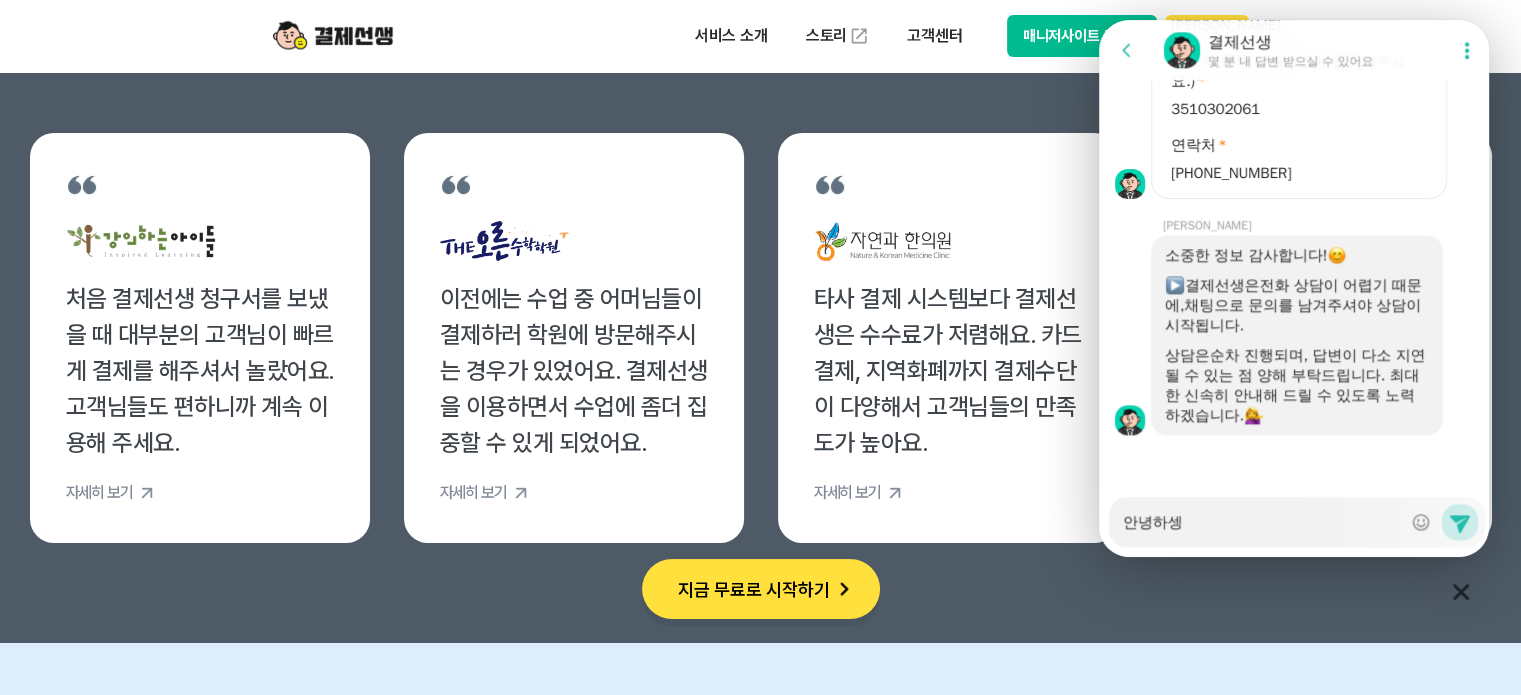 type on "x" 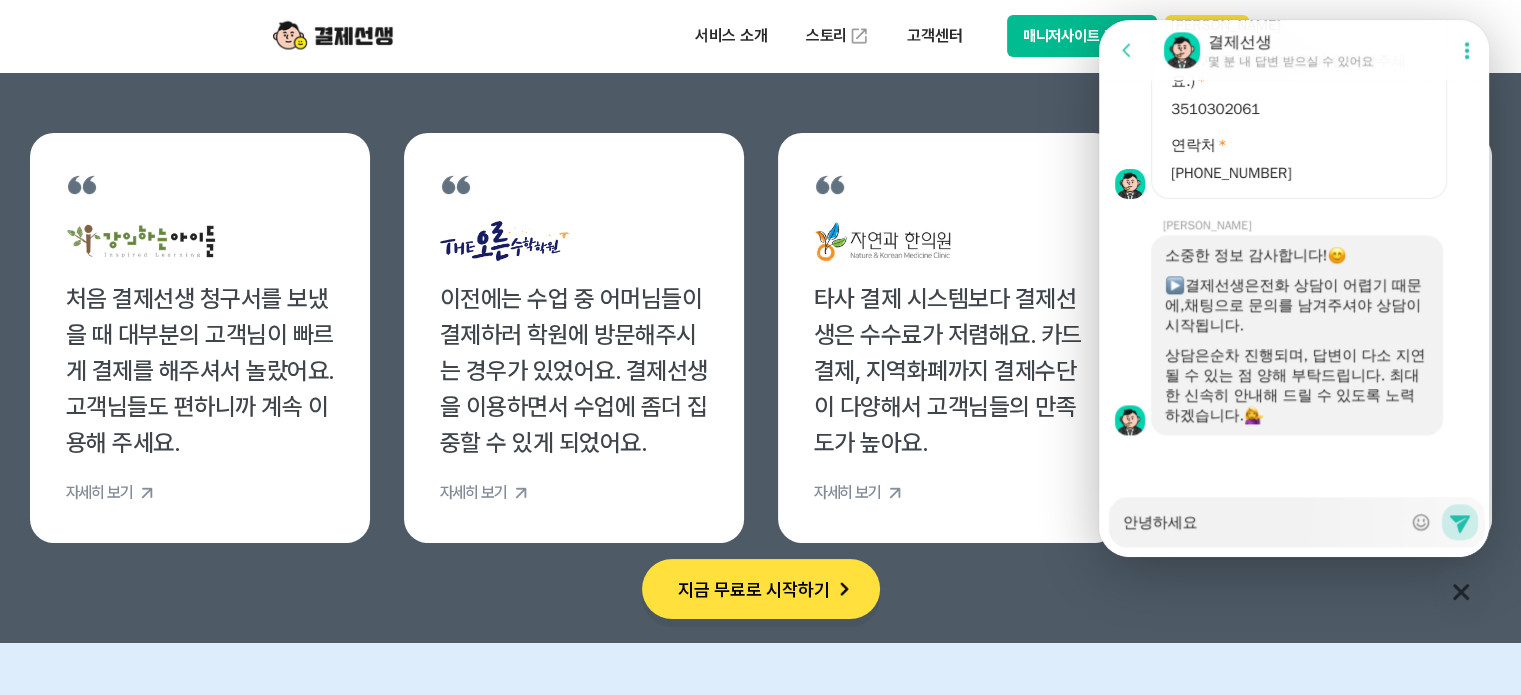 type on "x" 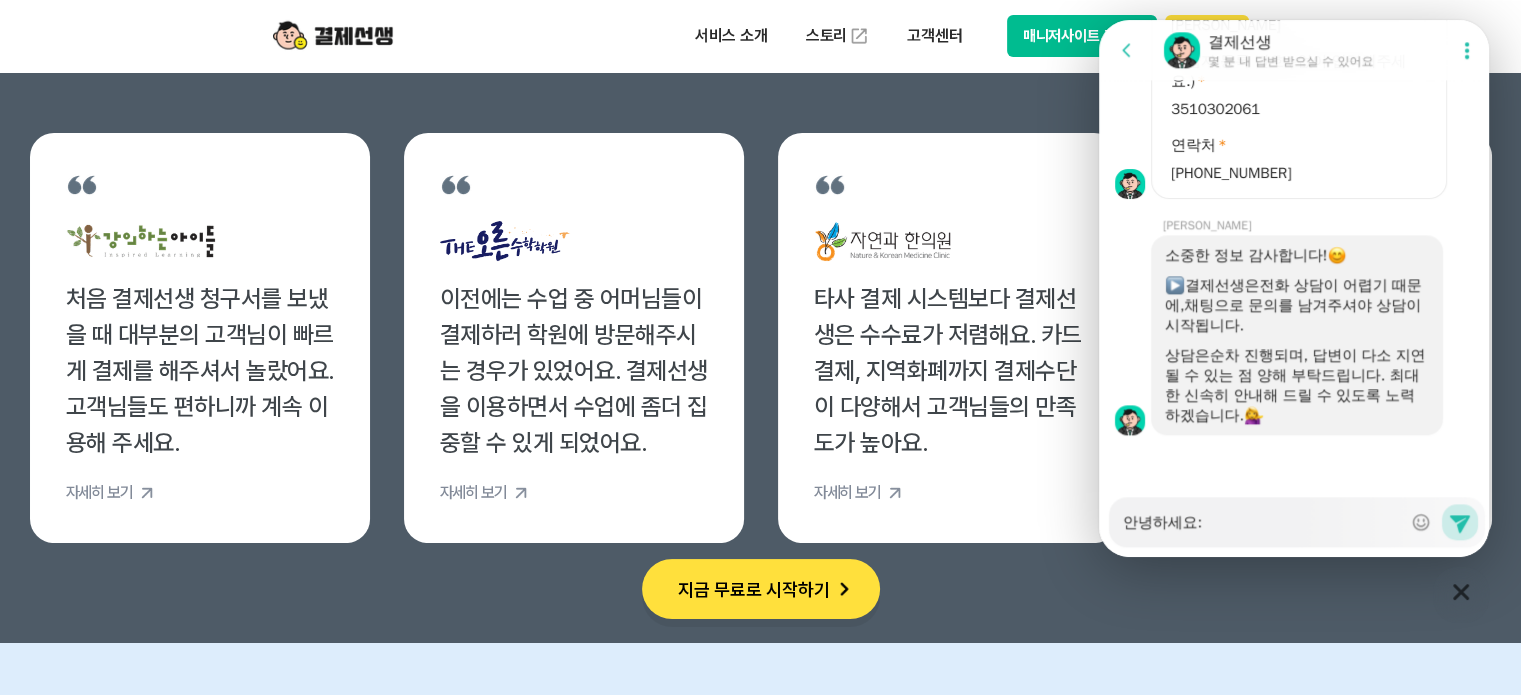 type on "x" 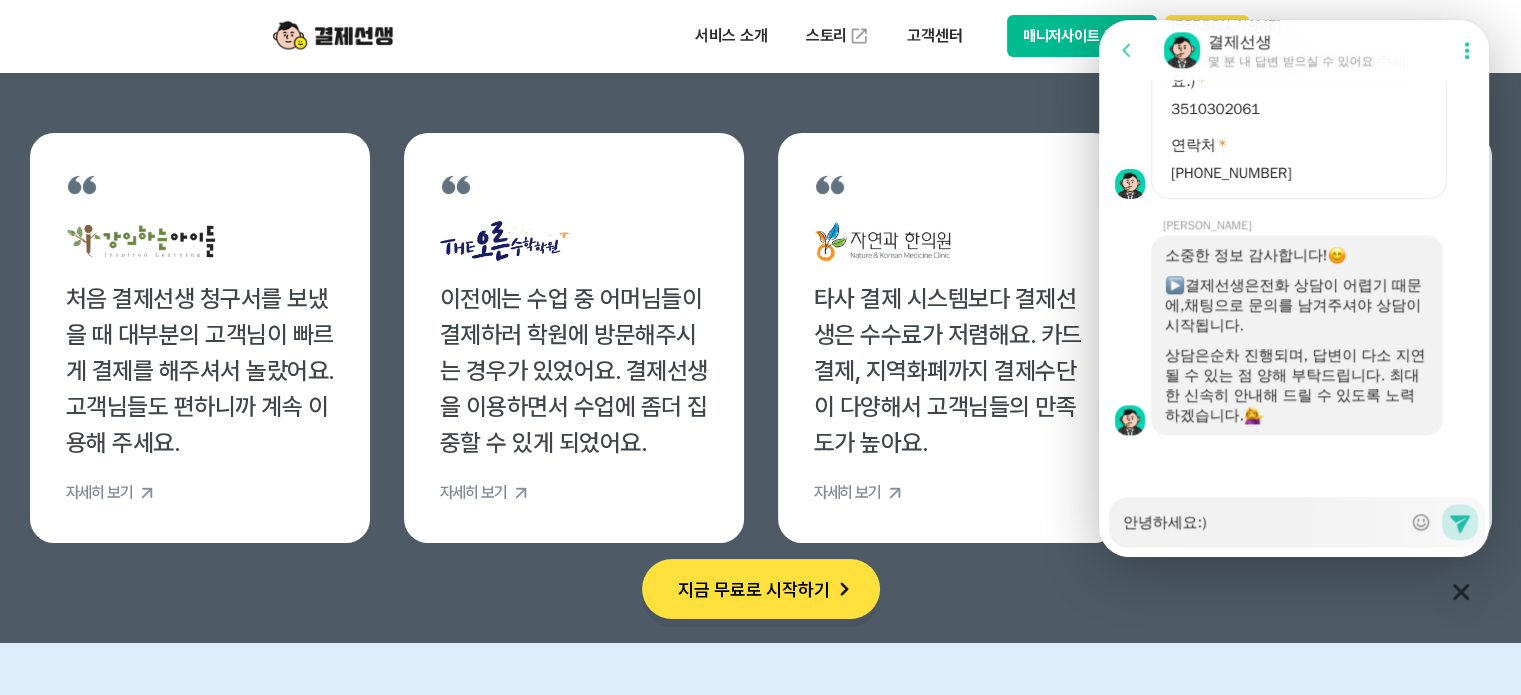 type on "안녕하세요:)" 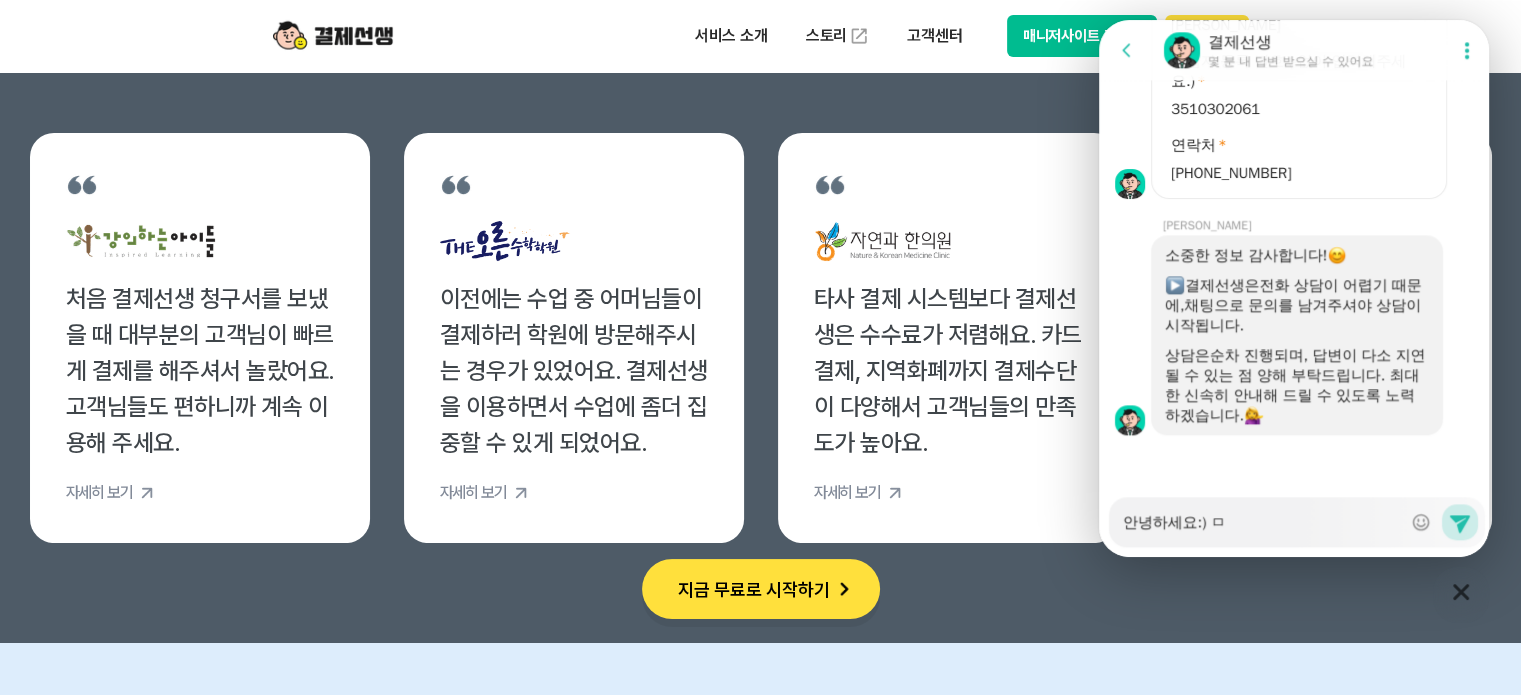 type on "x" 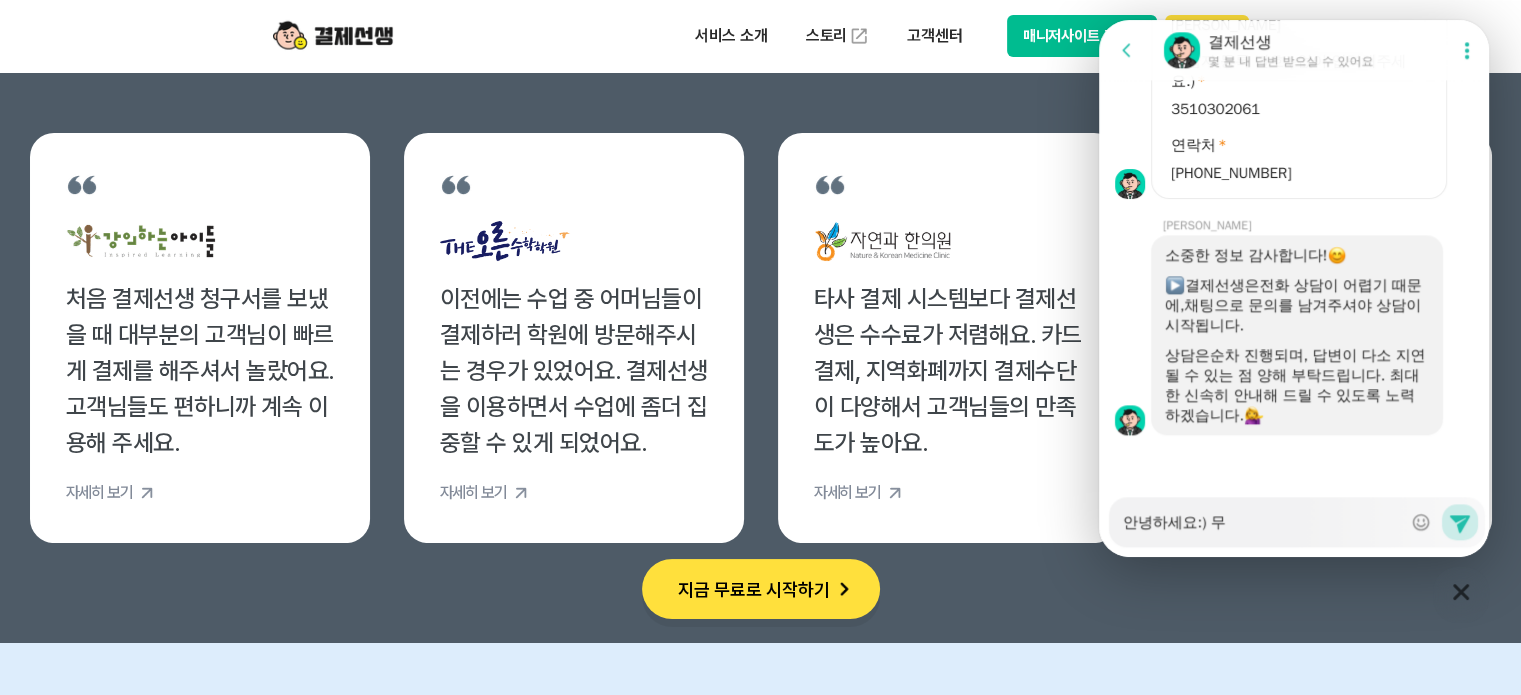 type on "x" 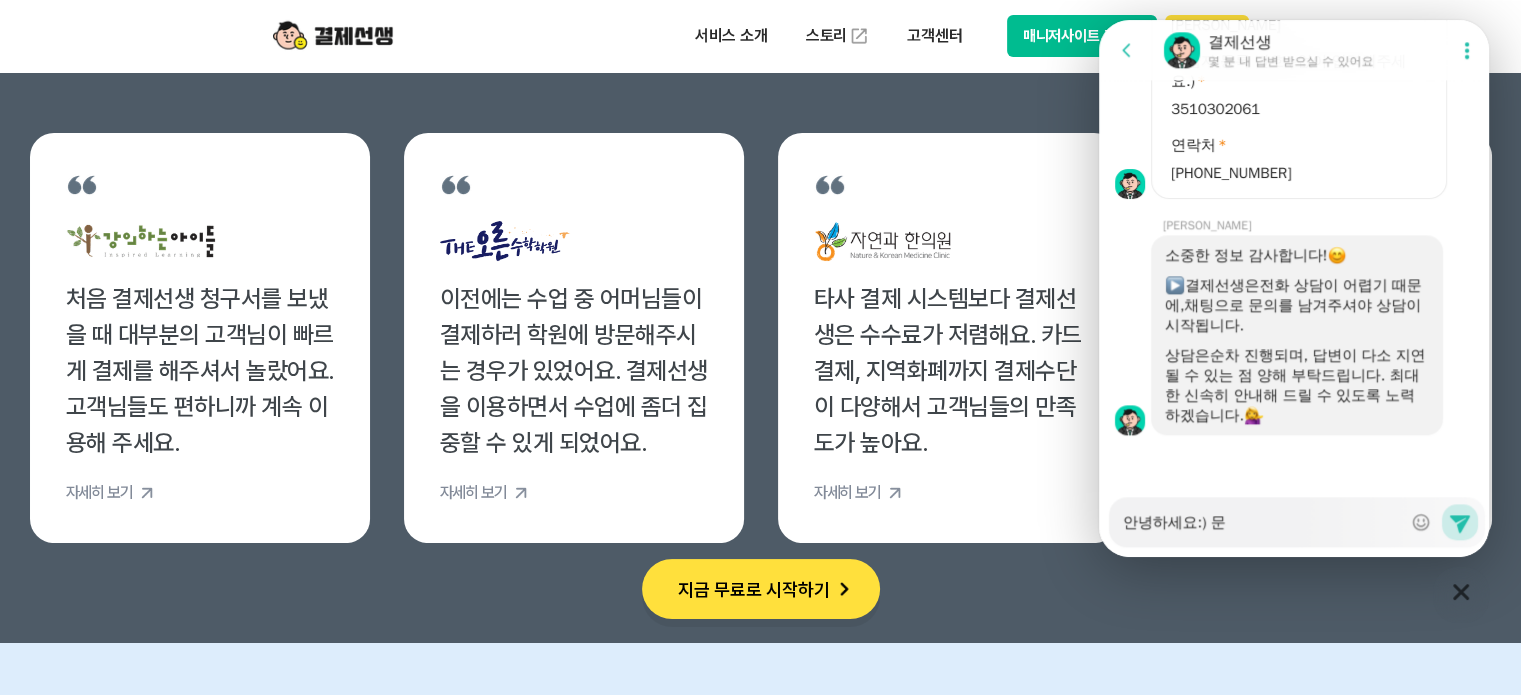 type on "x" 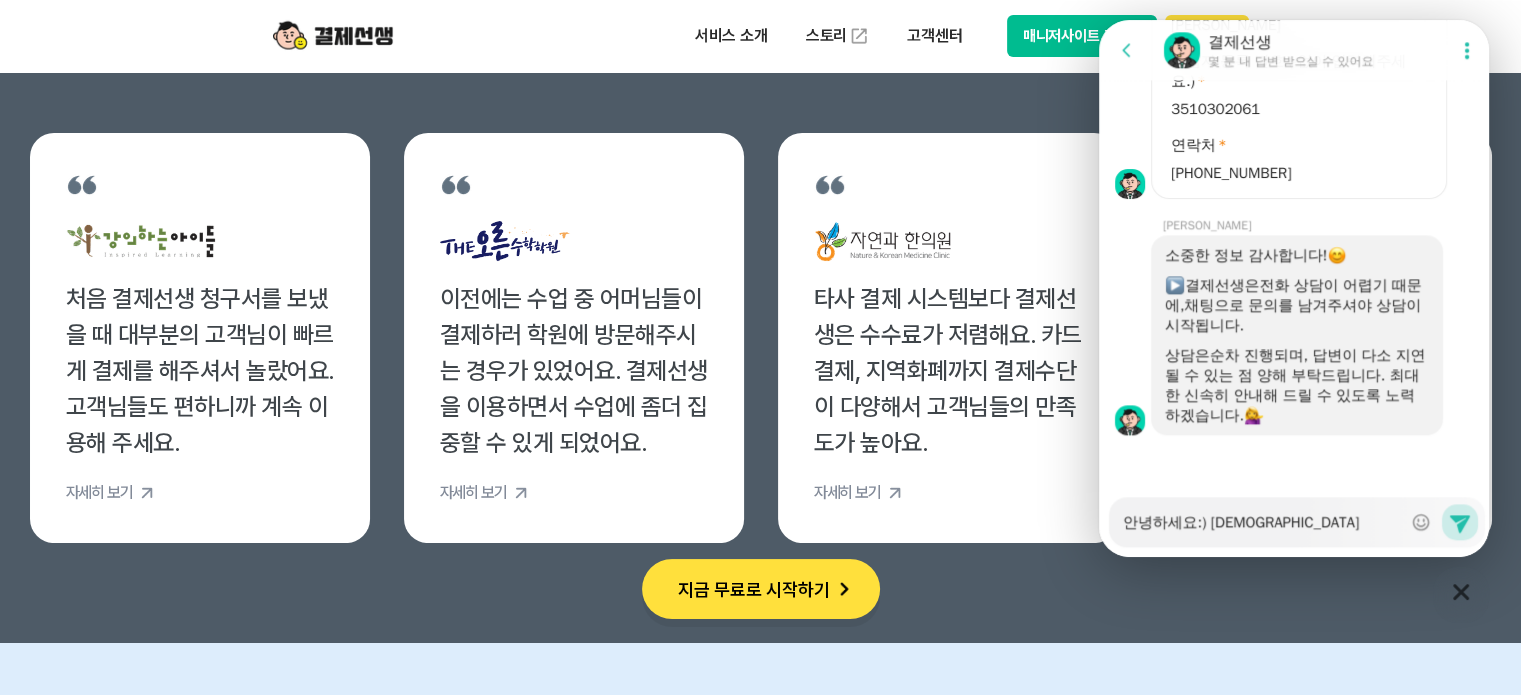 type on "x" 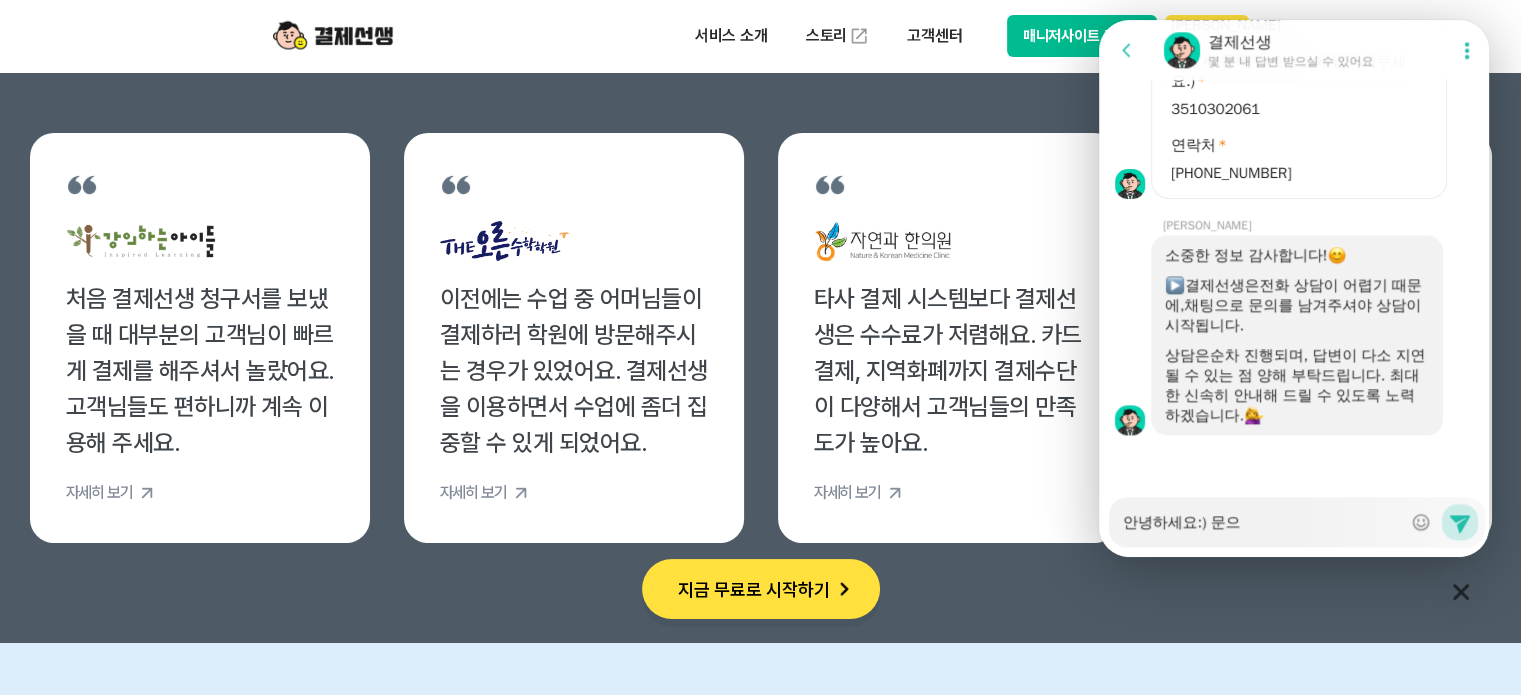type on "x" 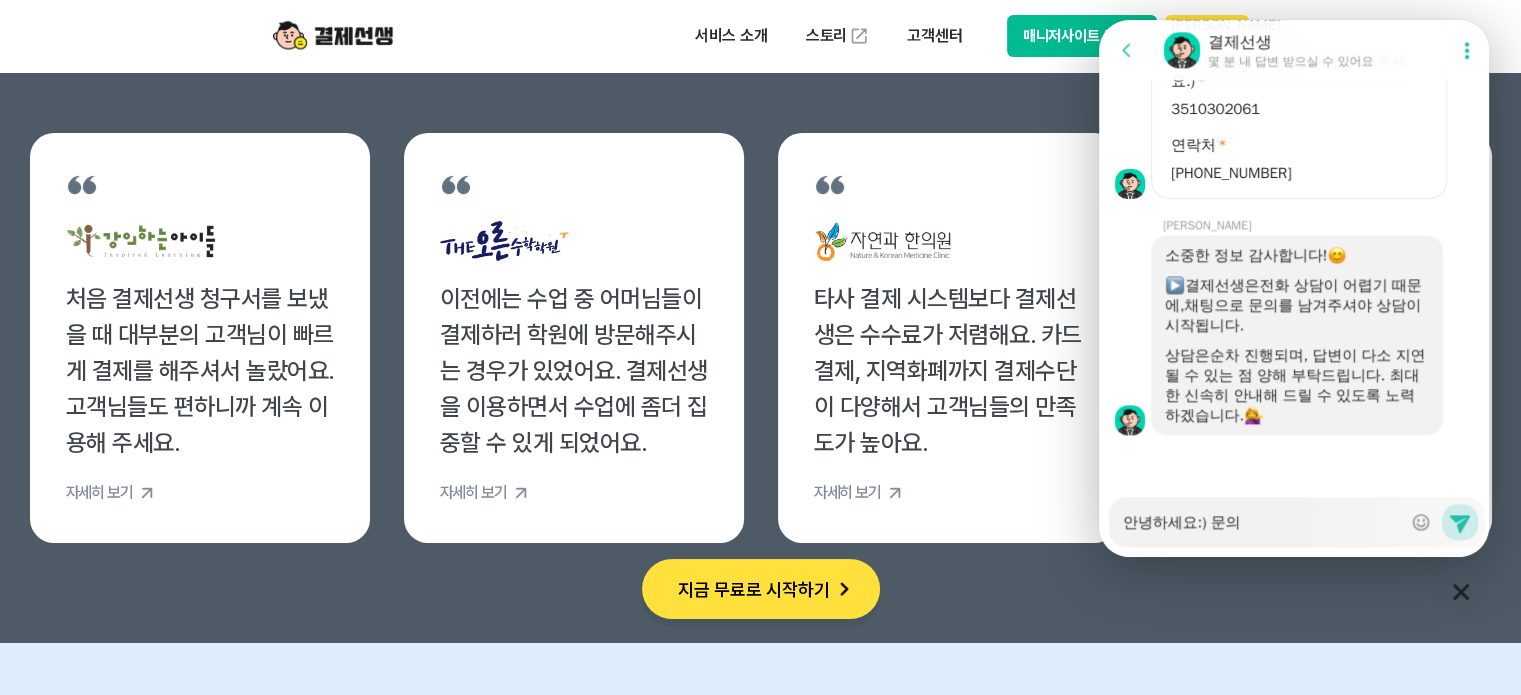 type on "x" 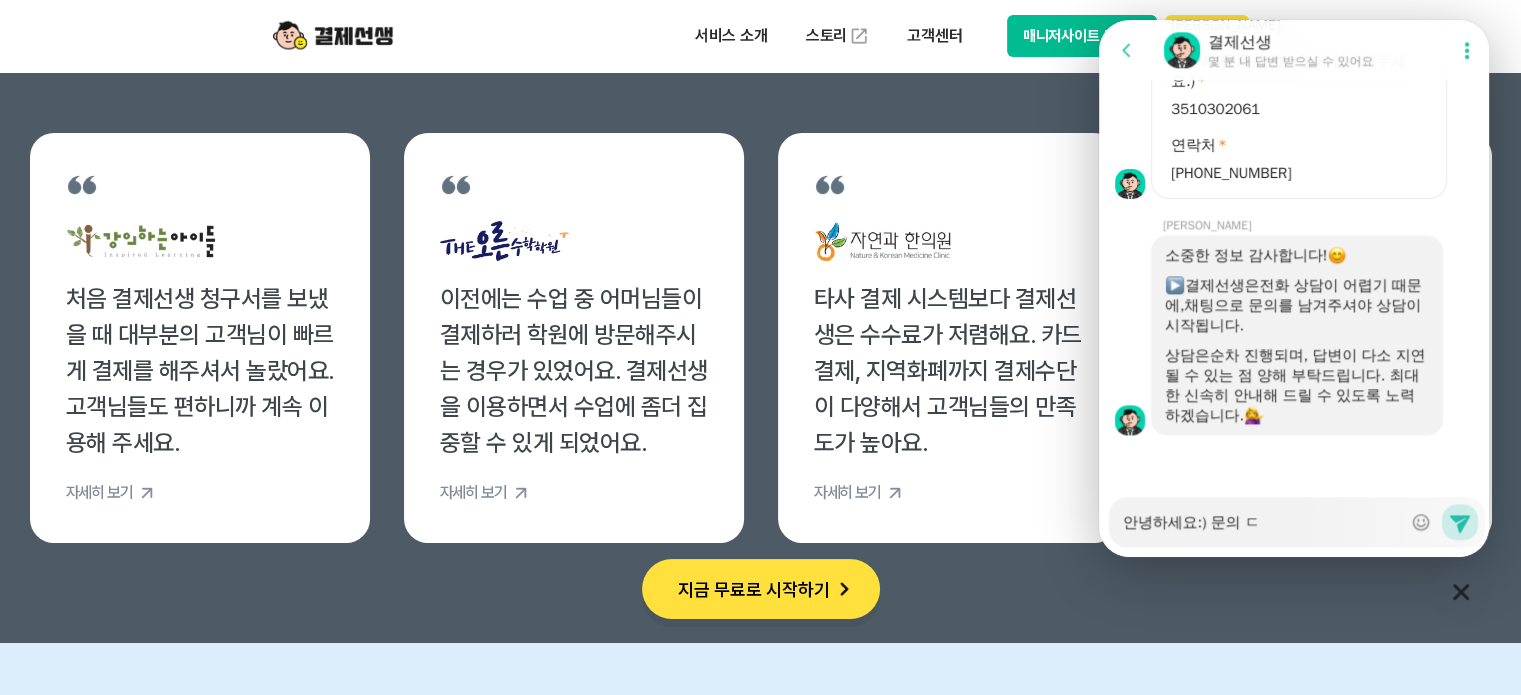 type on "x" 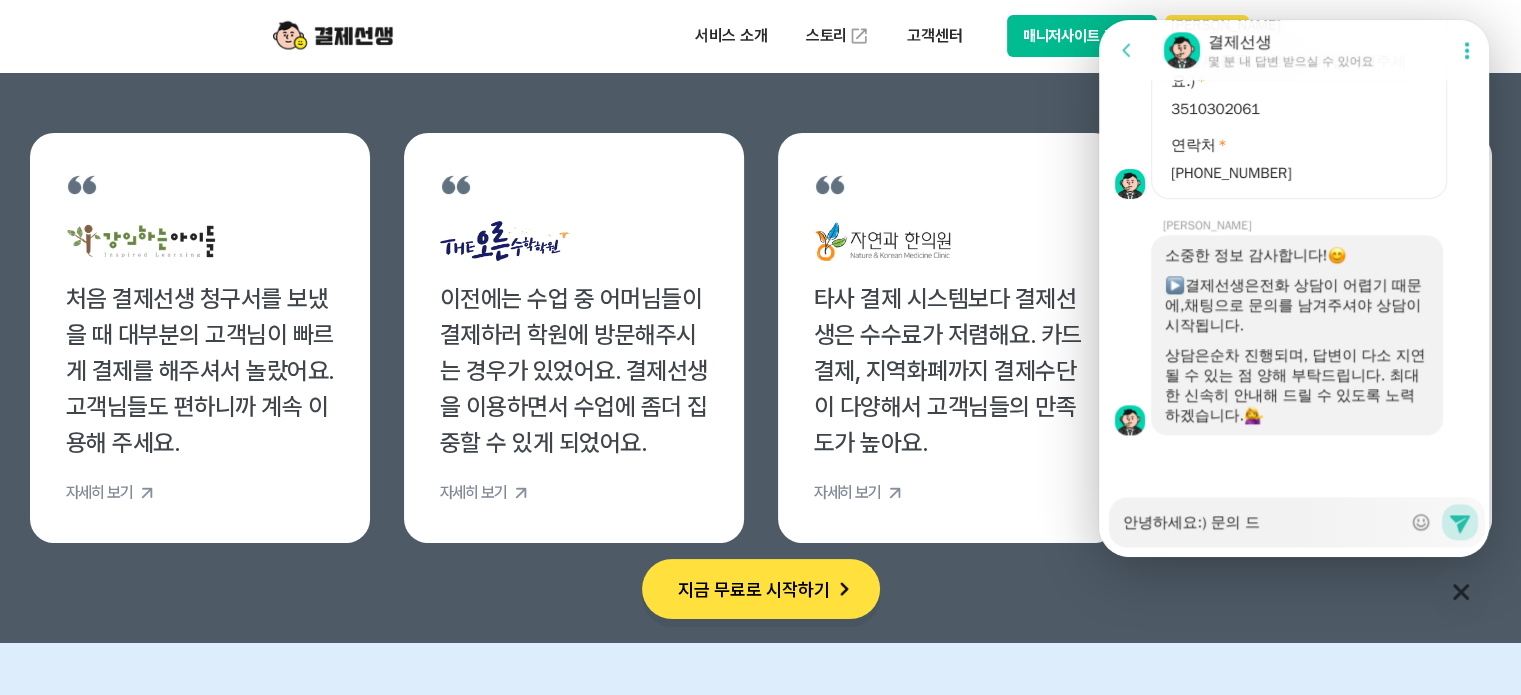 type on "안녕하세요:) 문의 들" 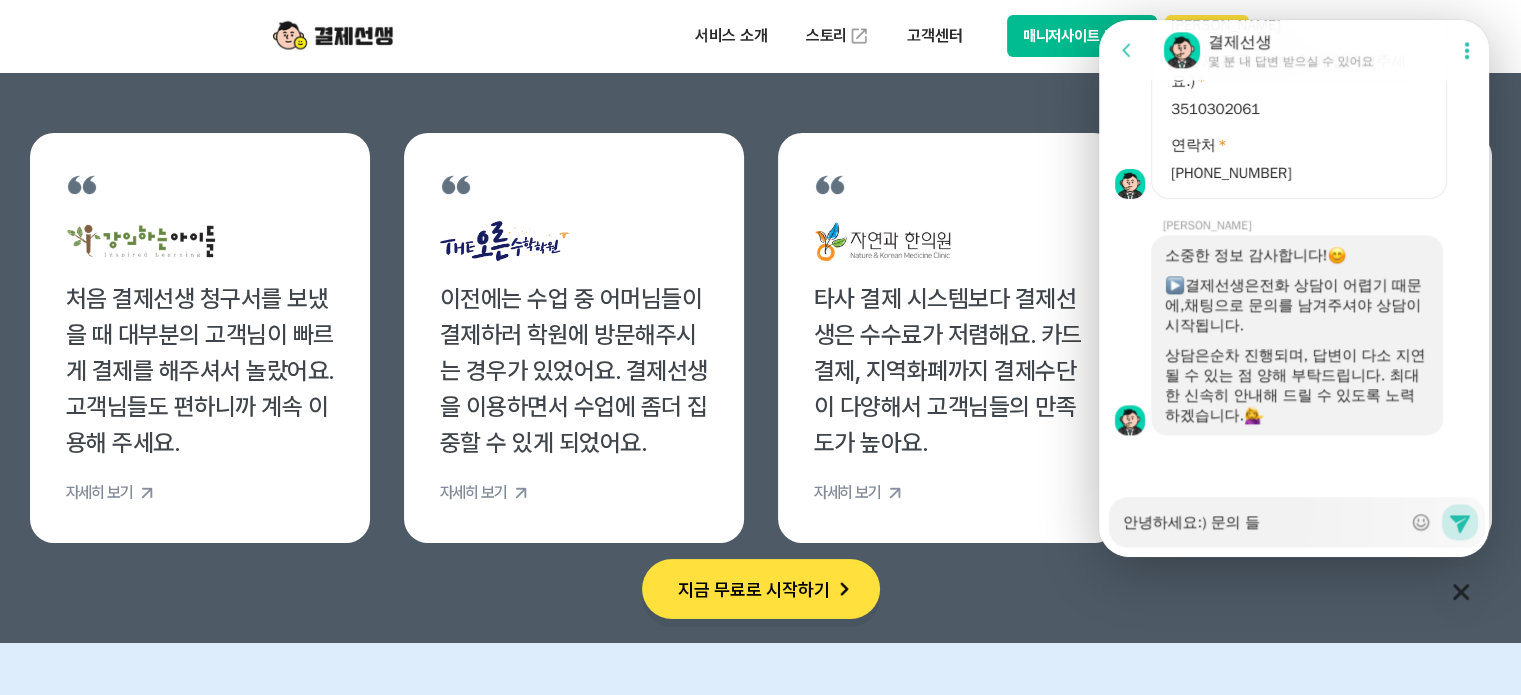 type on "x" 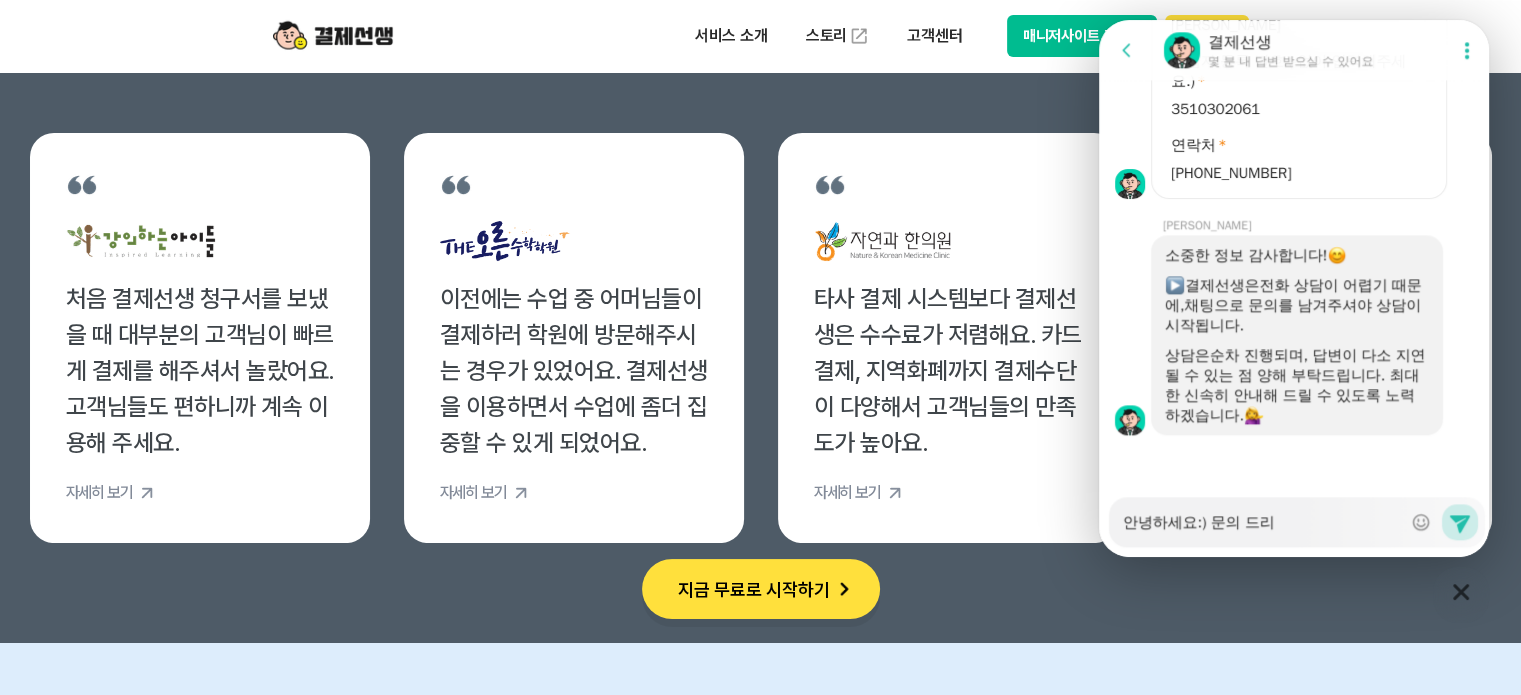 type on "x" 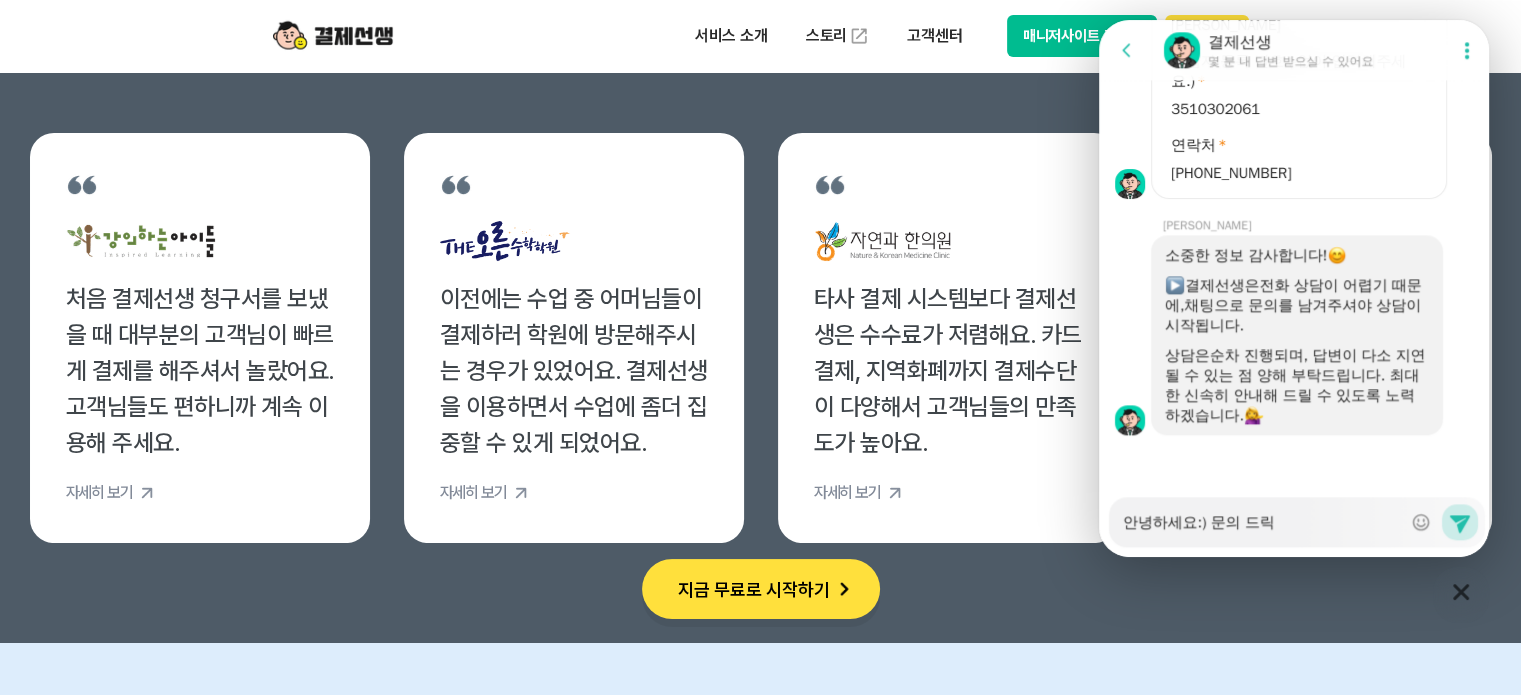 type on "x" 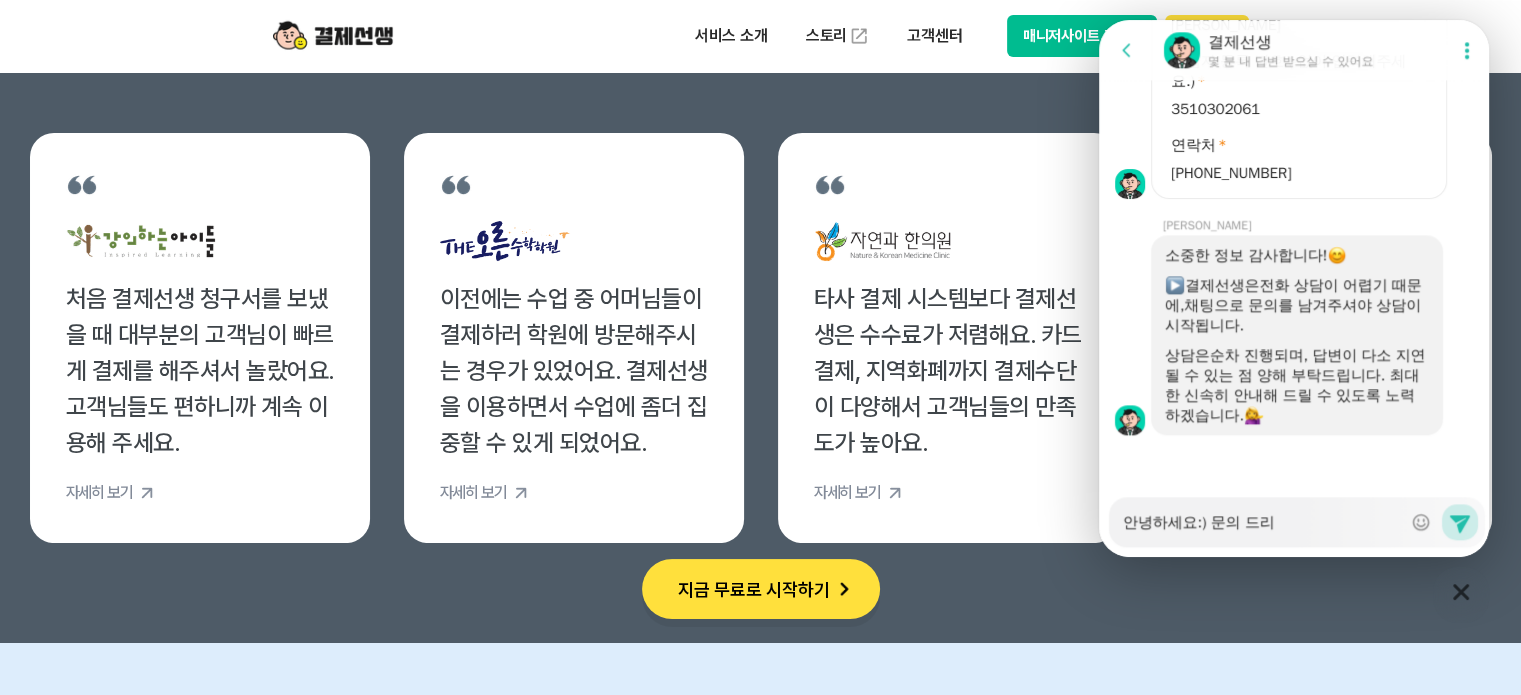 type on "x" 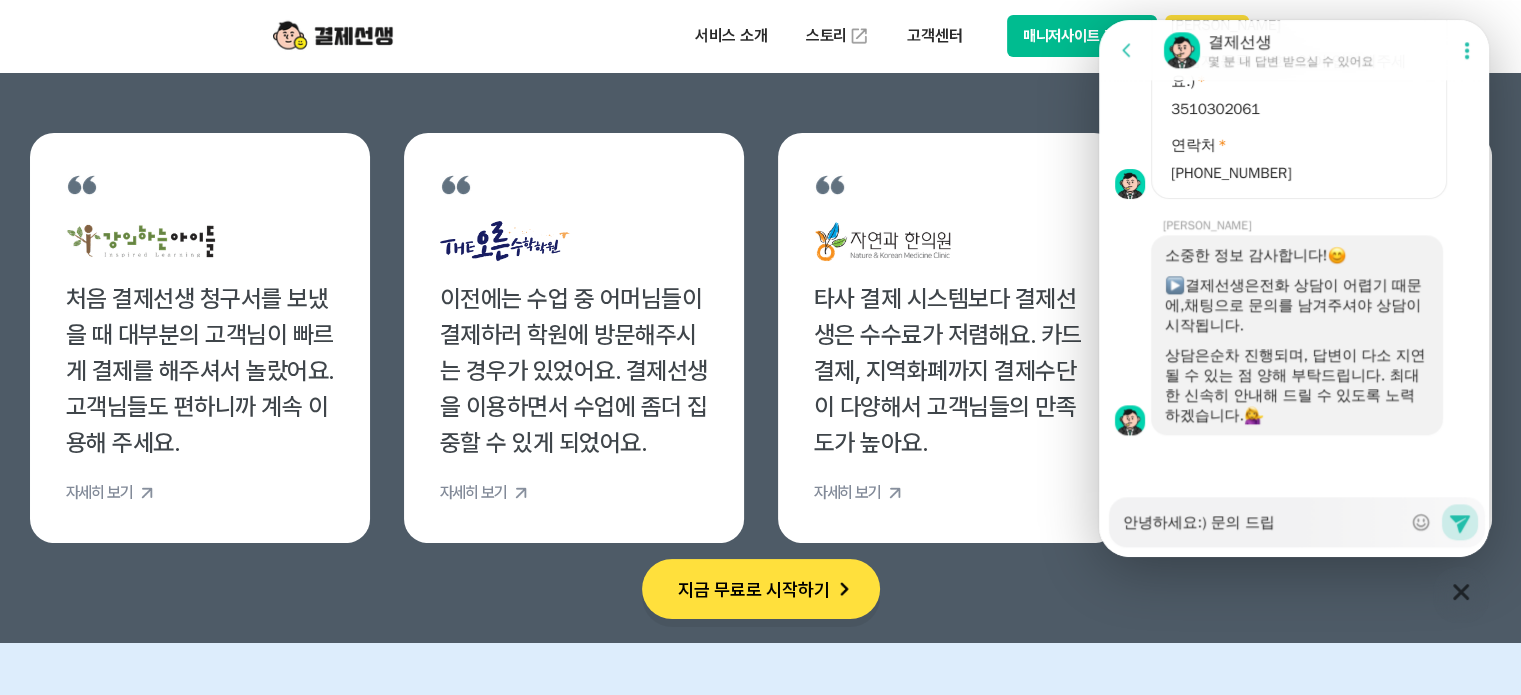 type on "x" 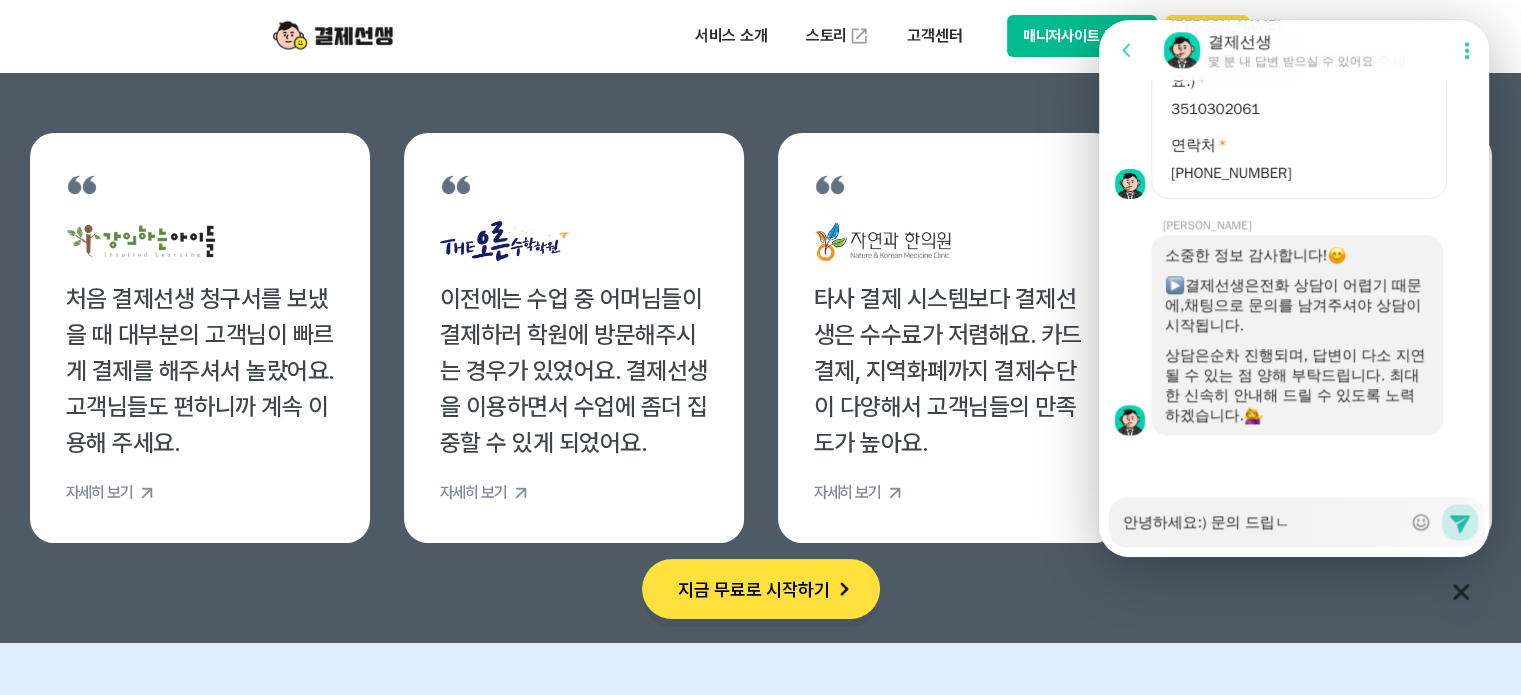 type on "x" 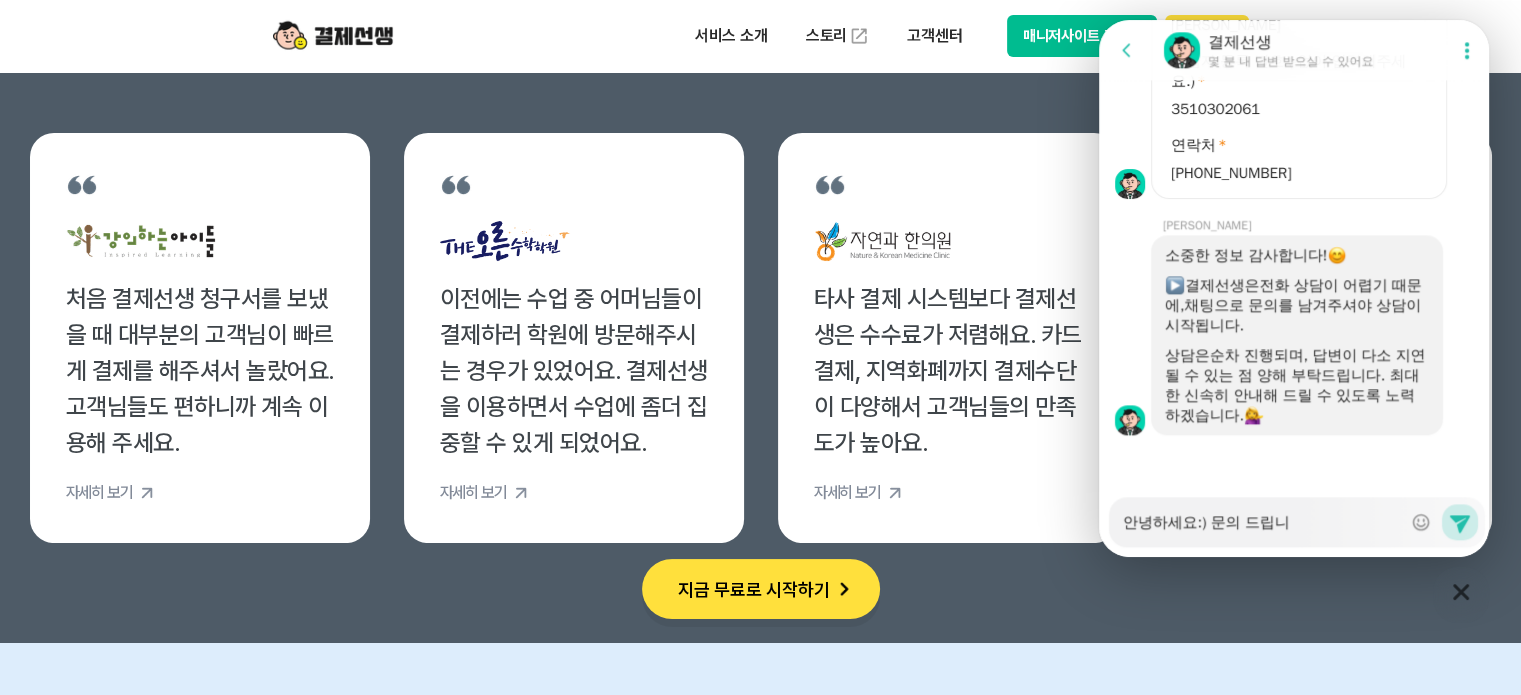 type on "x" 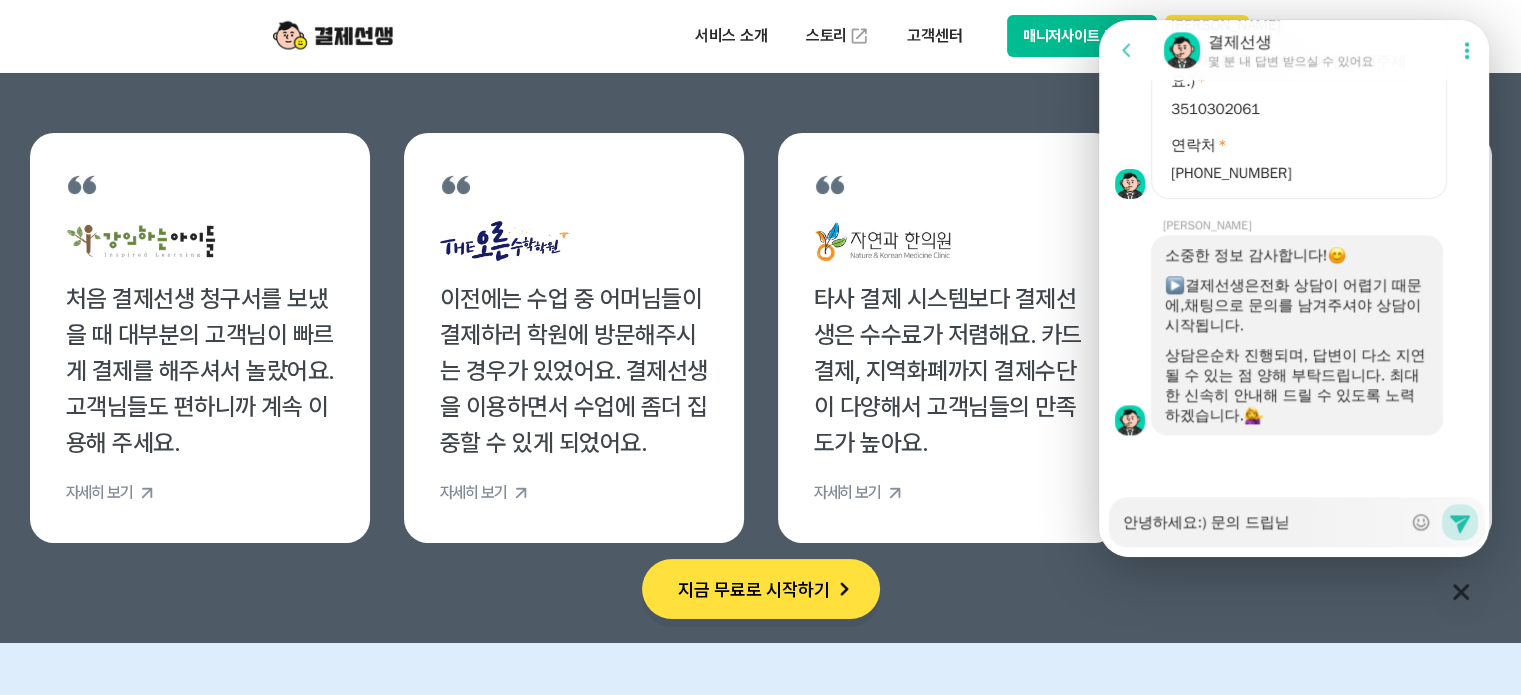 type on "x" 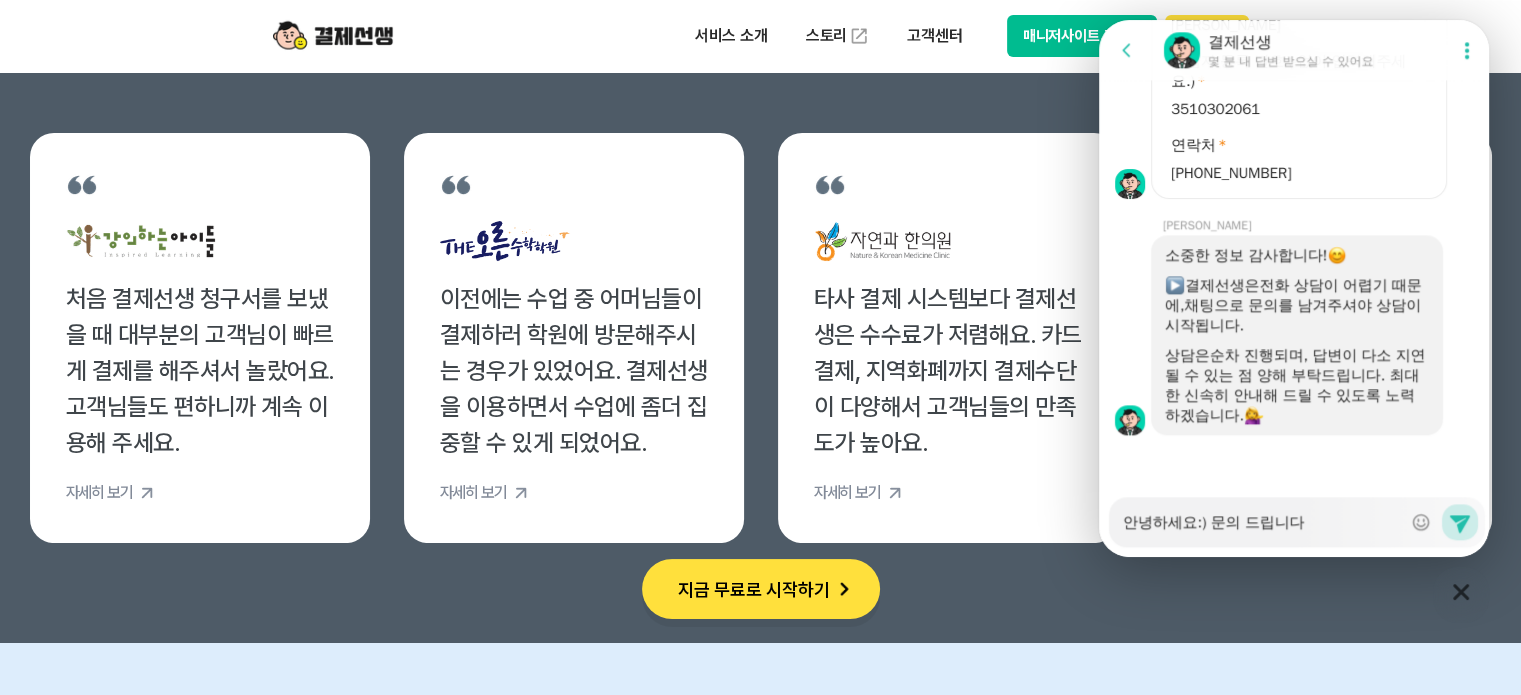 type on "x" 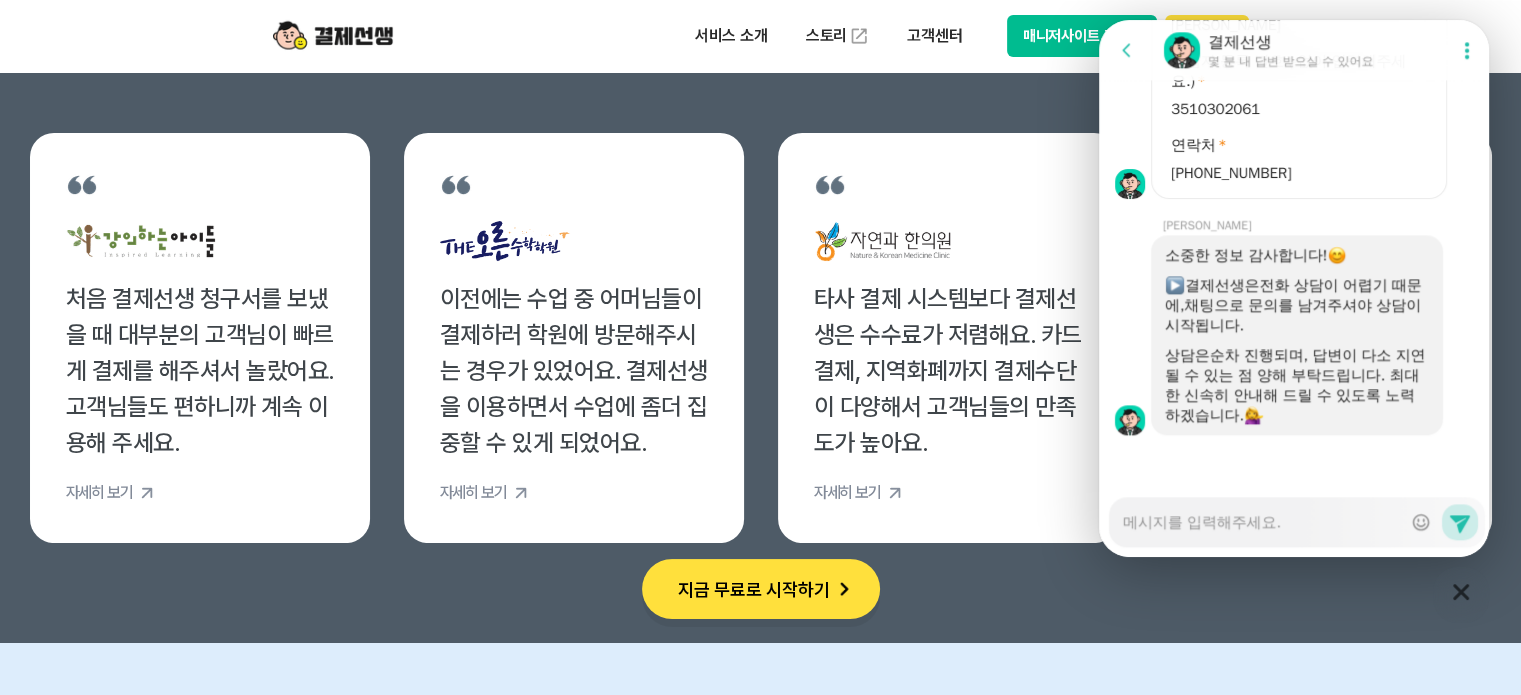 scroll, scrollTop: 2360, scrollLeft: 0, axis: vertical 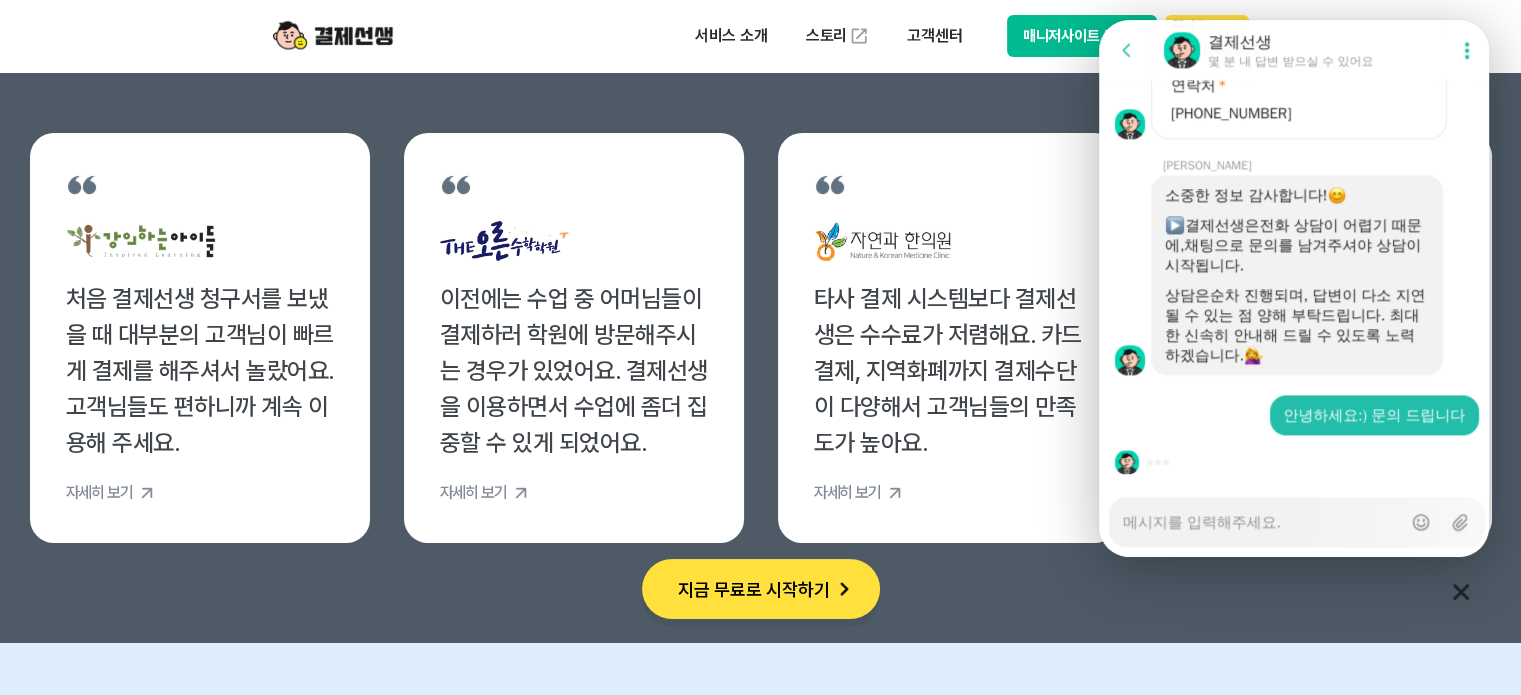 type on "x" 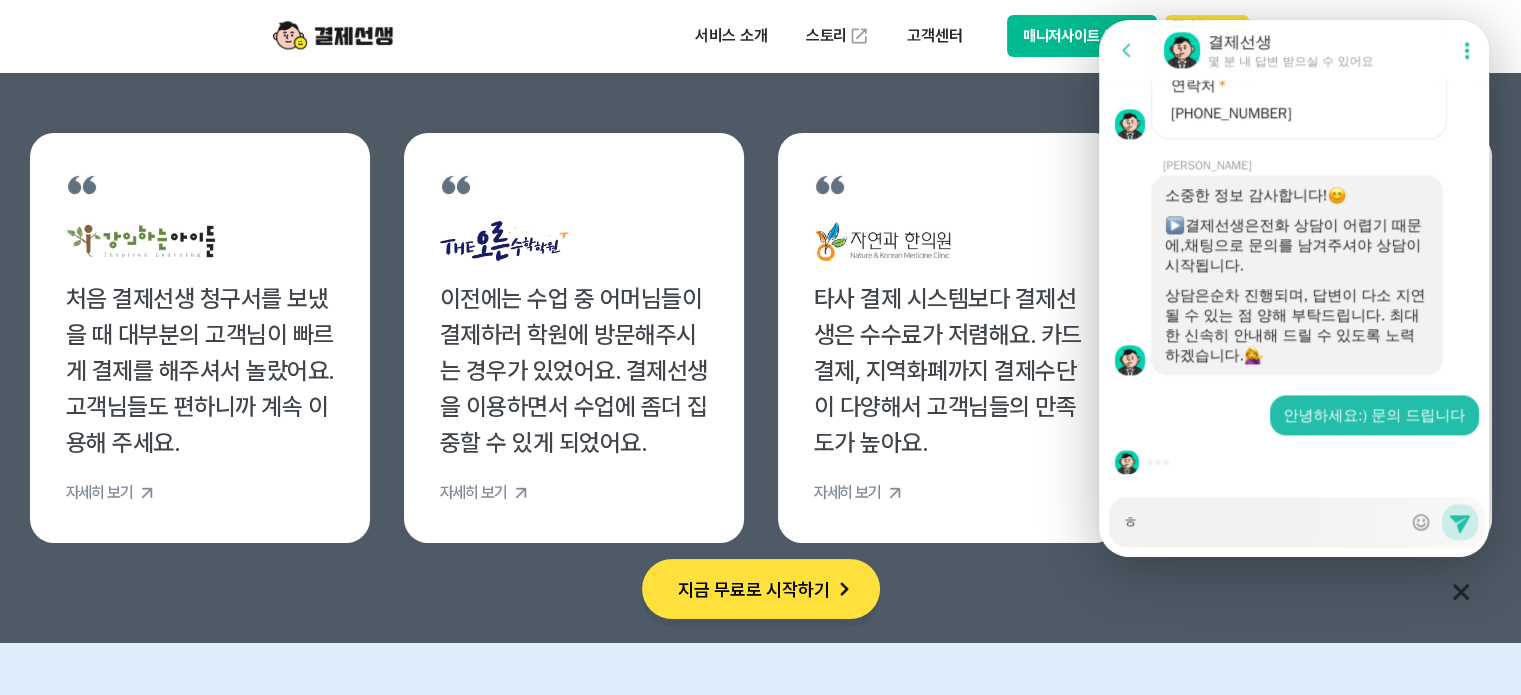 type on "x" 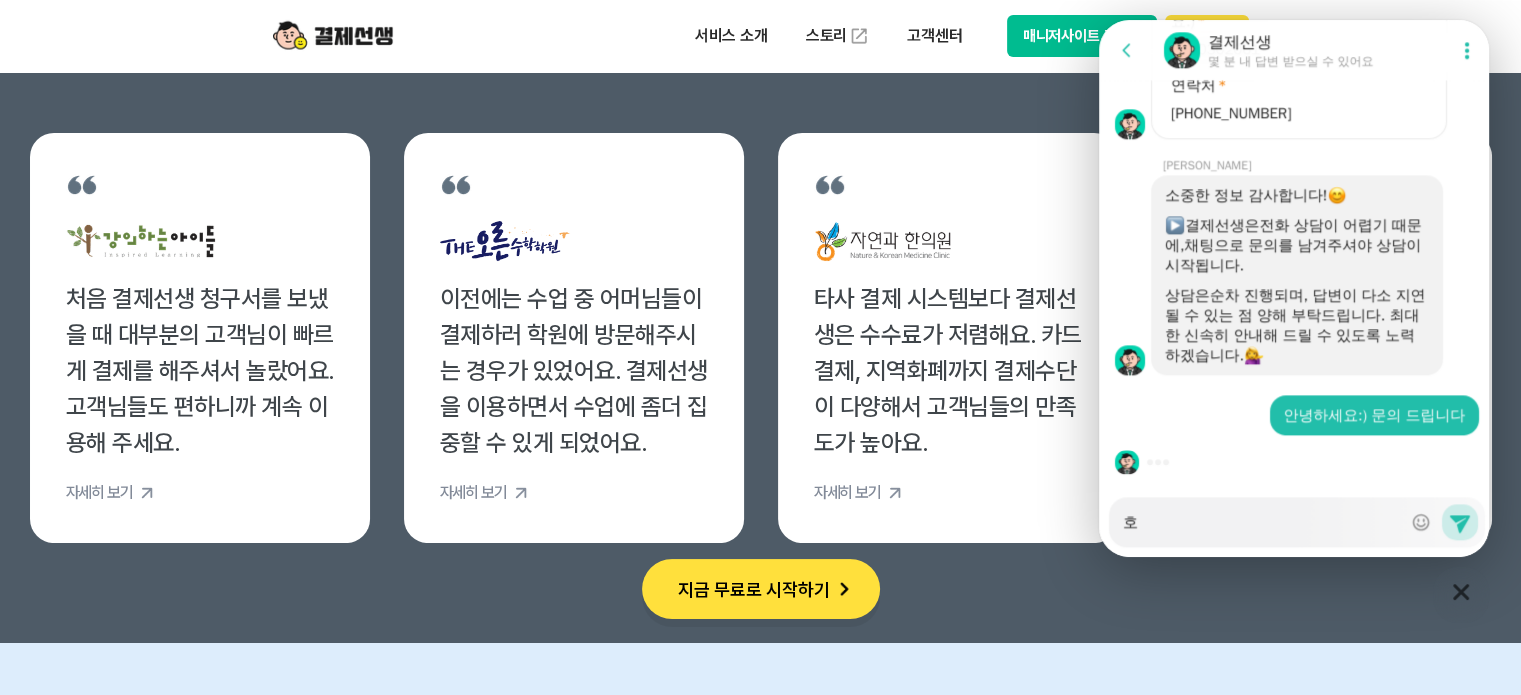 type on "x" 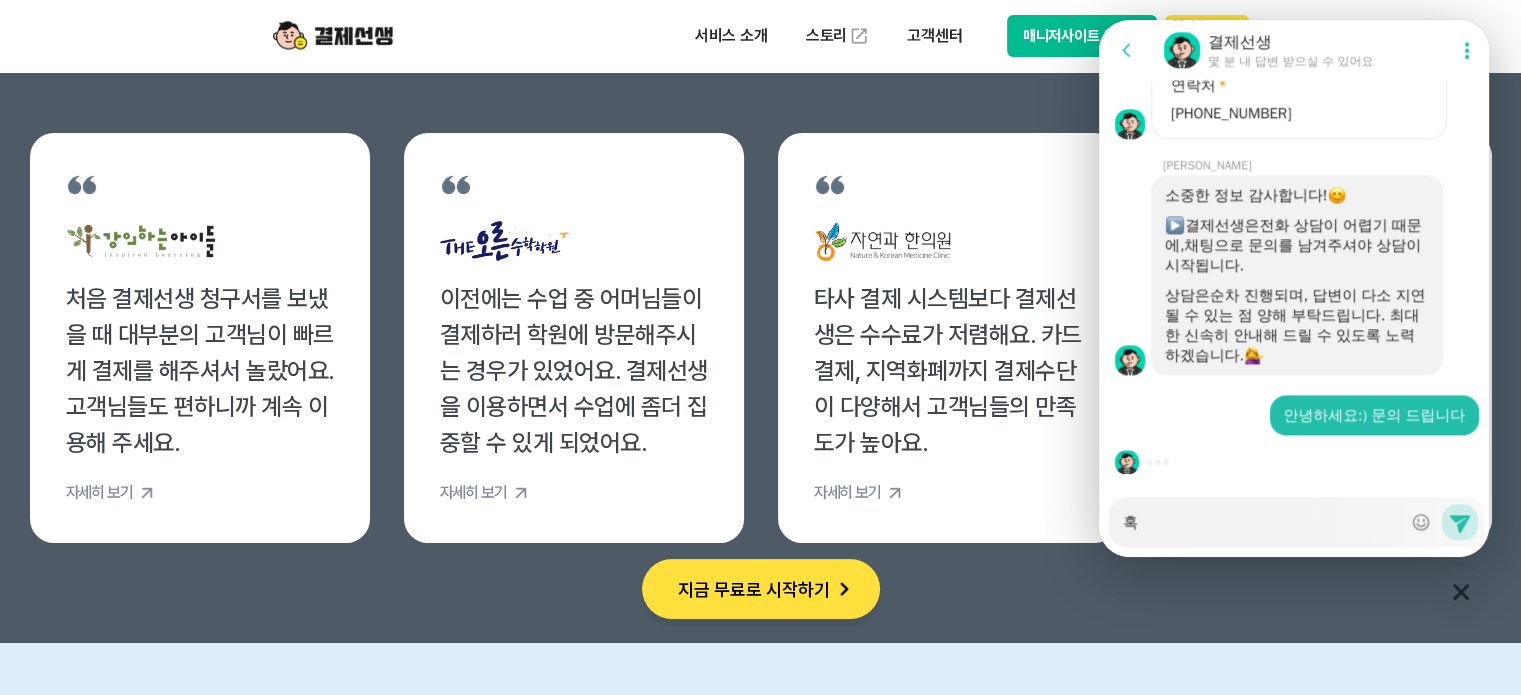 type on "x" 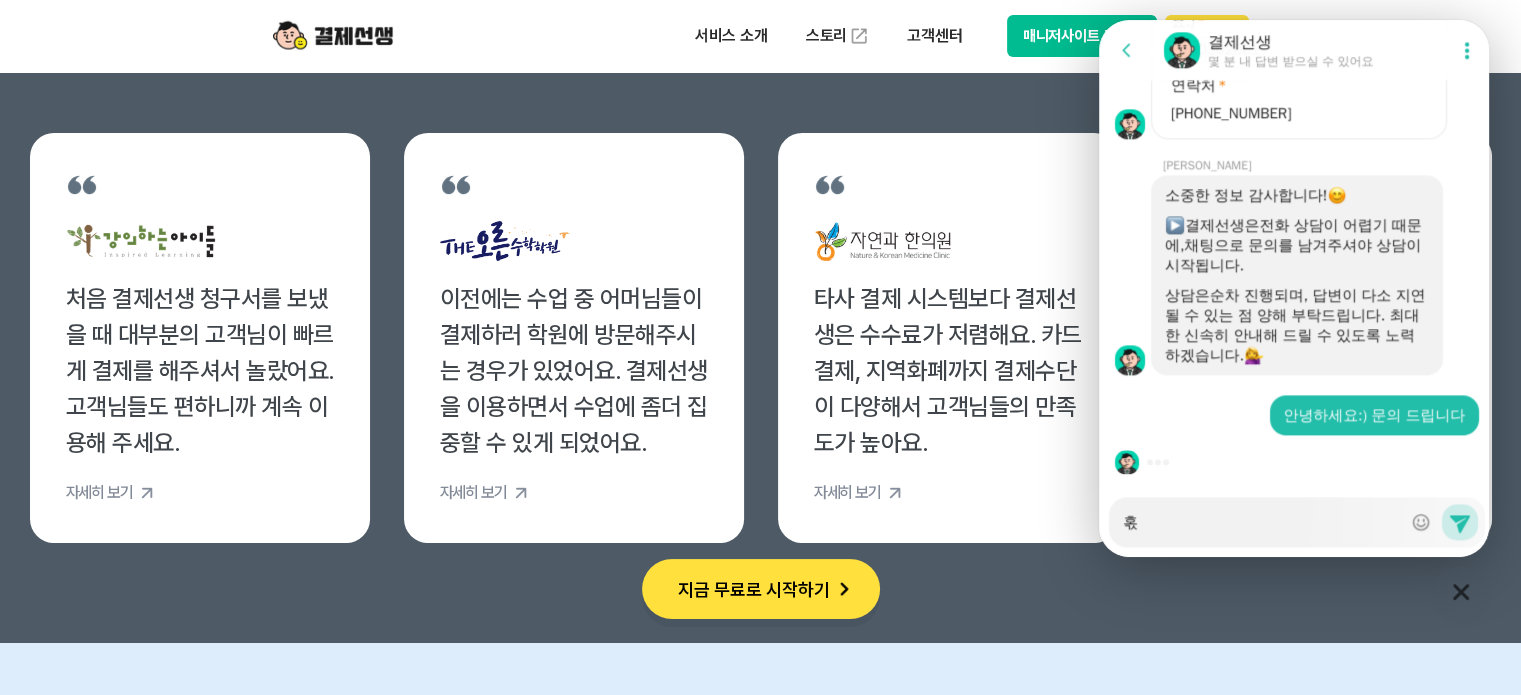 type on "x" 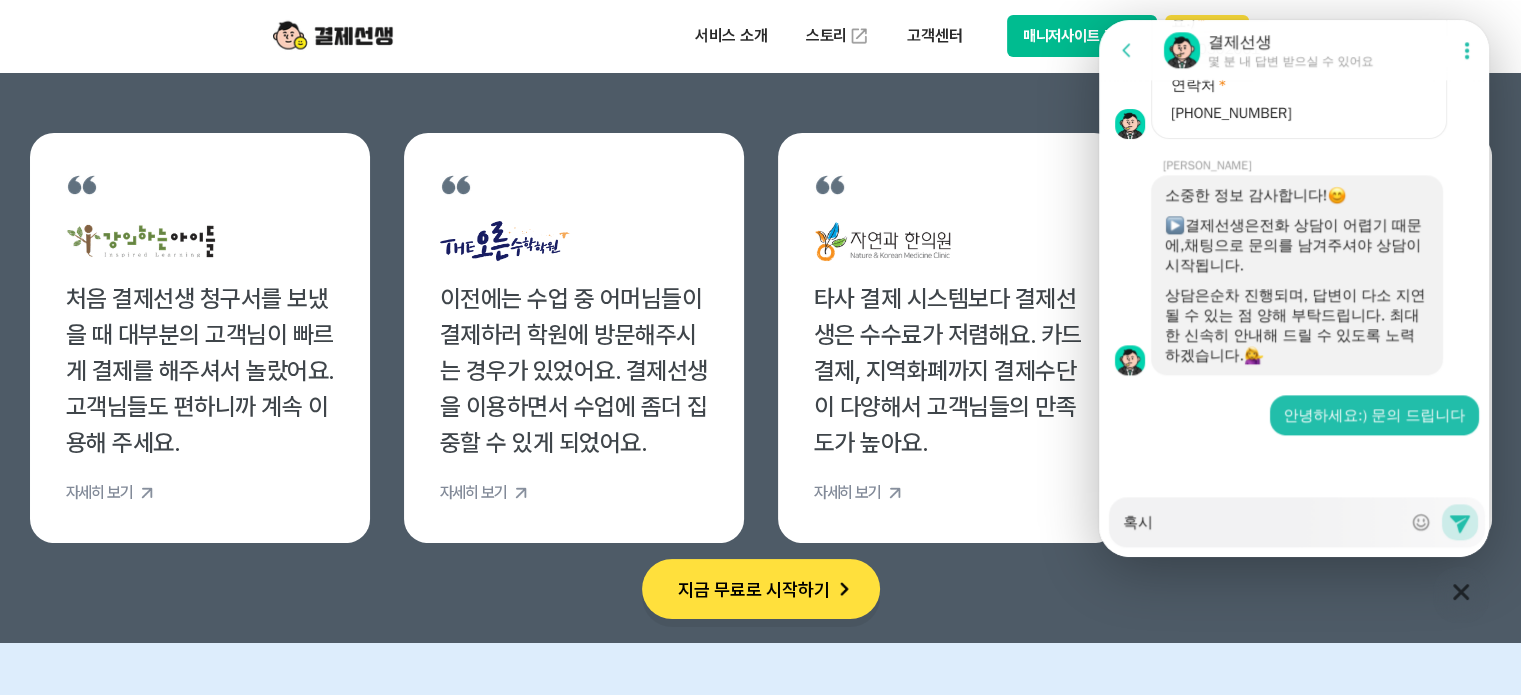 type on "x" 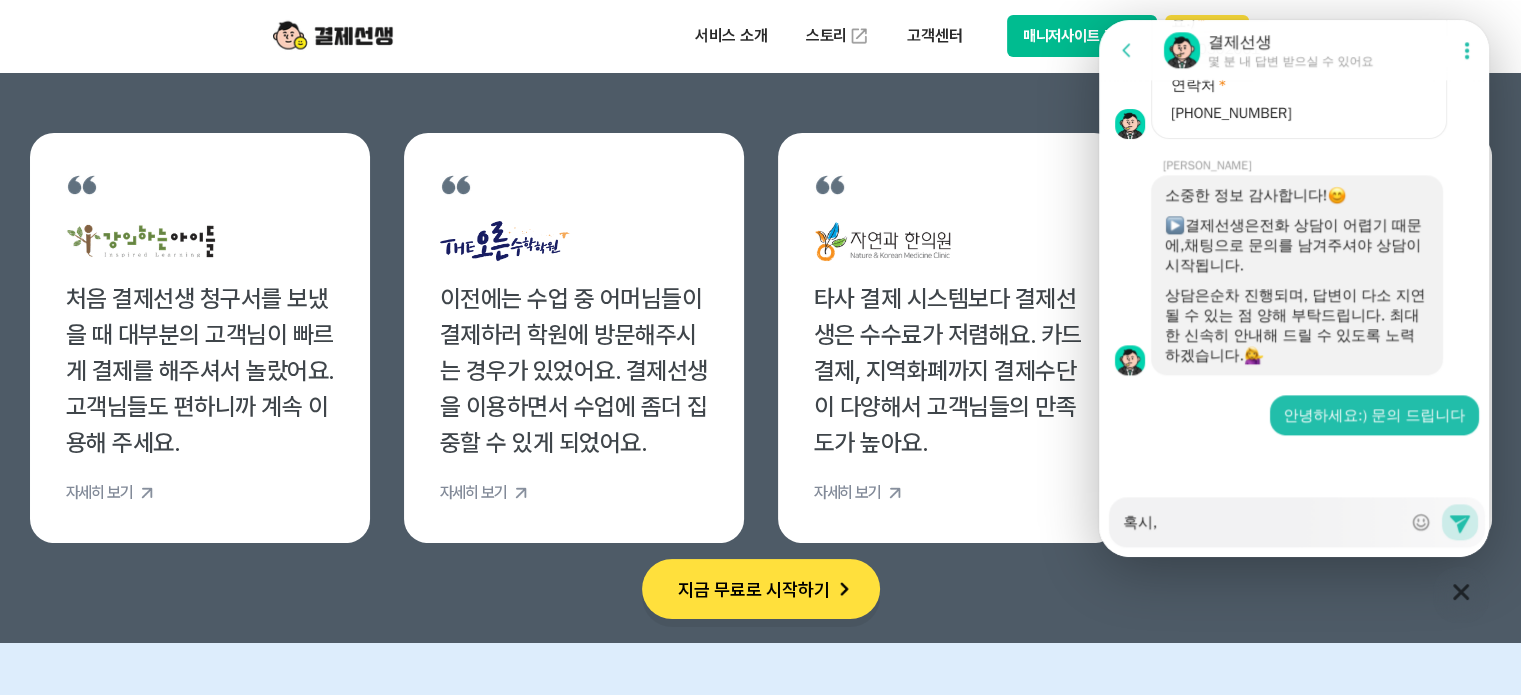 type on "x" 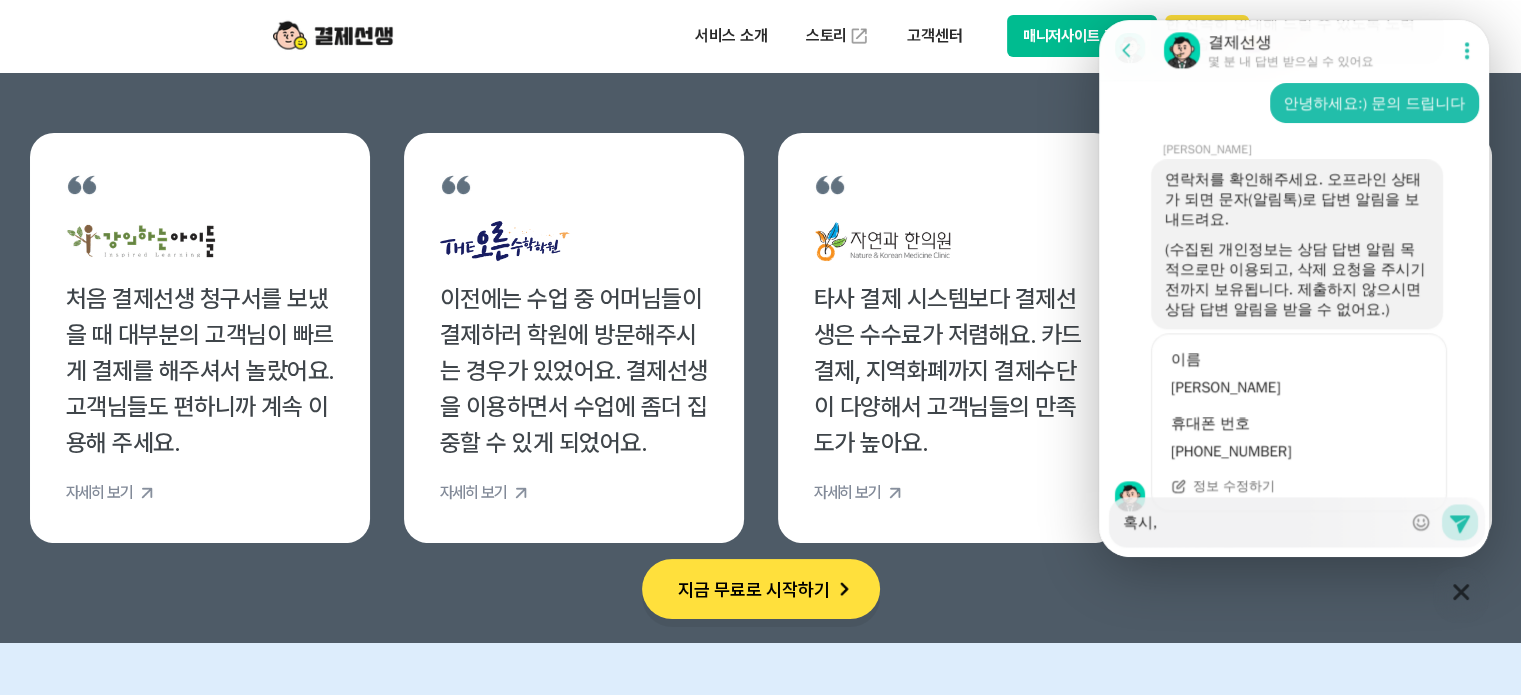 type on "x" 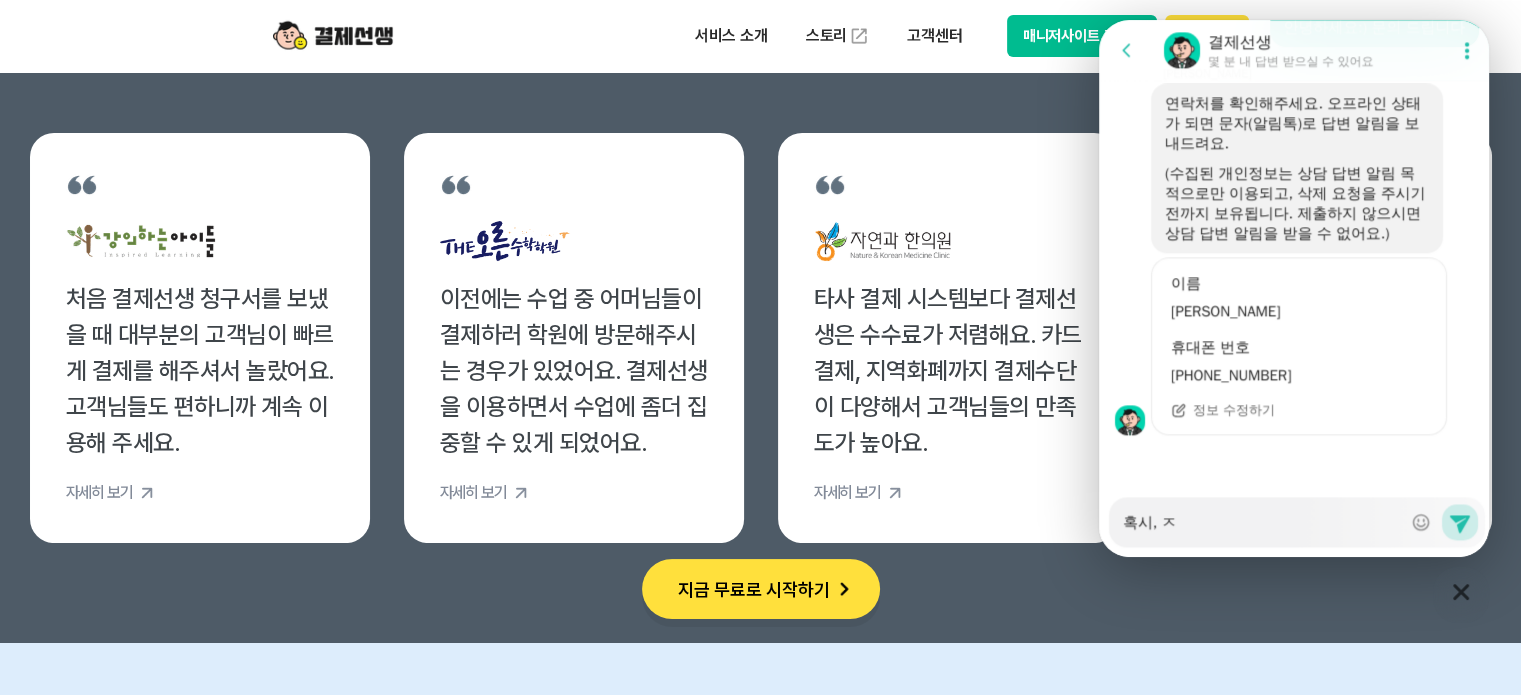 scroll, scrollTop: 2768, scrollLeft: 0, axis: vertical 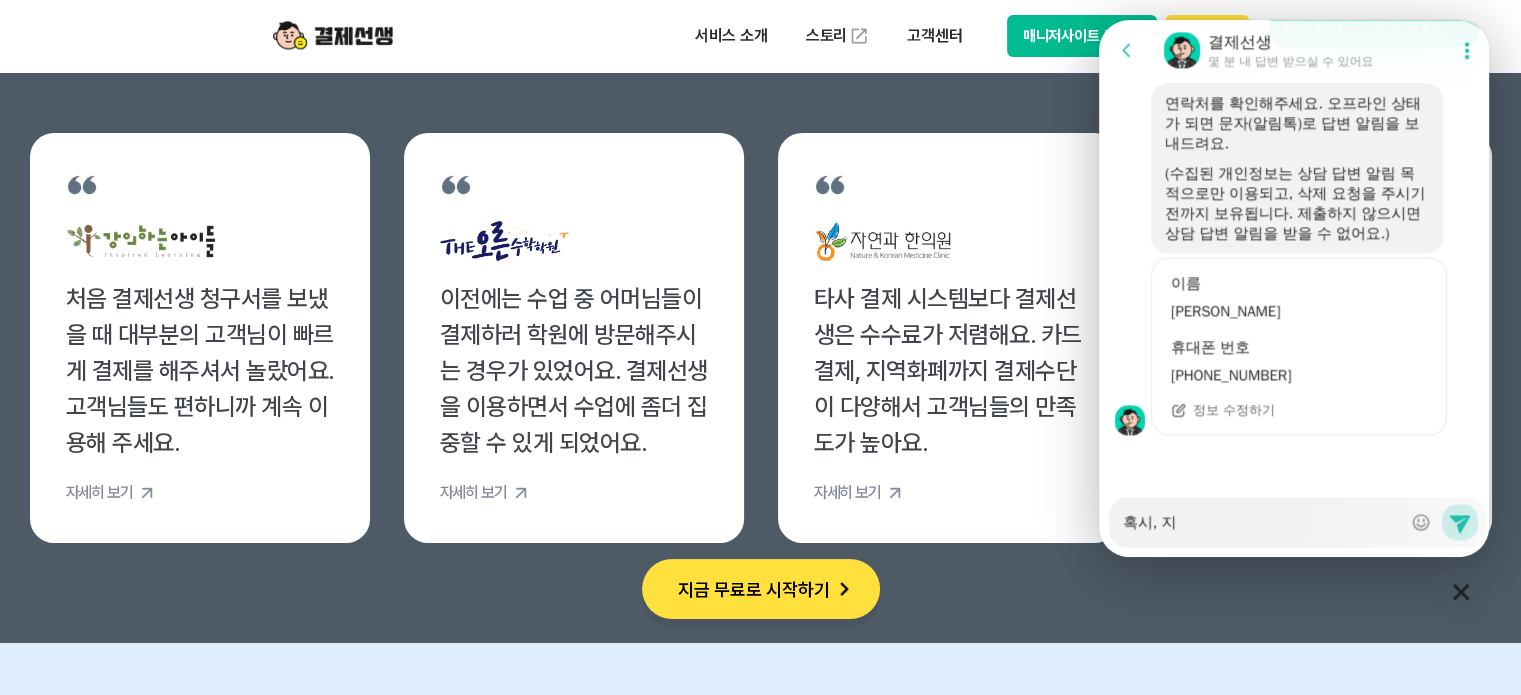 type on "x" 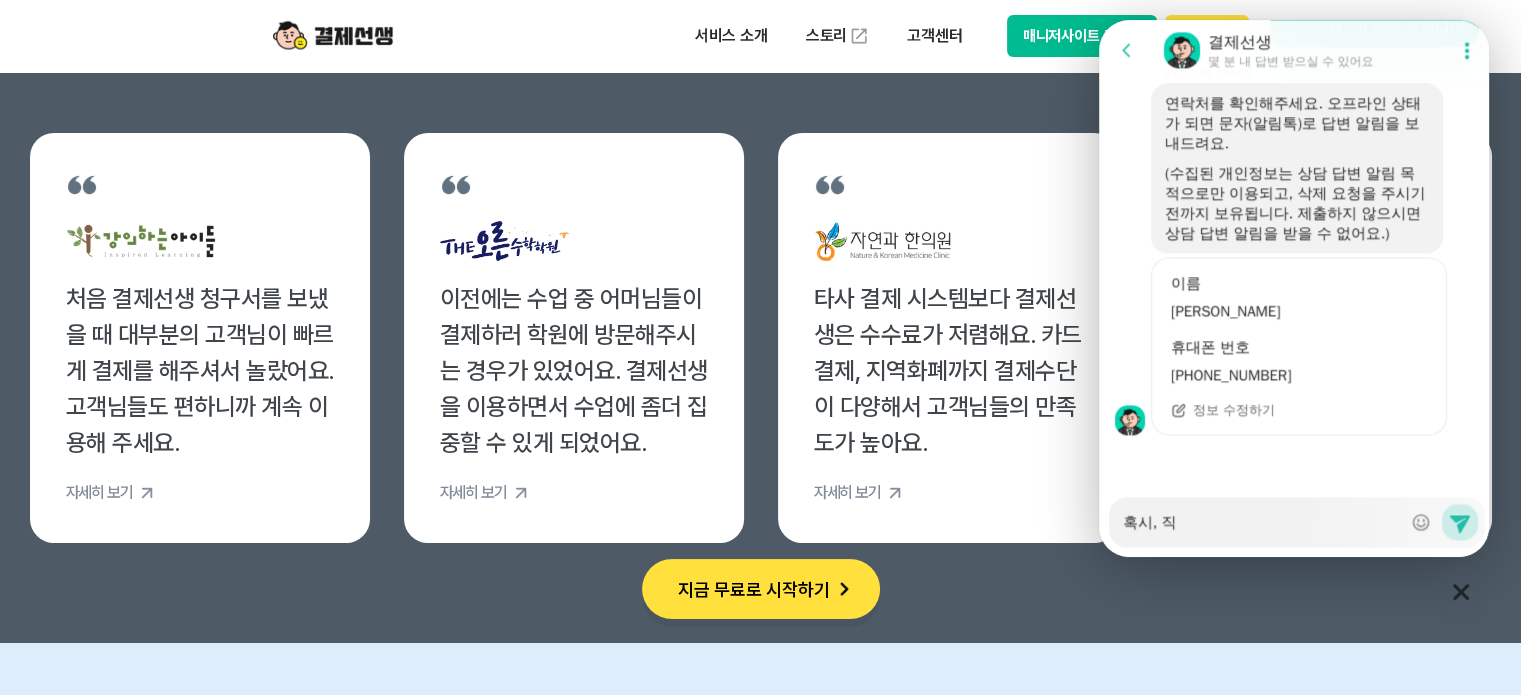 type on "x" 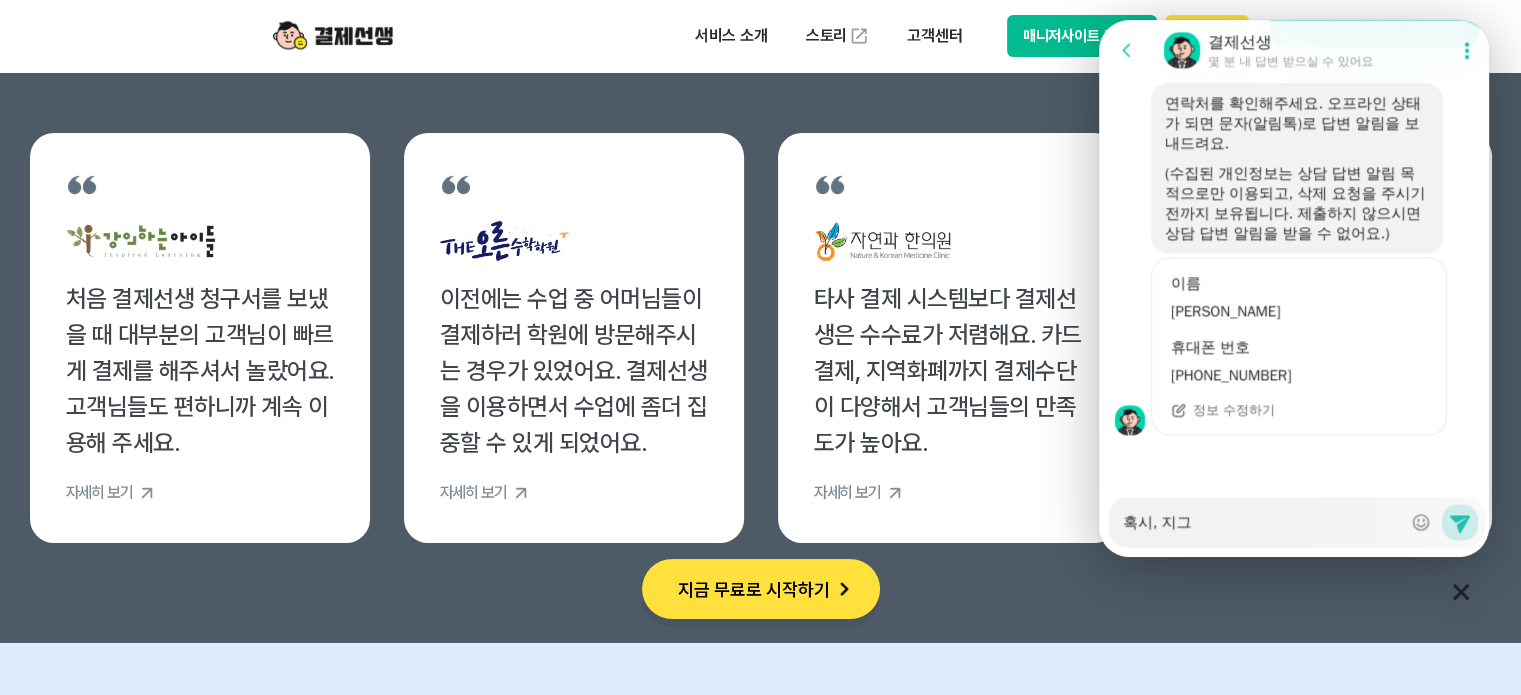 type on "x" 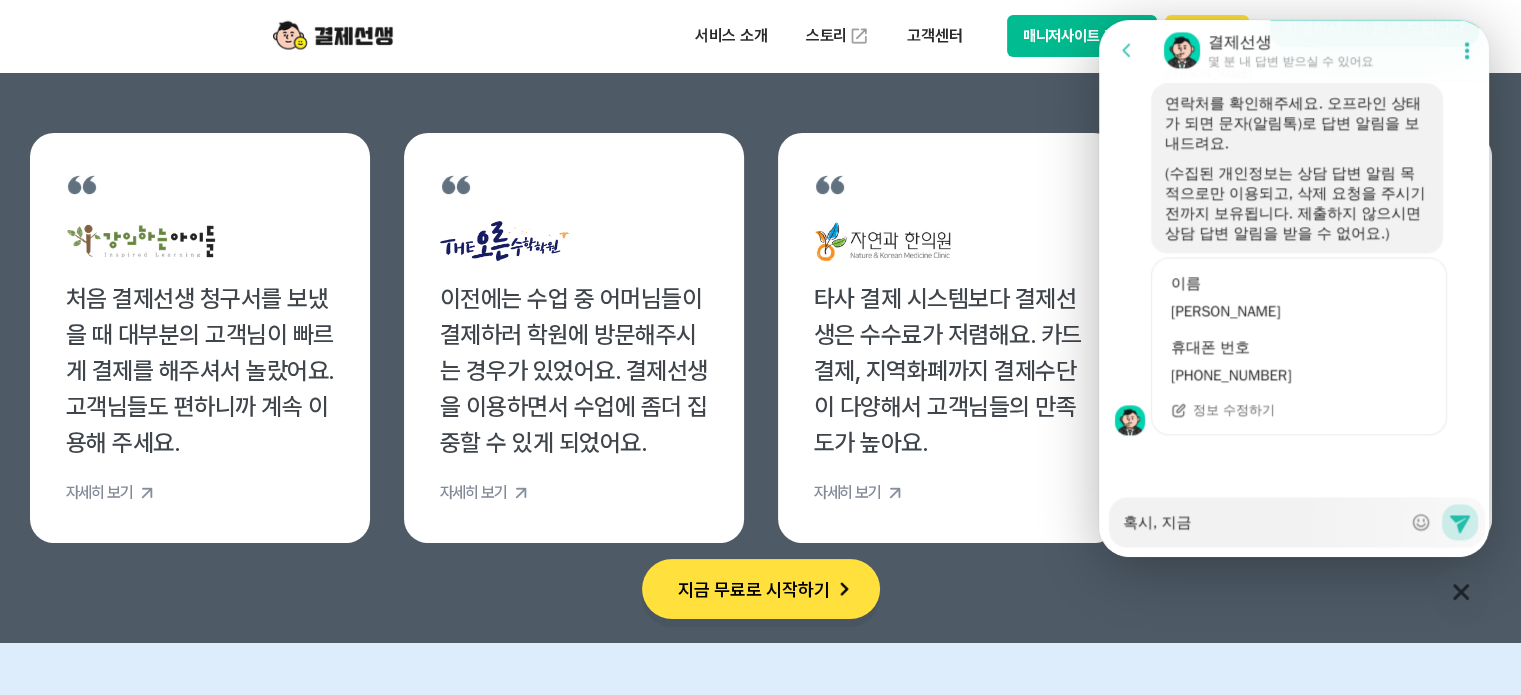 type on "x" 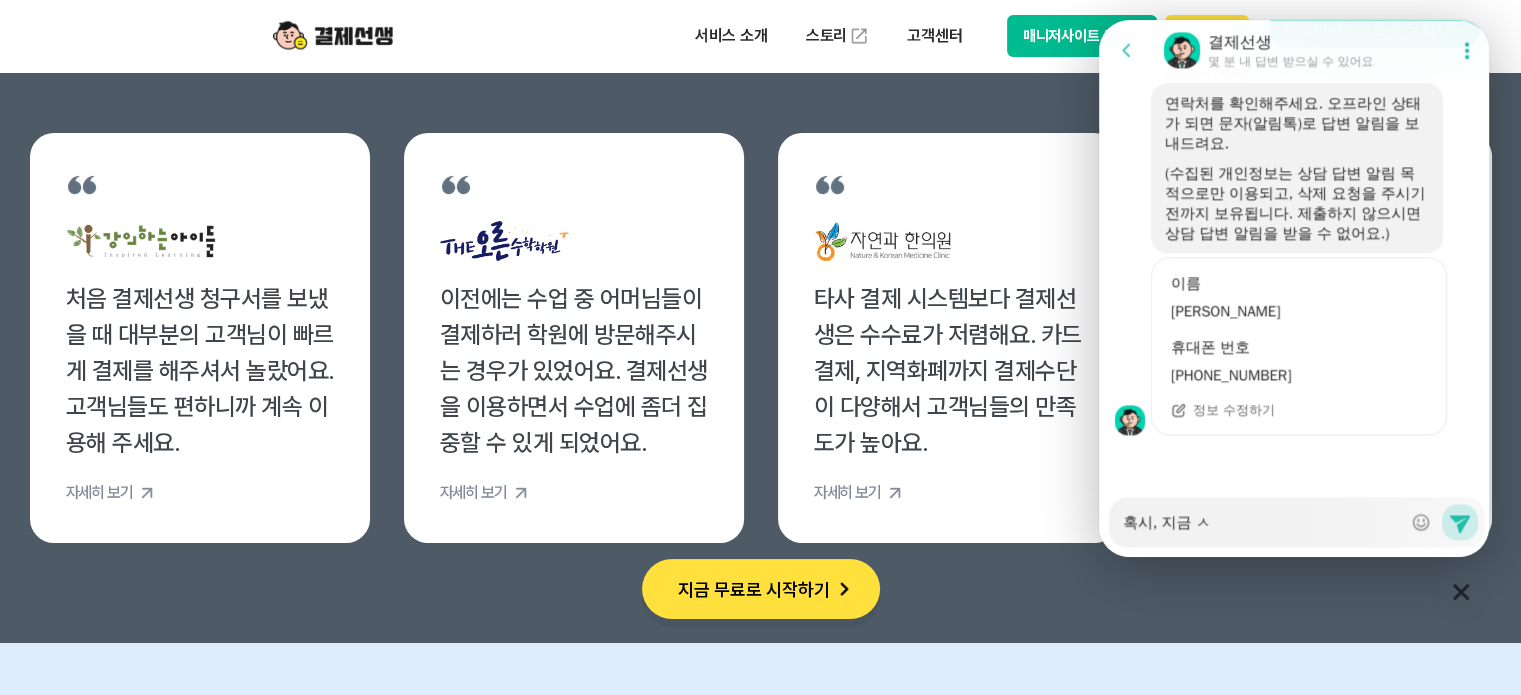 type on "x" 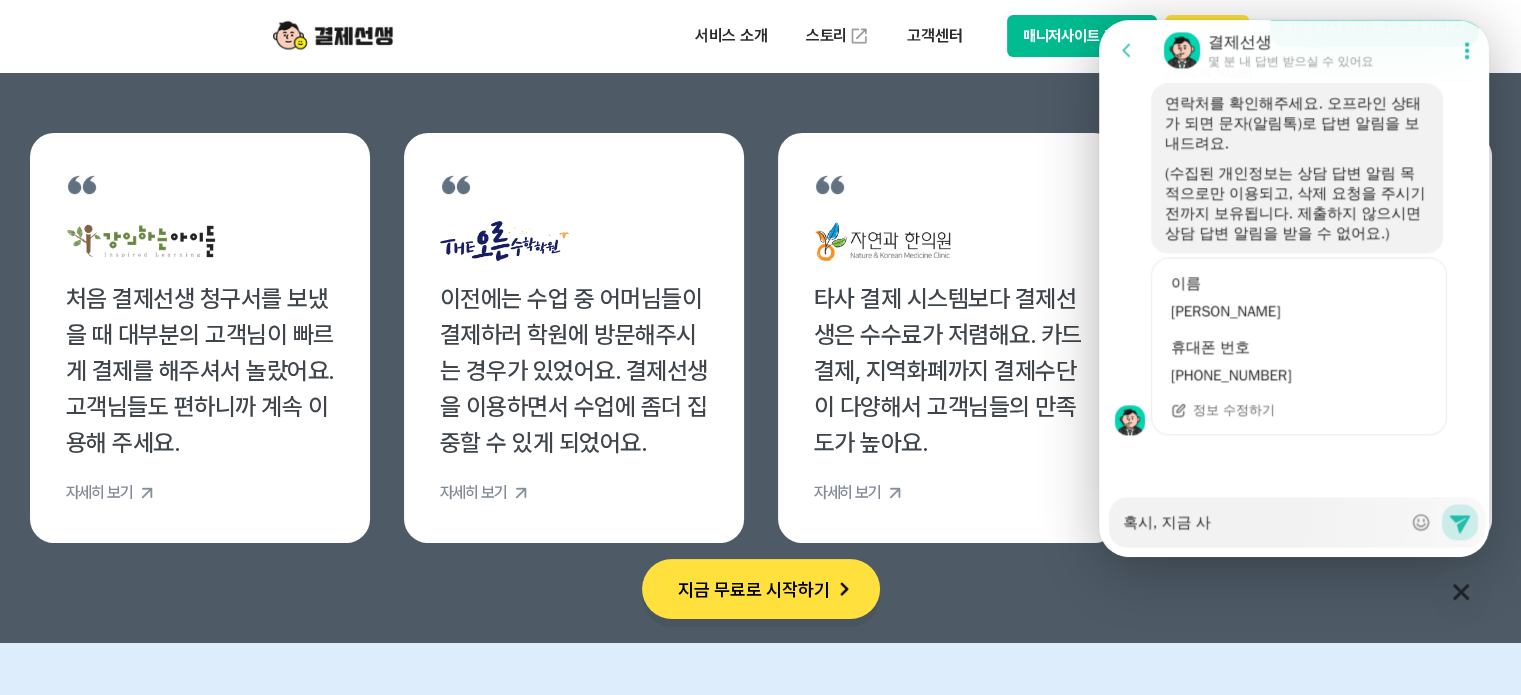 type on "x" 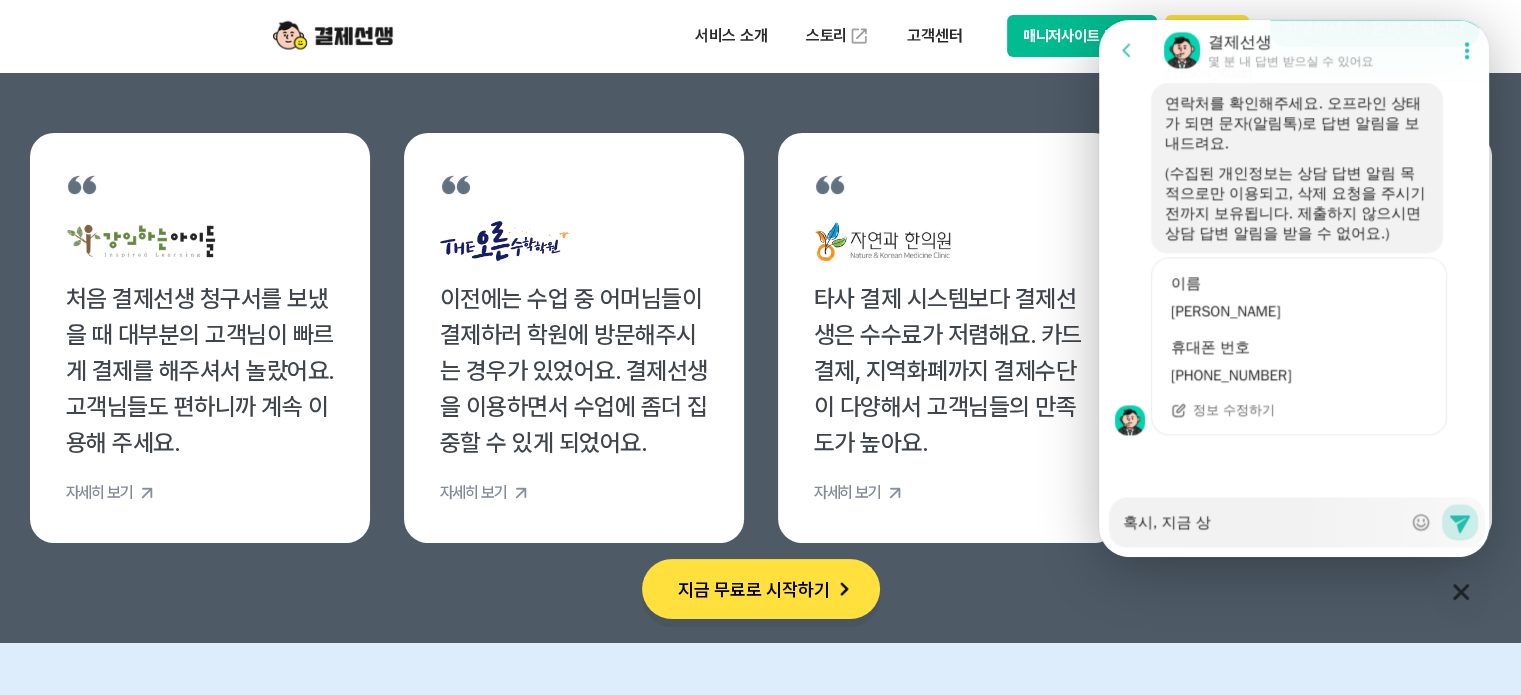type on "x" 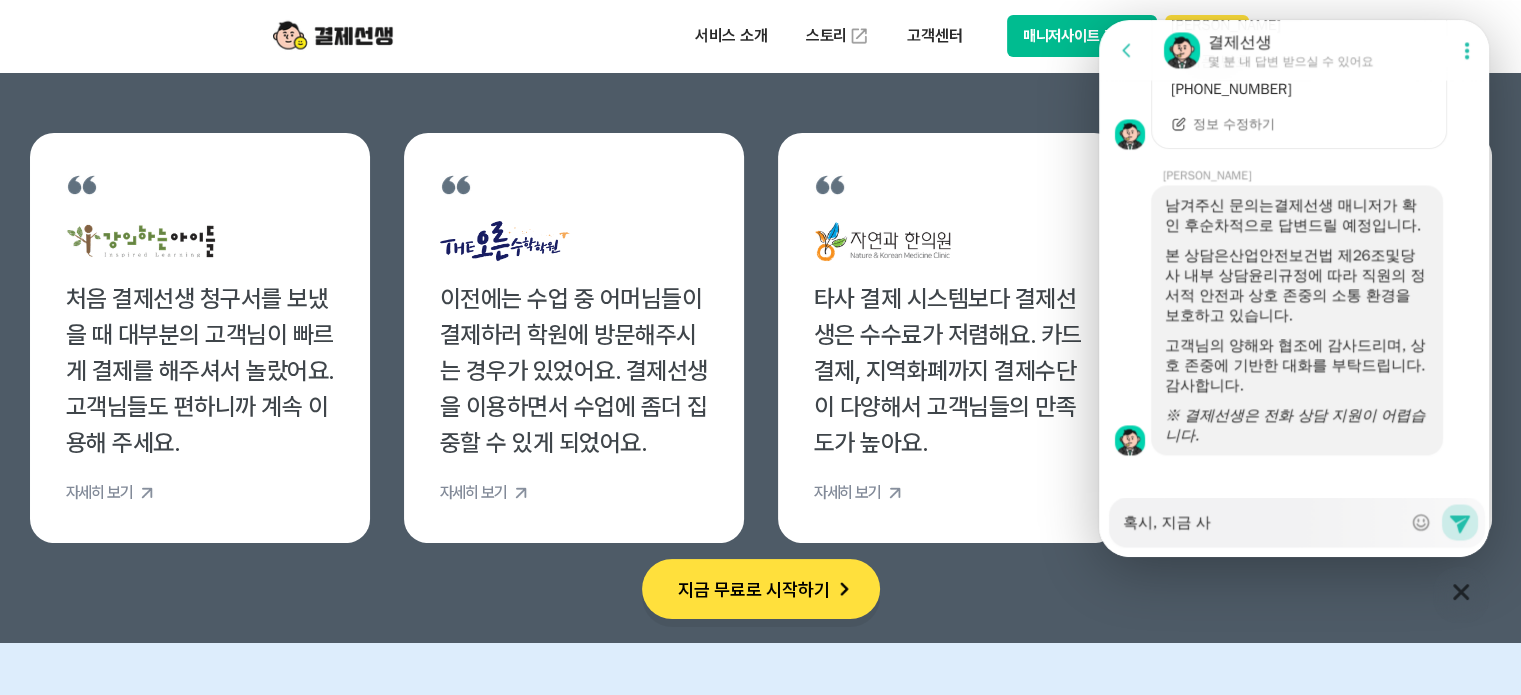 scroll, scrollTop: 3094, scrollLeft: 0, axis: vertical 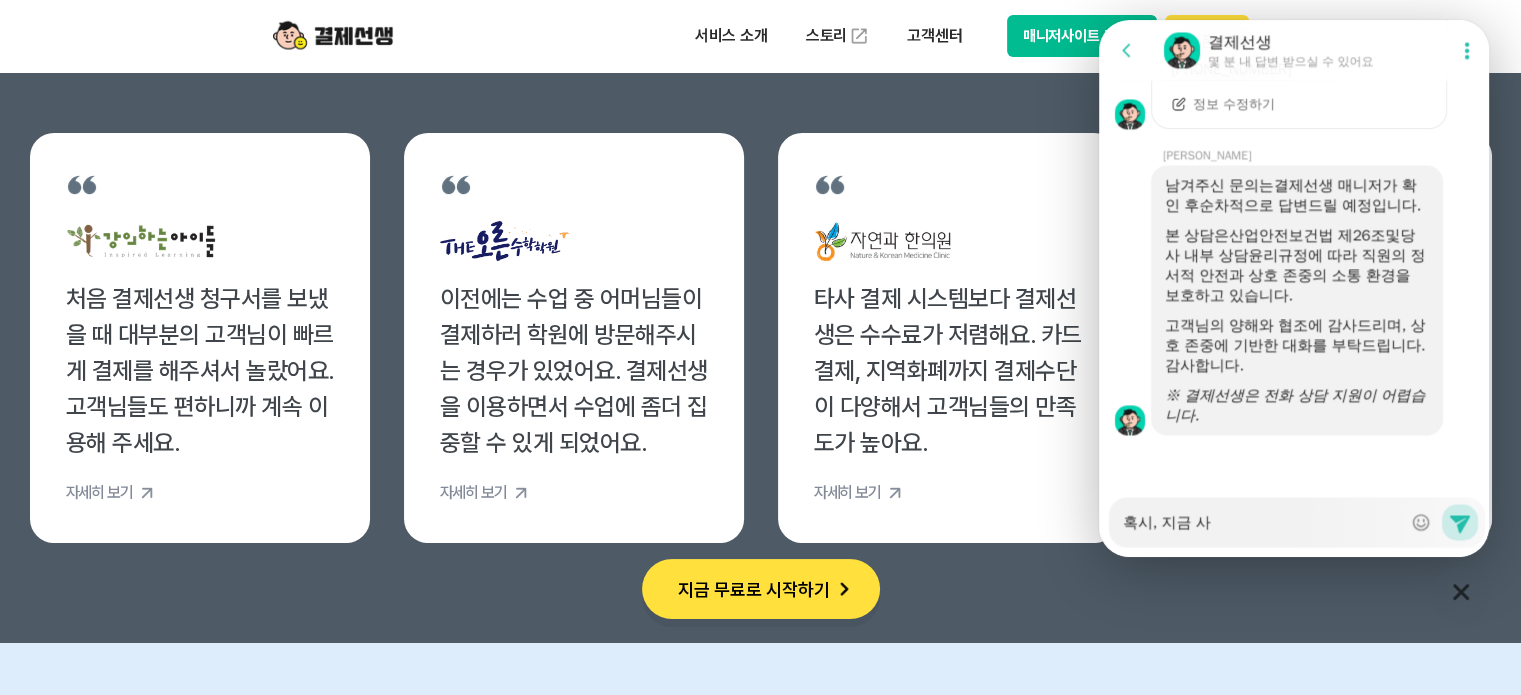 type on "x" 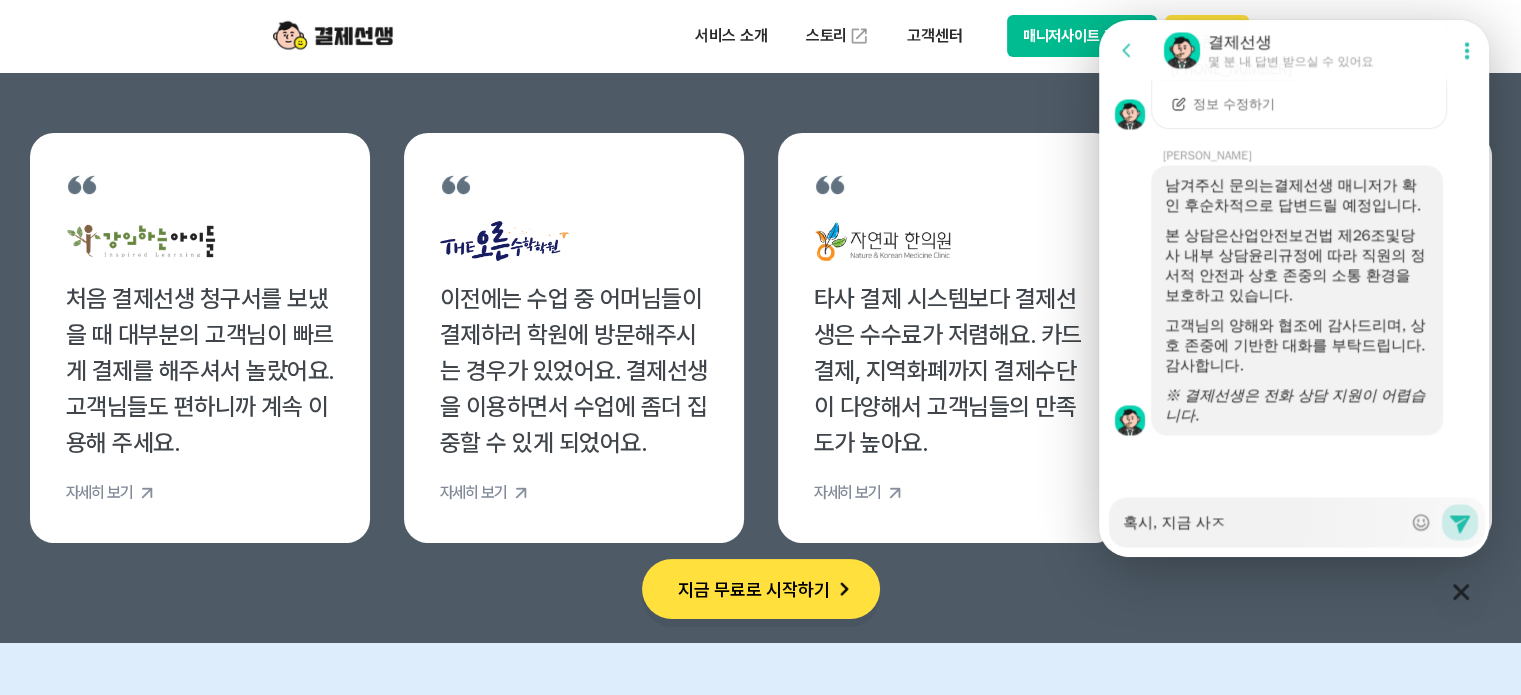 type on "x" 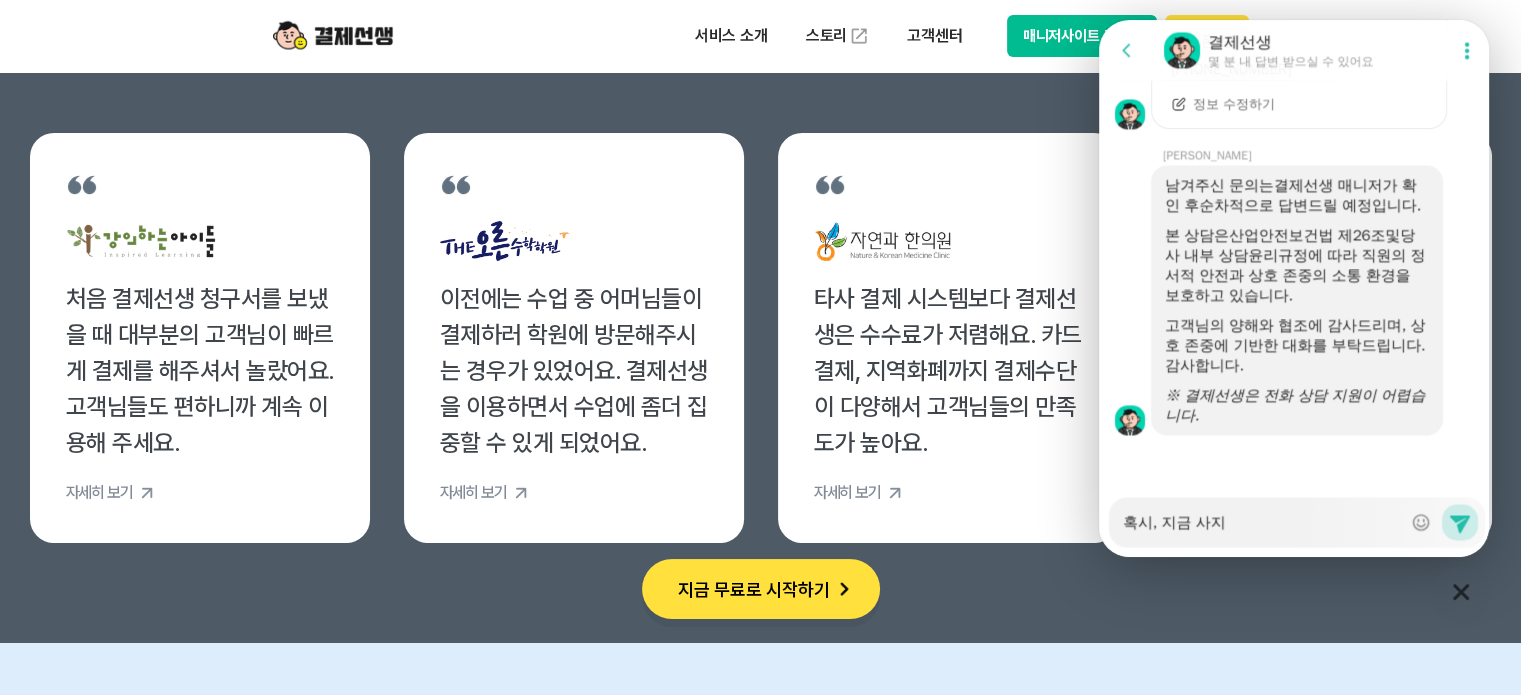 type on "x" 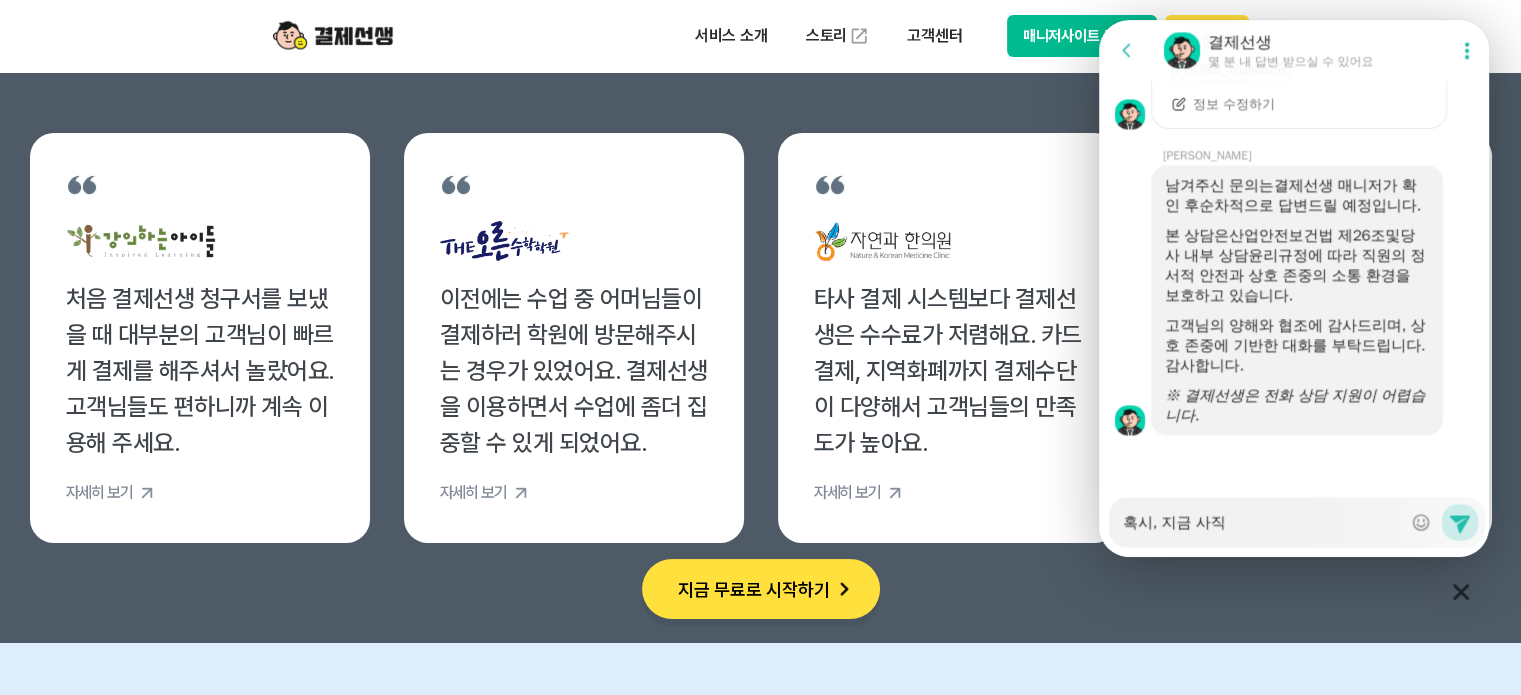 type on "x" 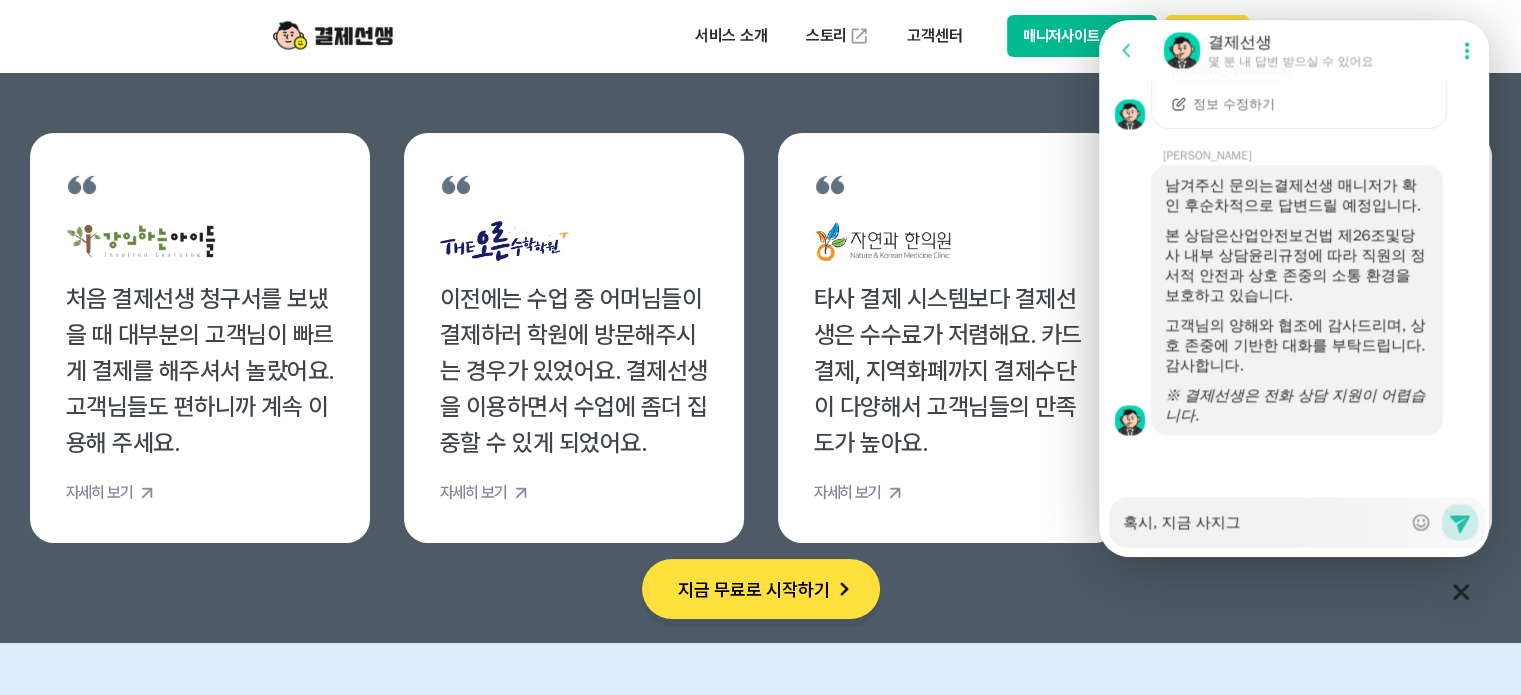 type on "x" 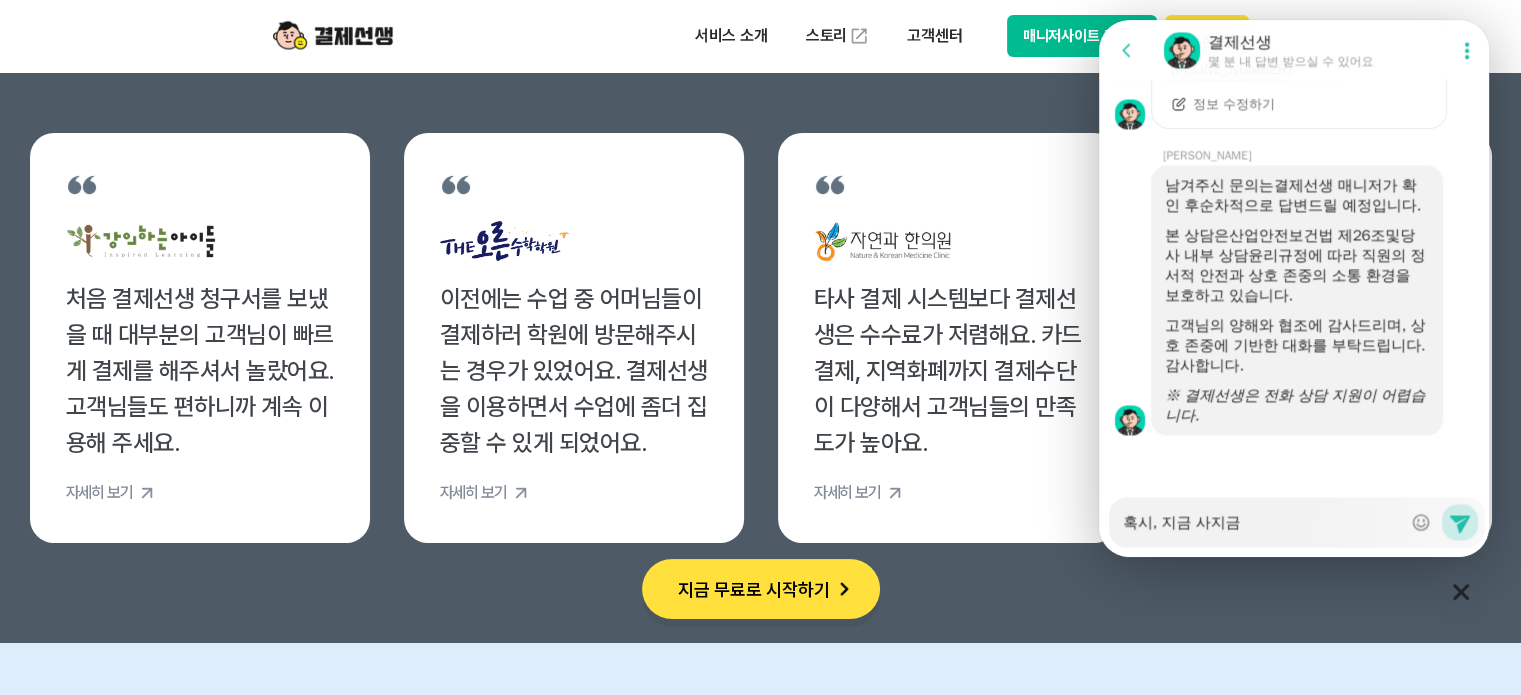 type on "x" 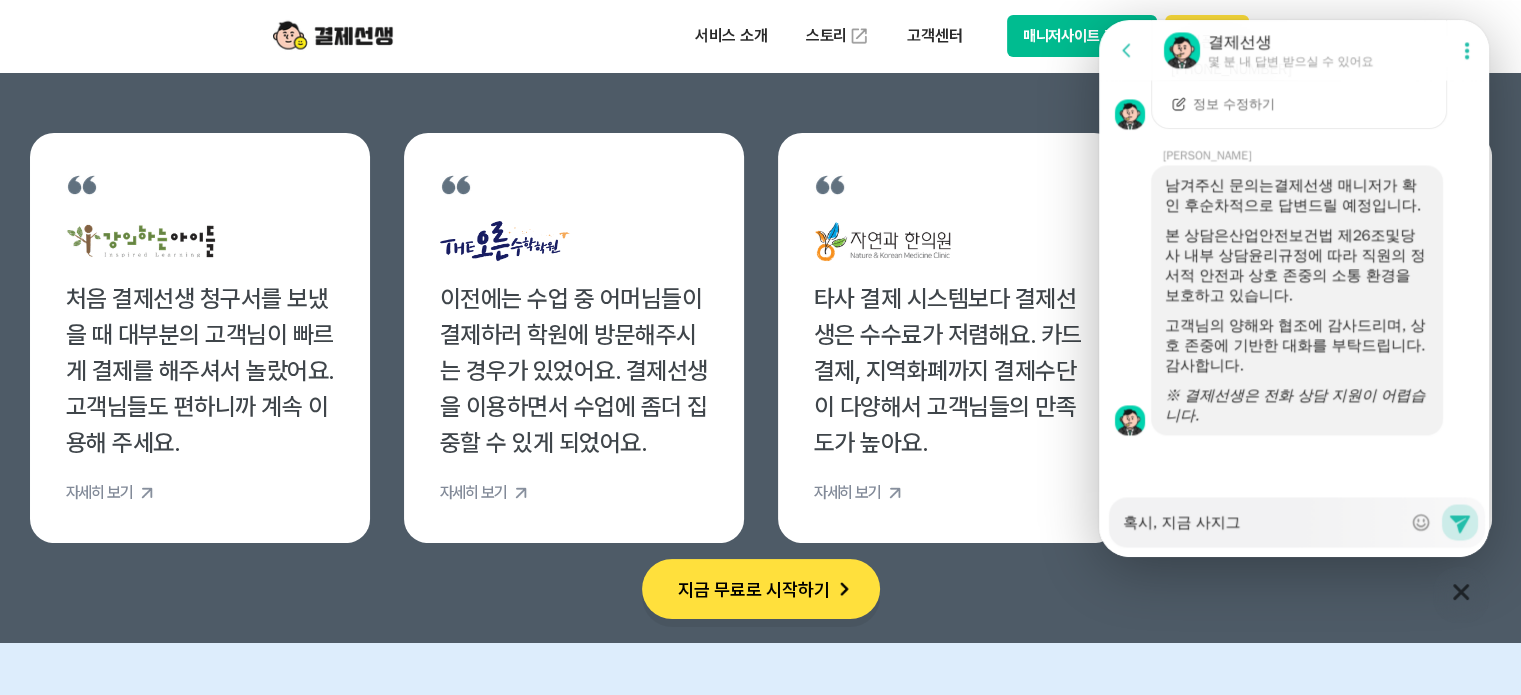 type on "x" 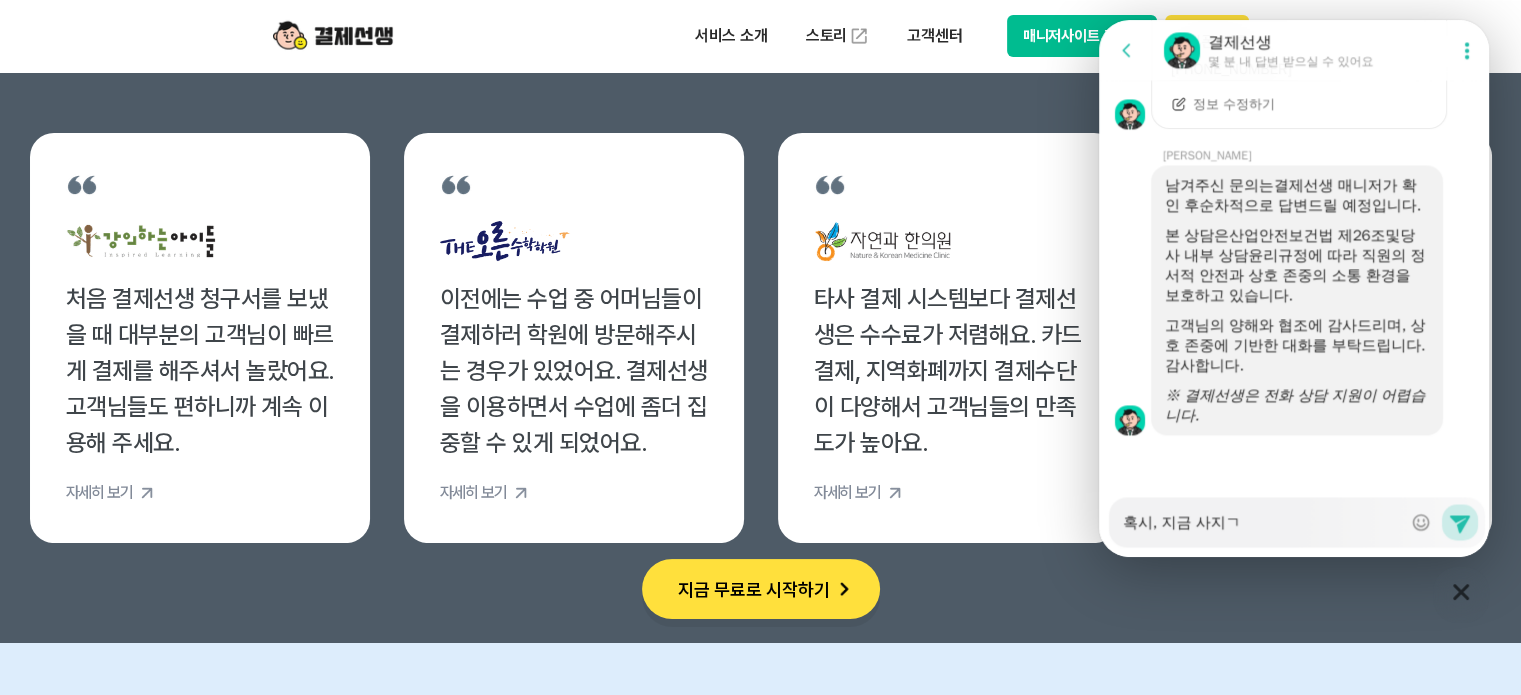type on "x" 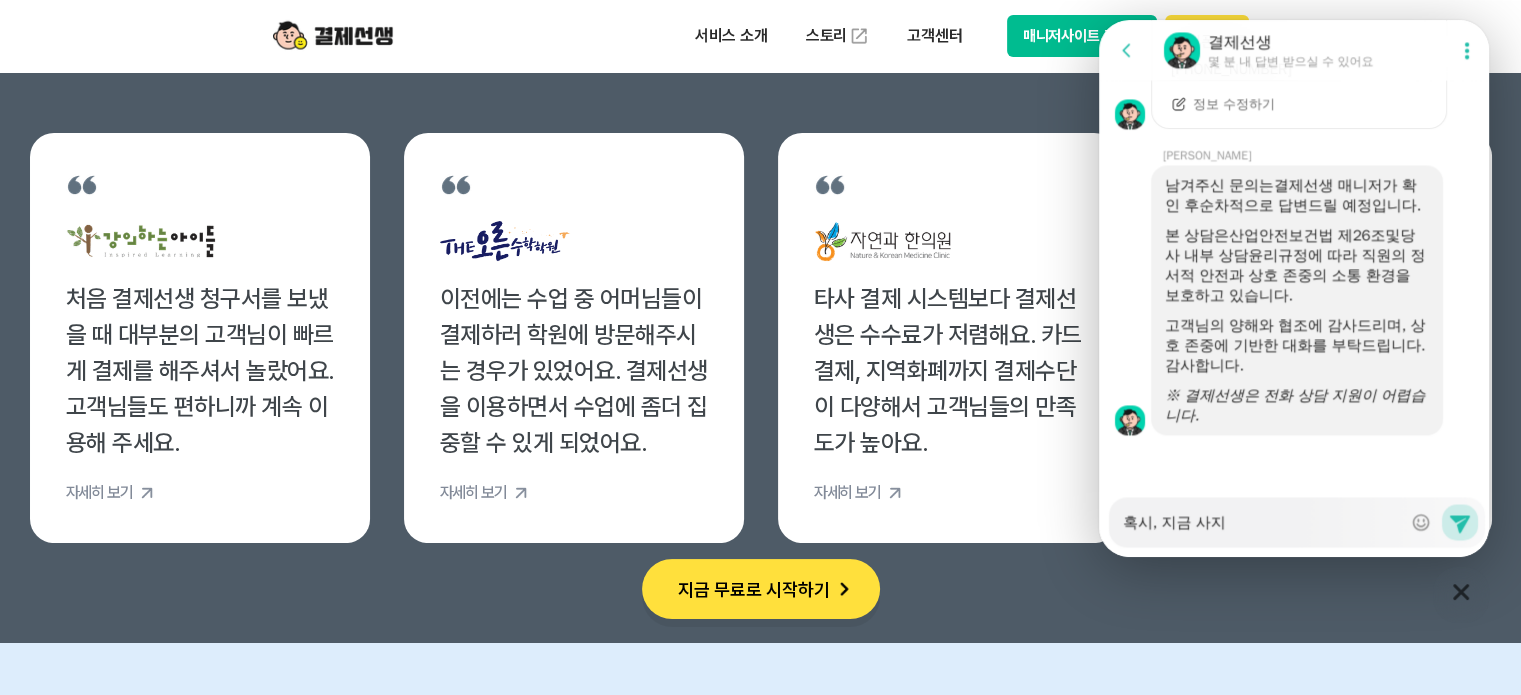 type on "x" 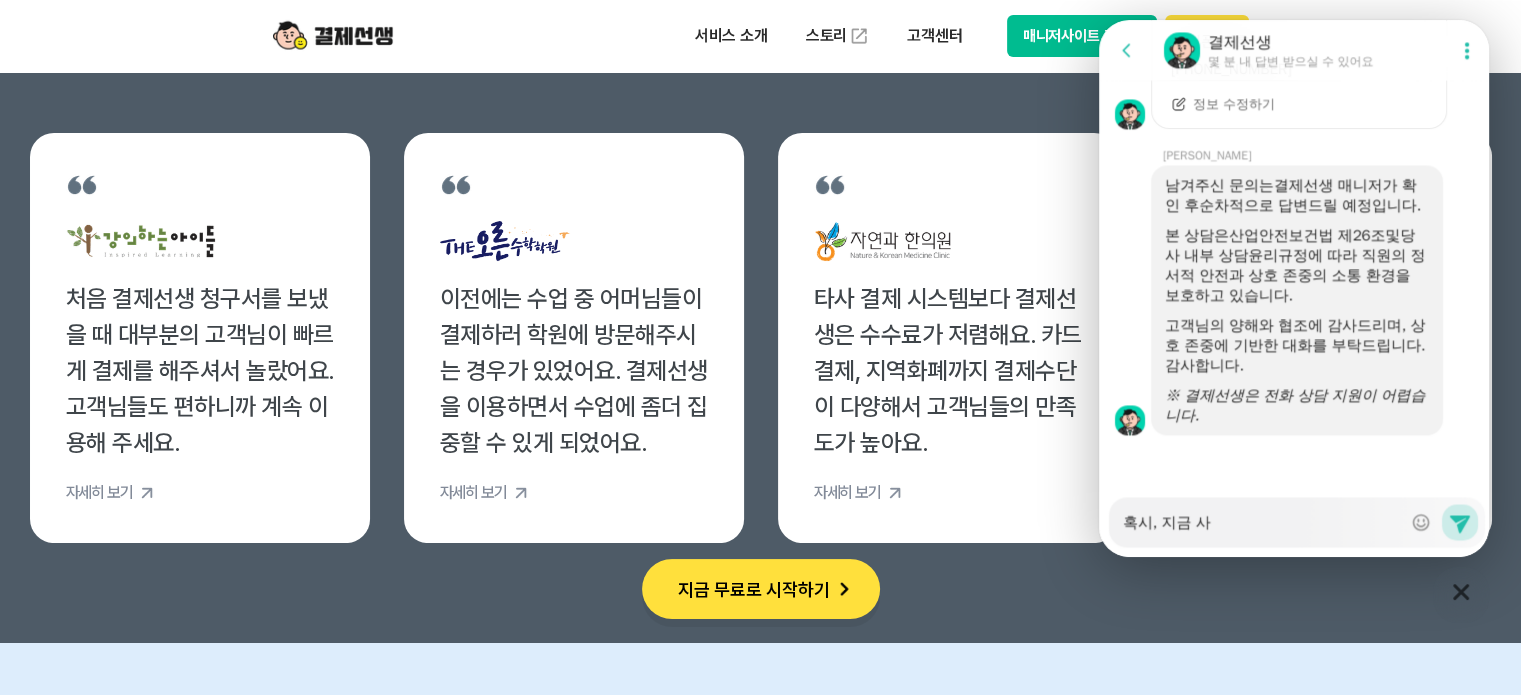type on "x" 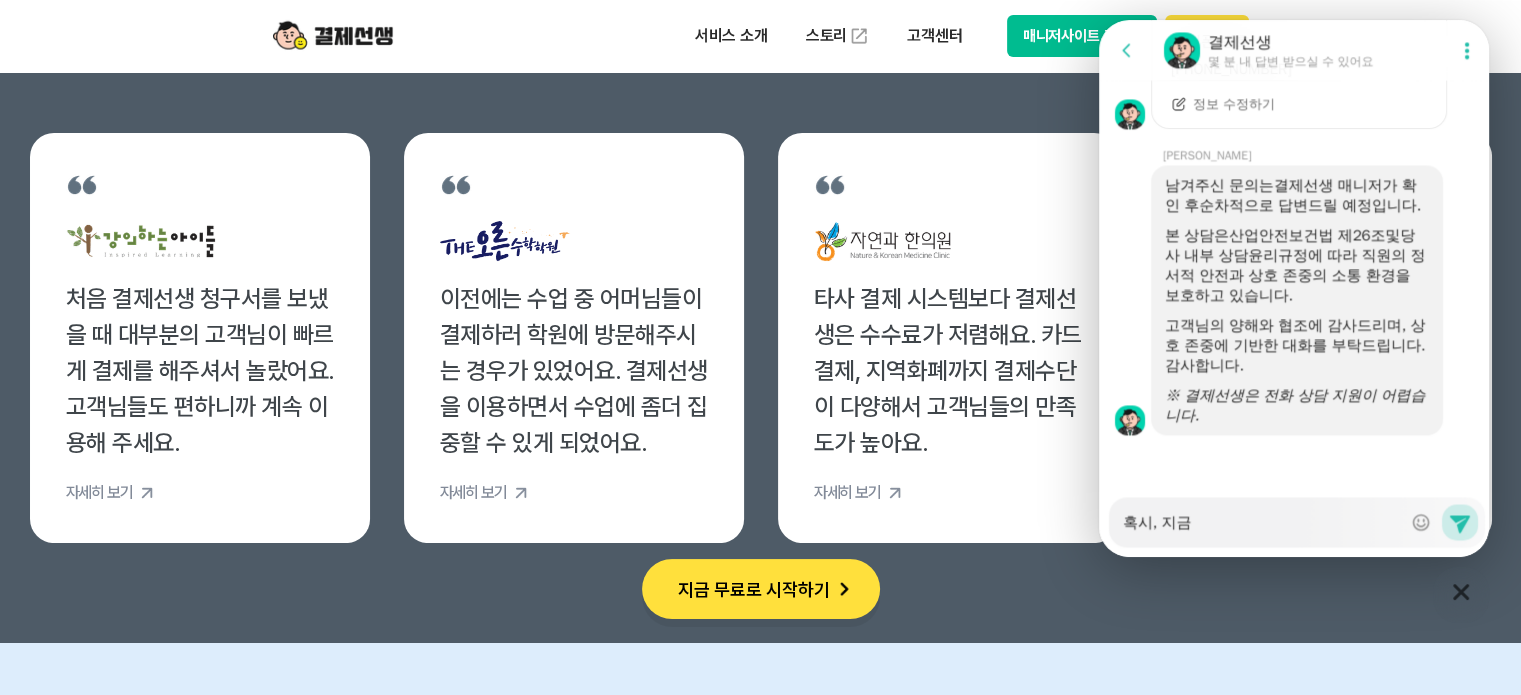 type on "x" 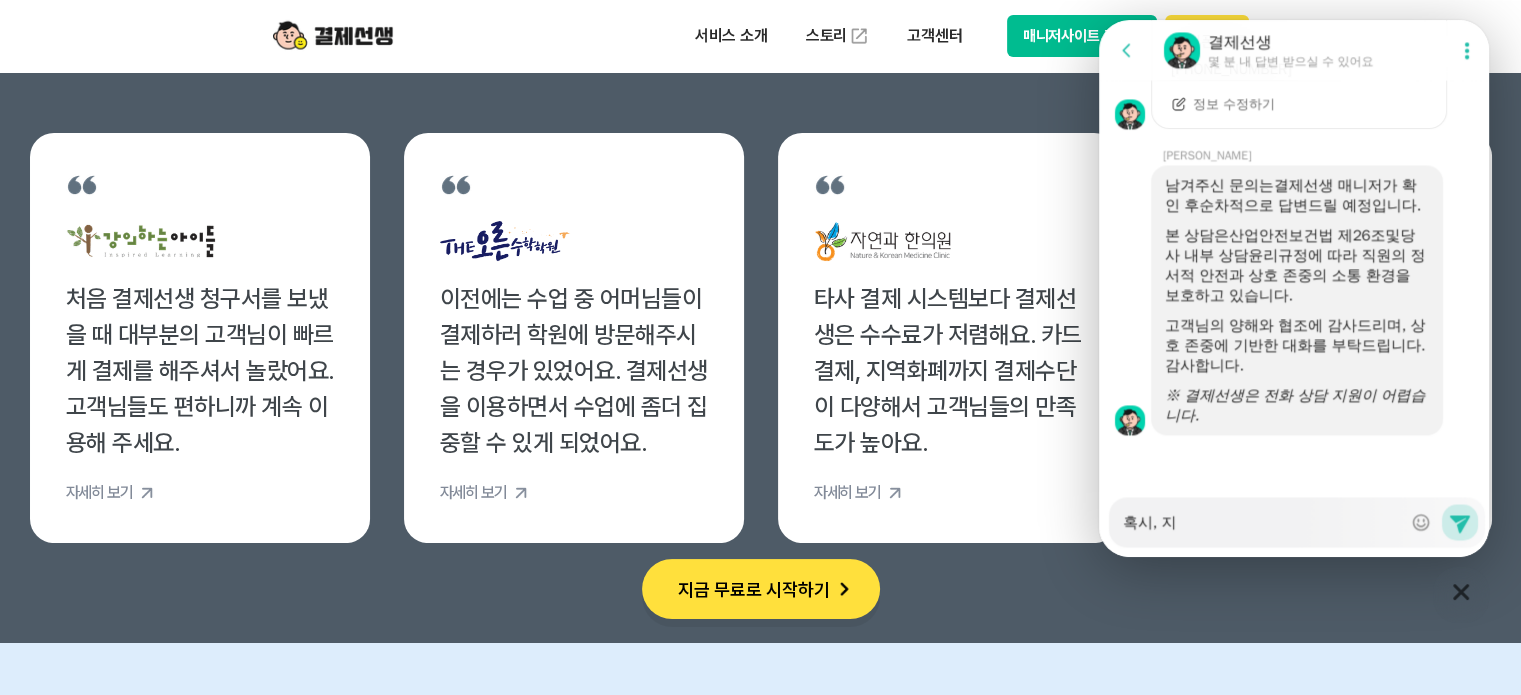 type on "x" 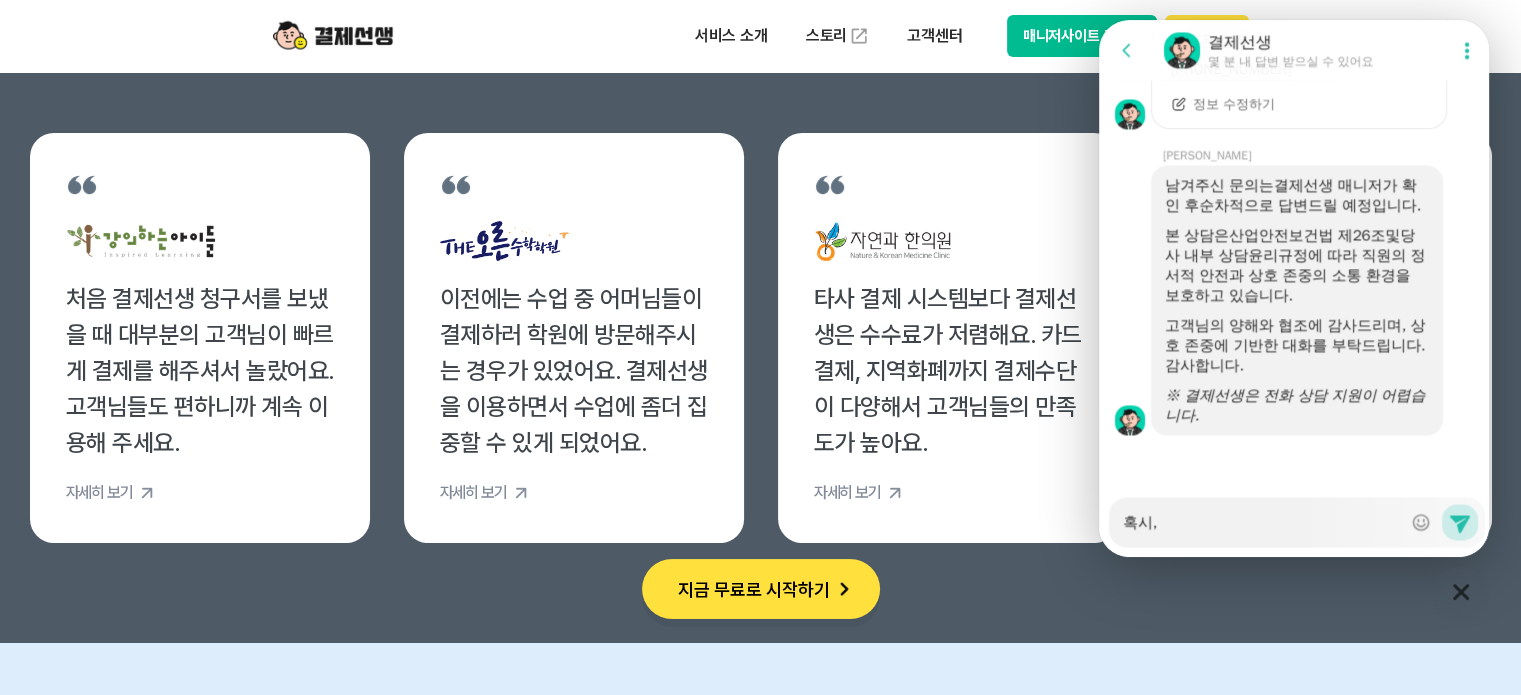 type on "x" 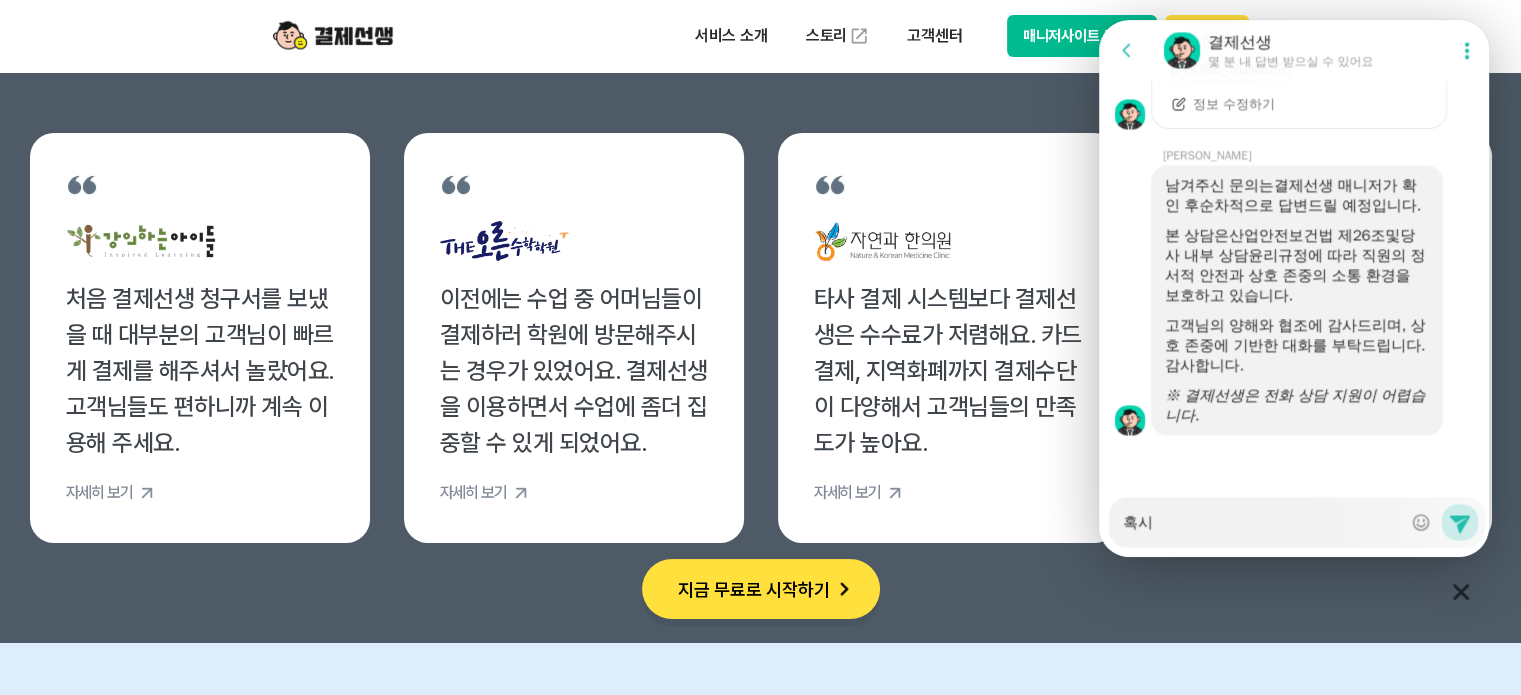 type on "x" 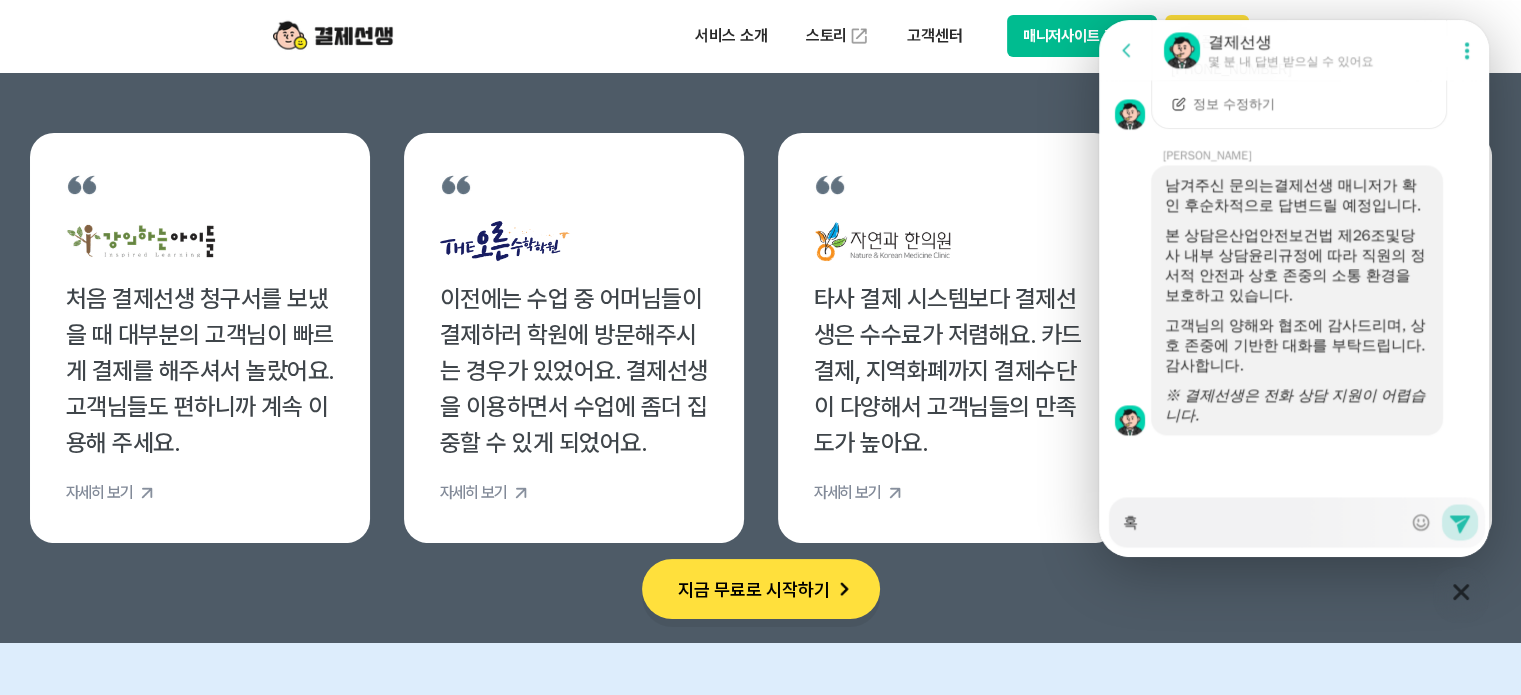 type on "x" 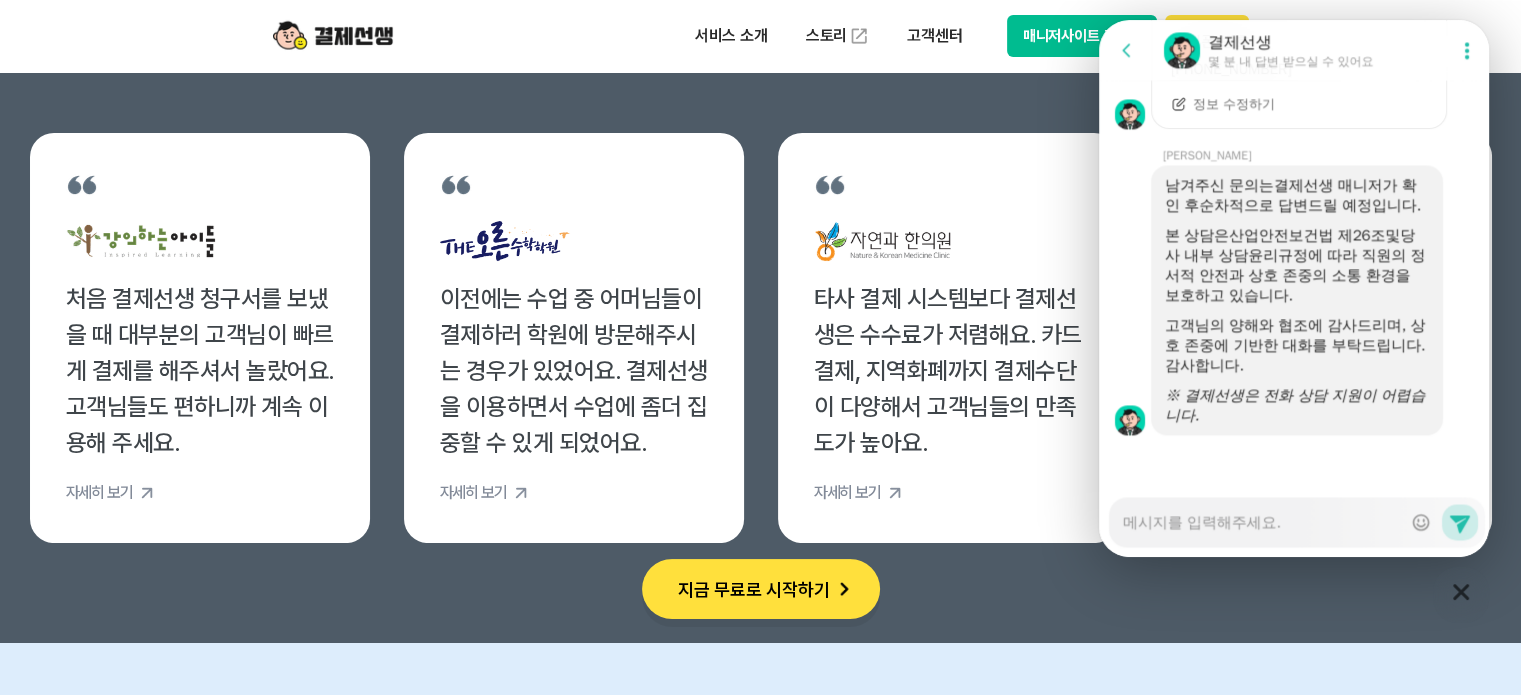 type on "x" 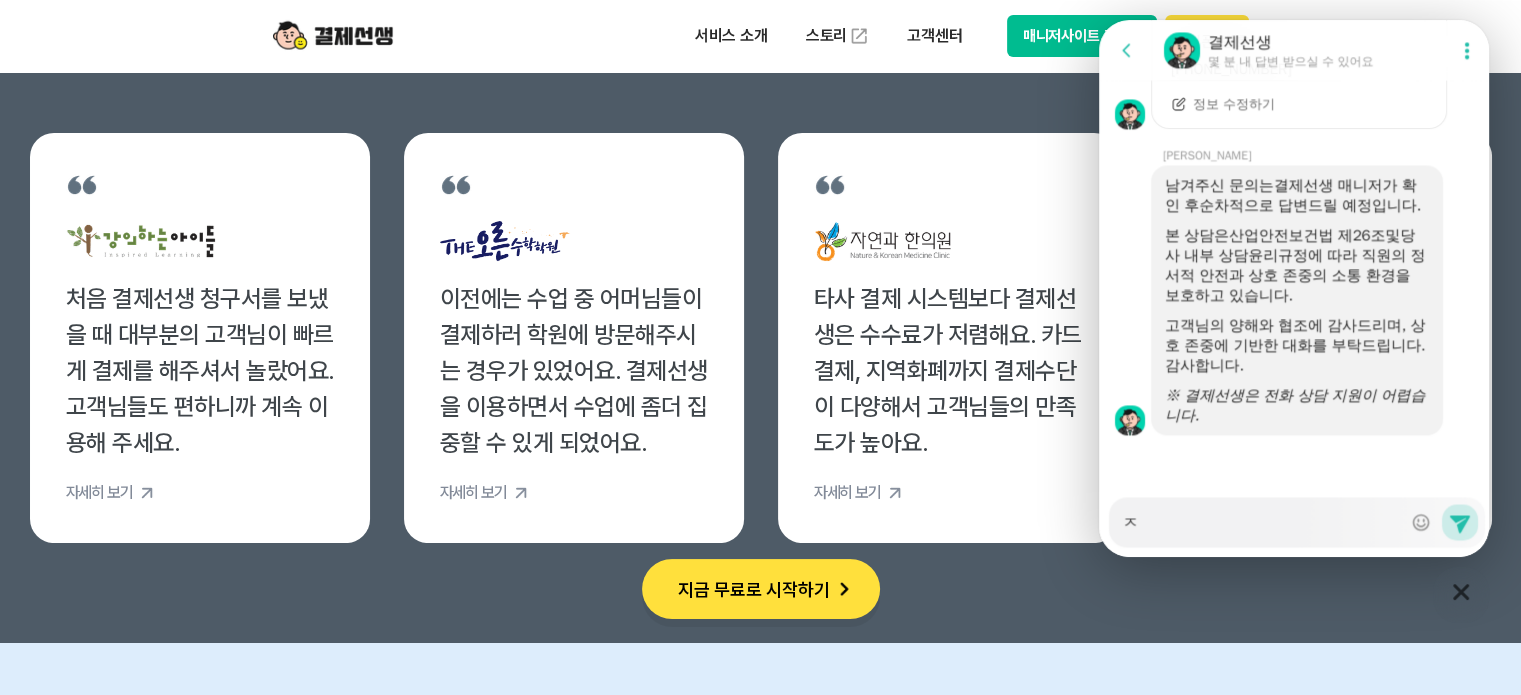 type on "x" 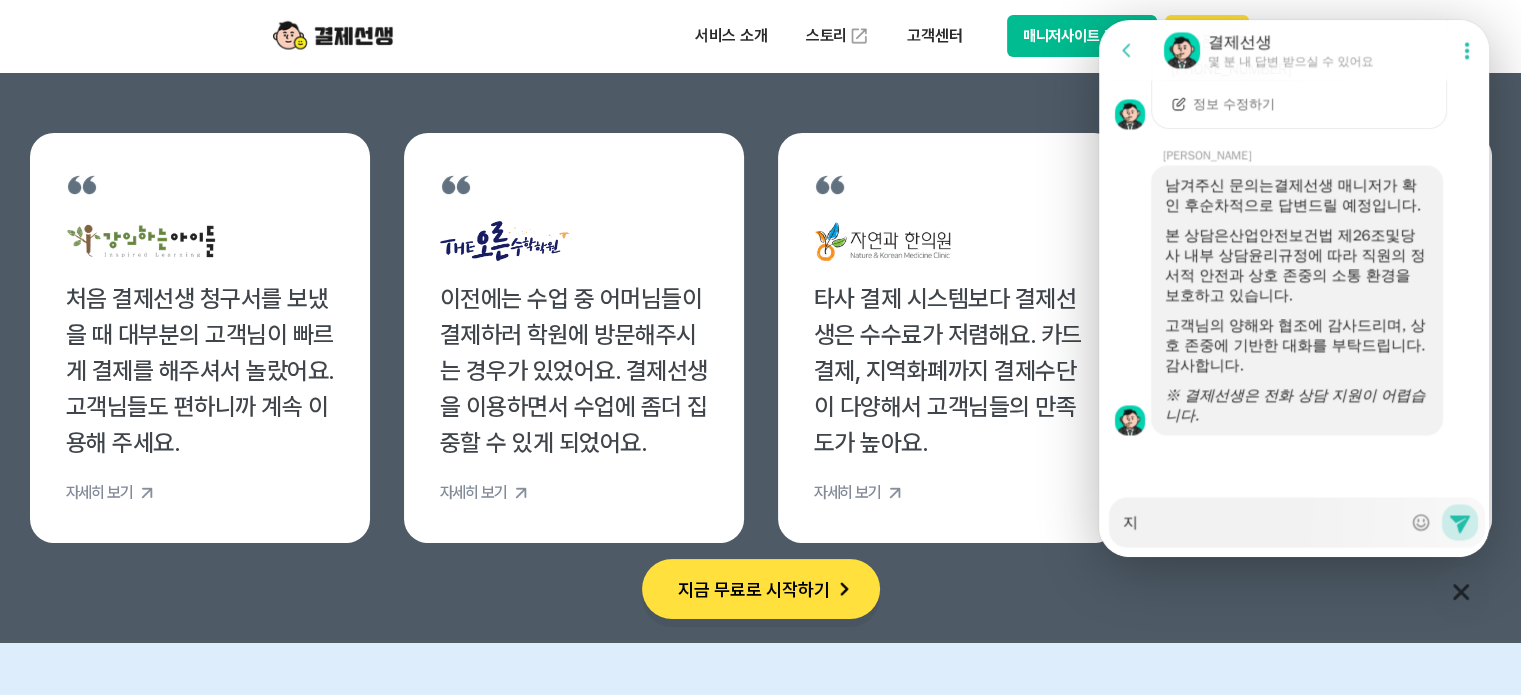 type on "직" 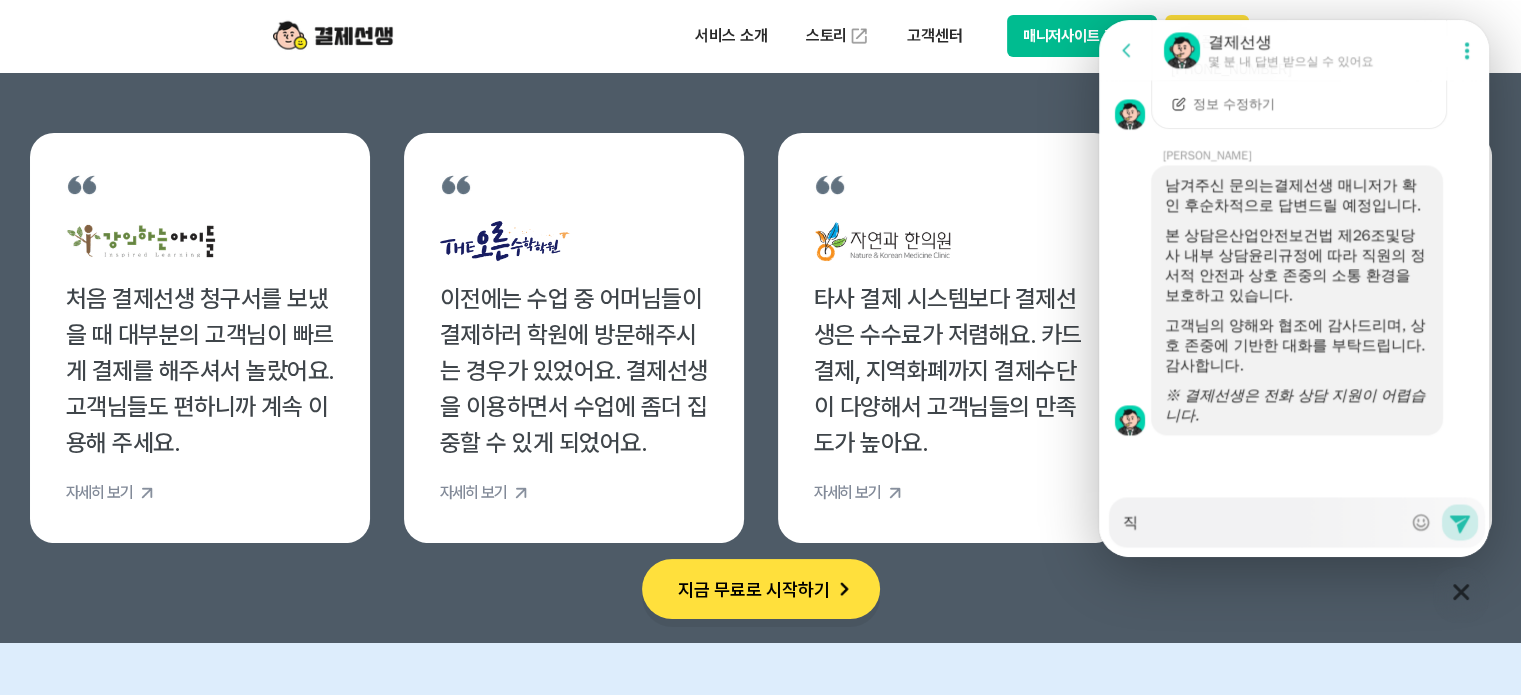 type on "x" 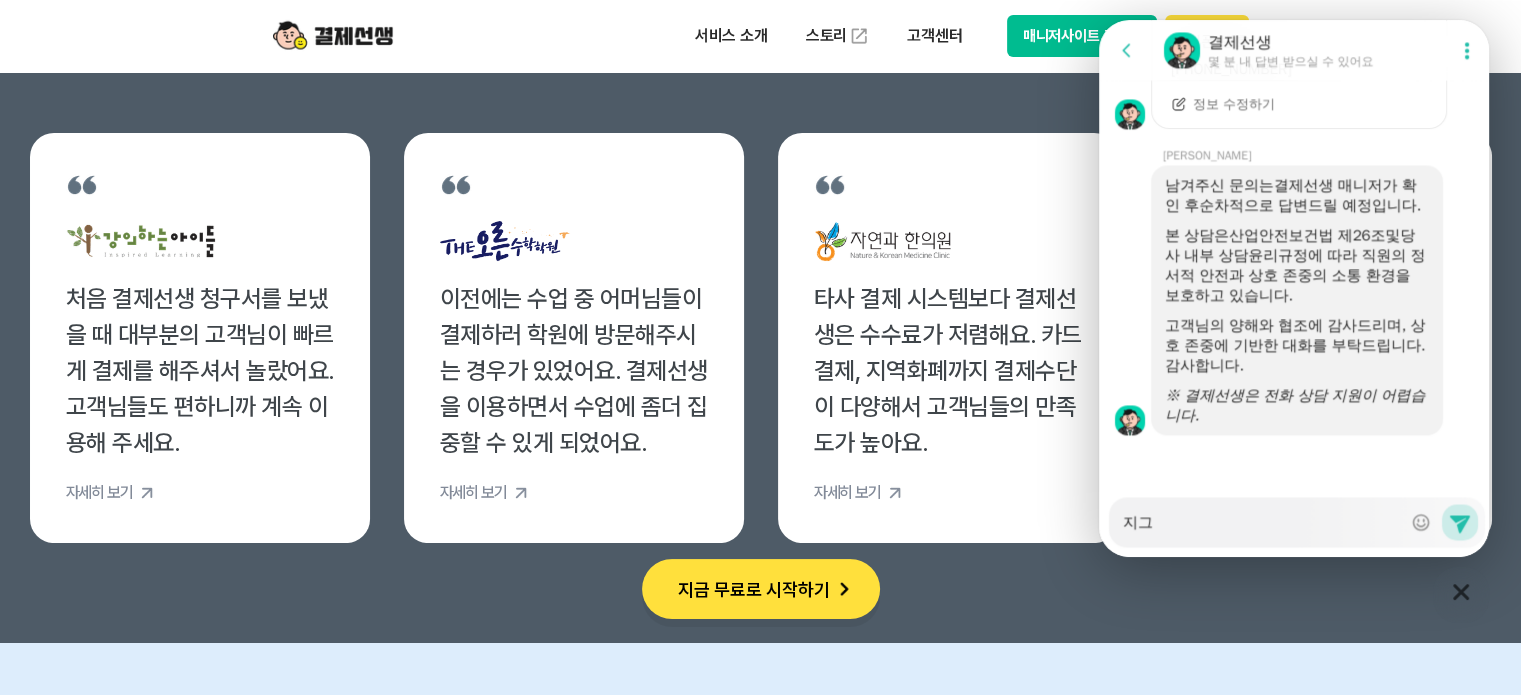 type on "x" 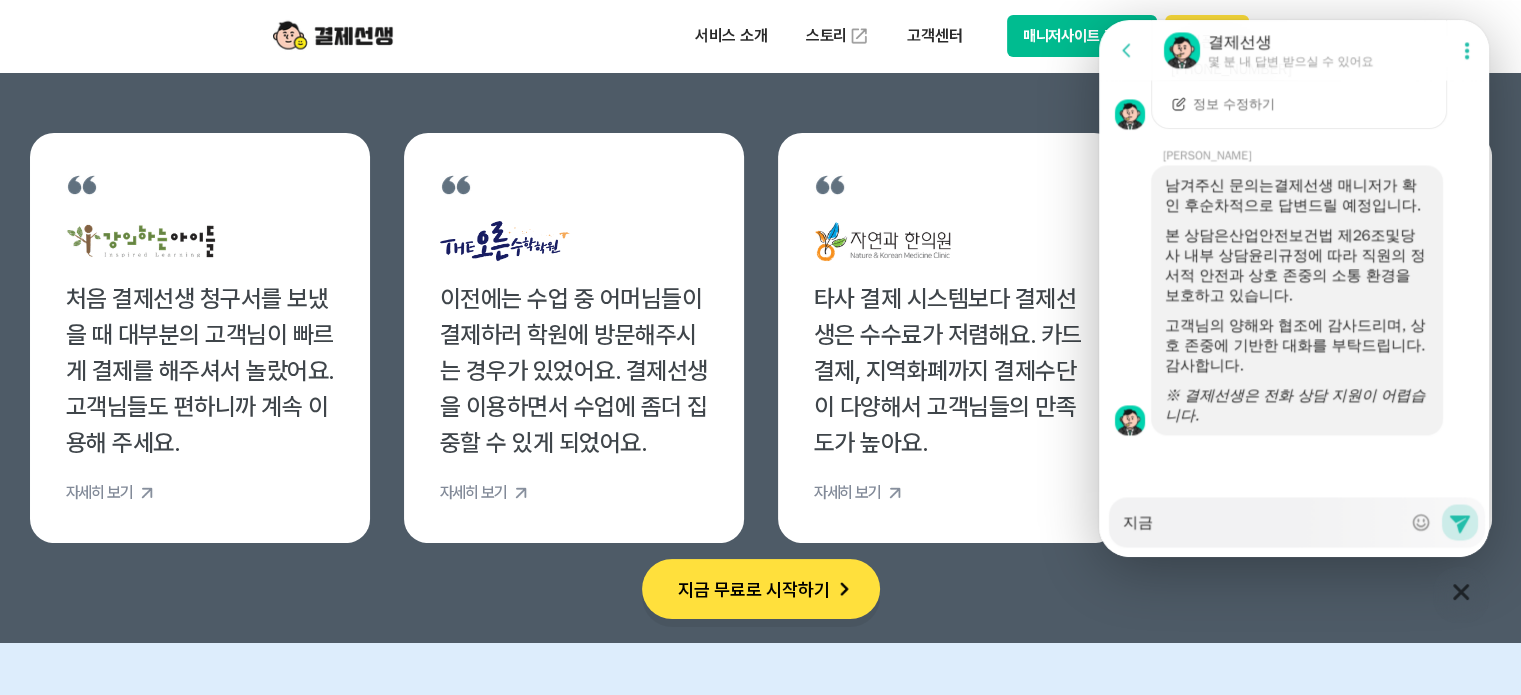 type on "x" 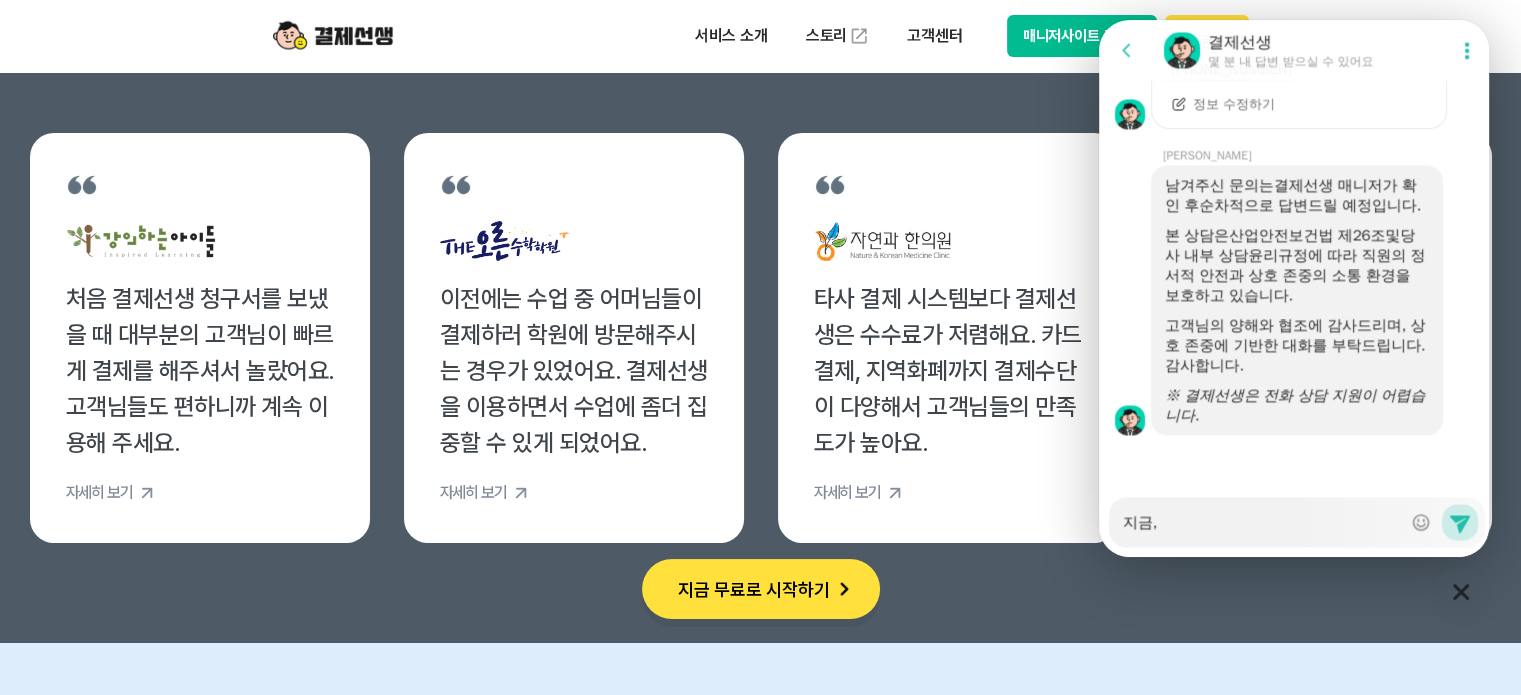 type on "지금," 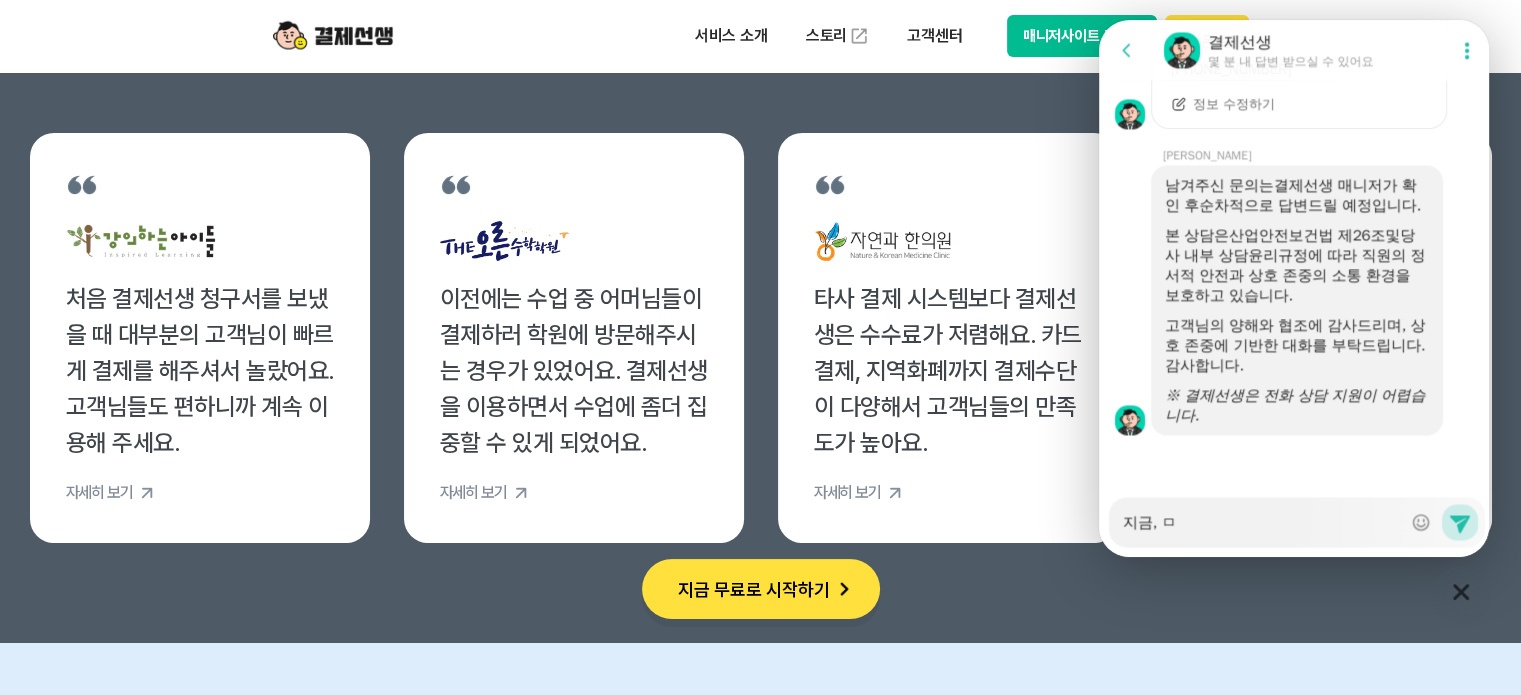 type on "x" 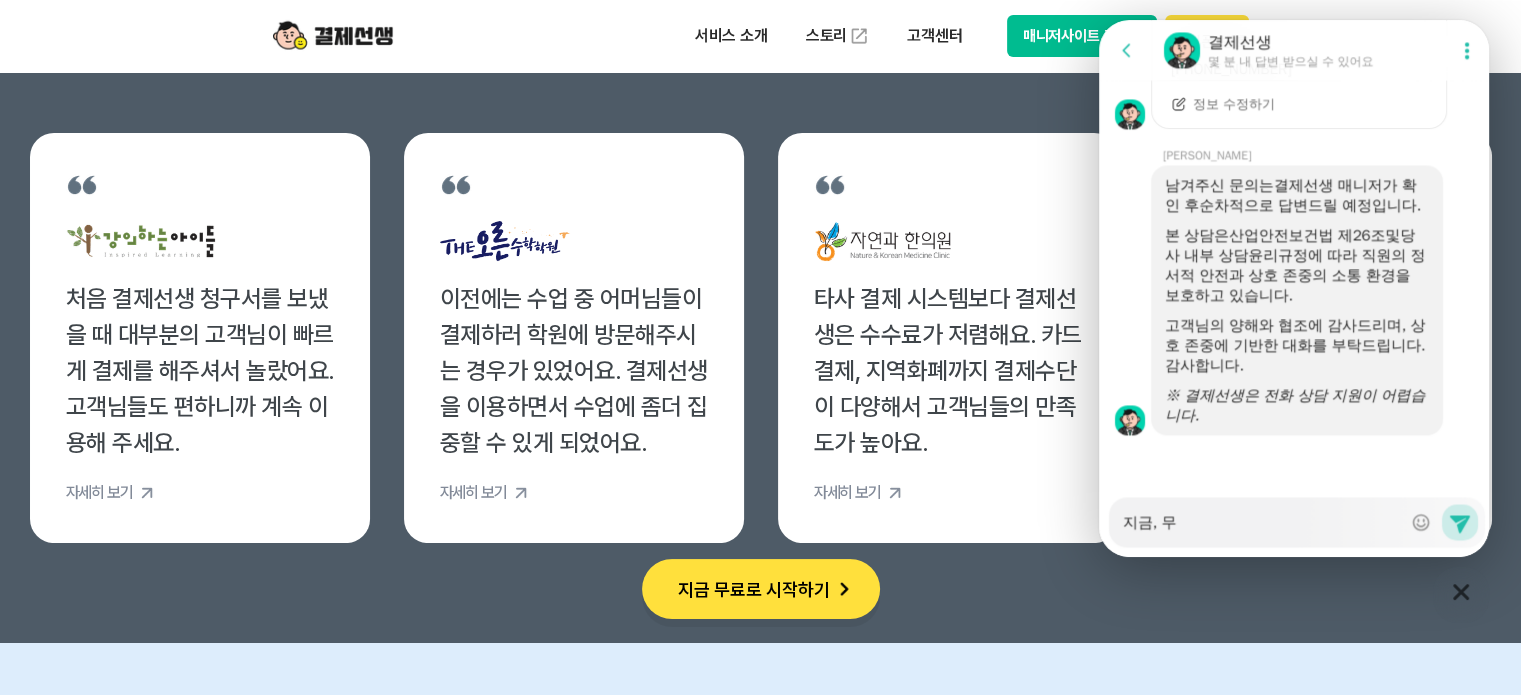 type on "x" 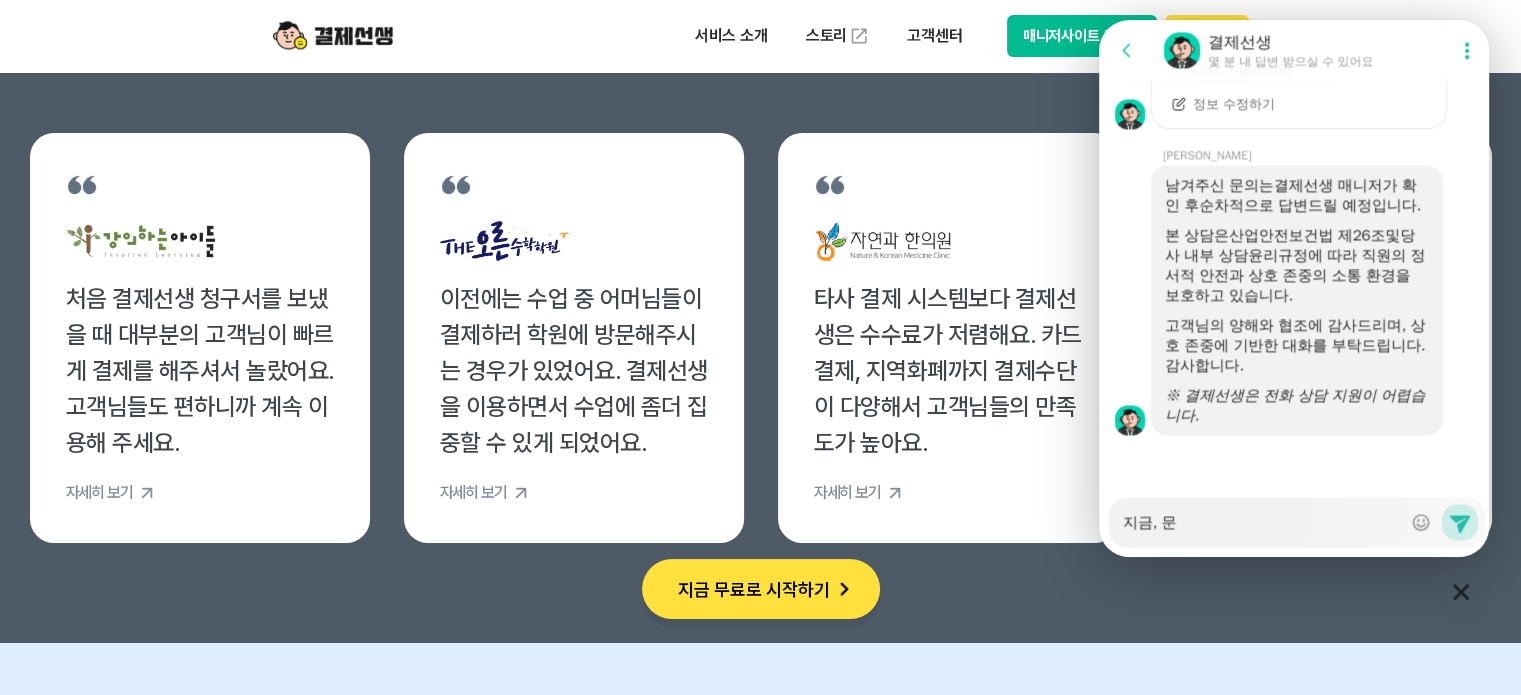 type on "x" 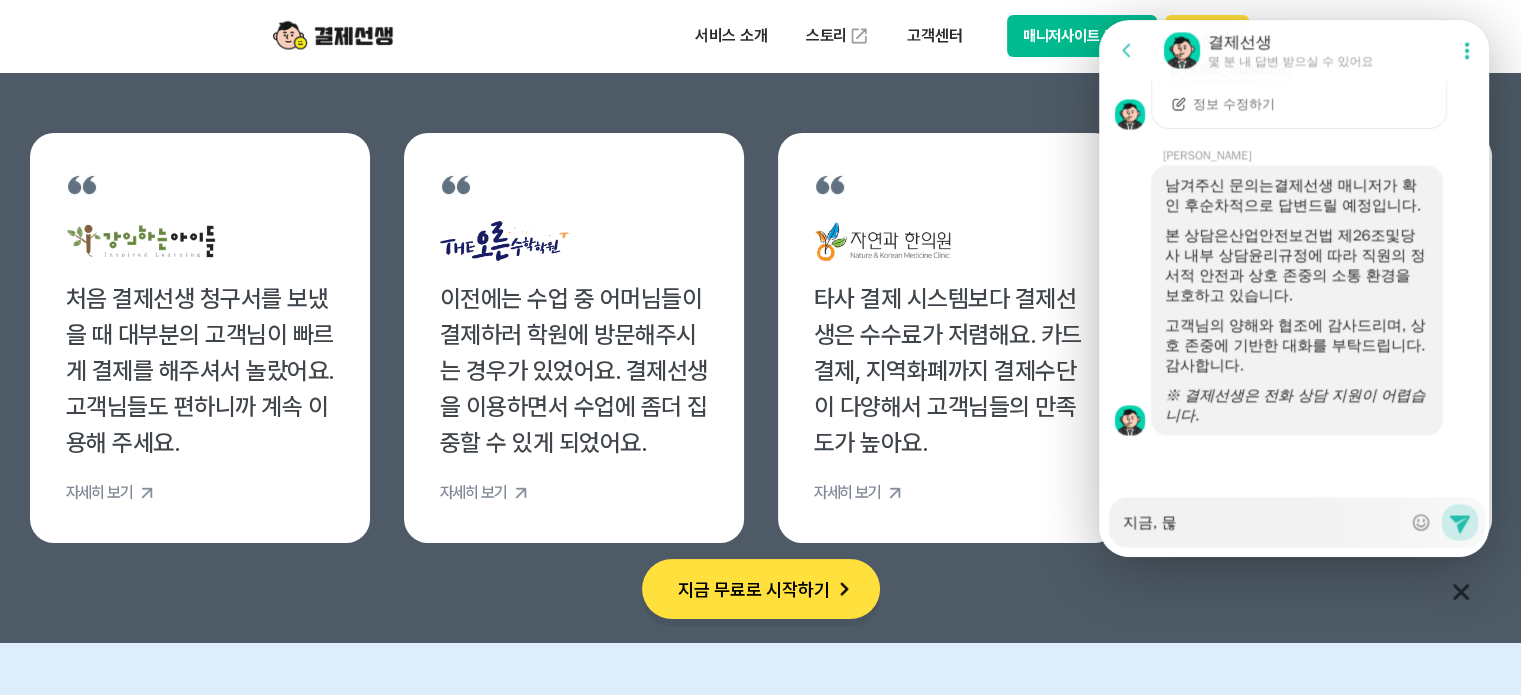type on "x" 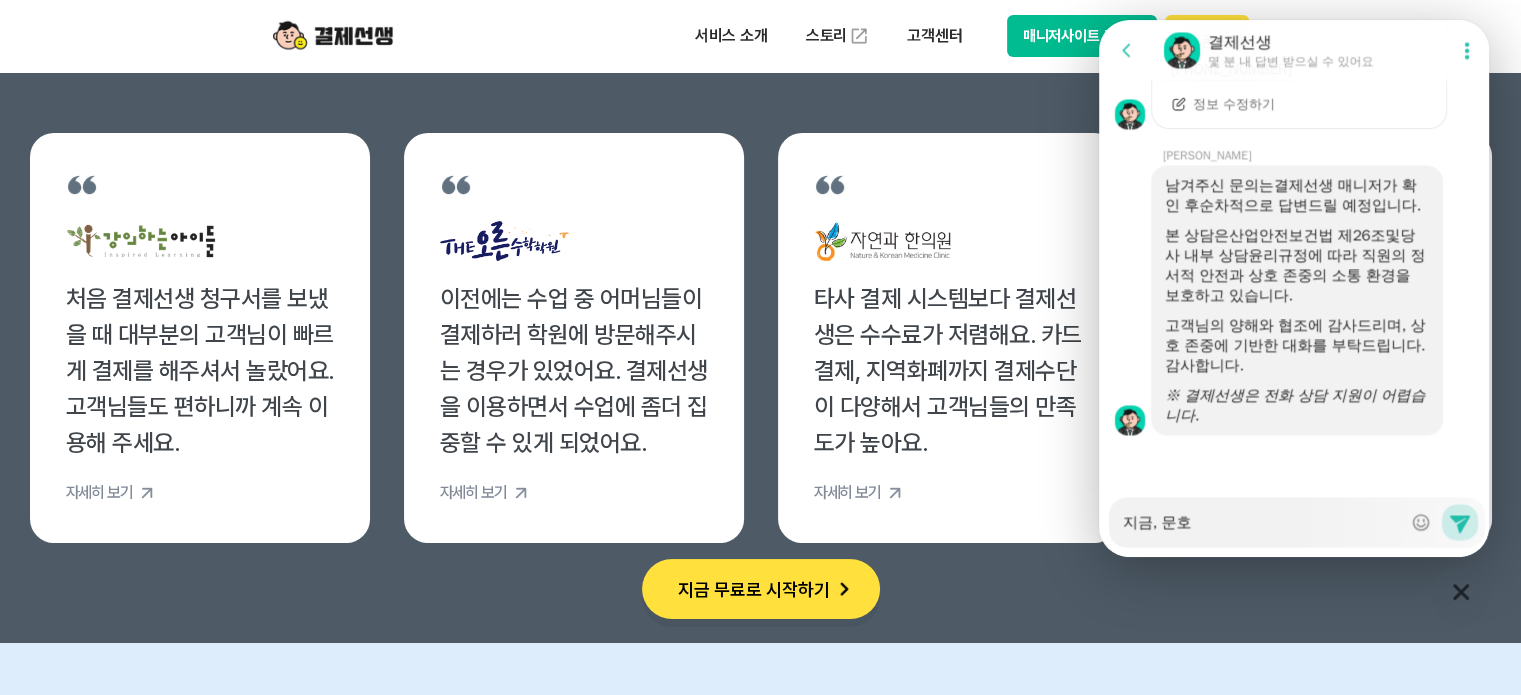 type on "지금, 문화" 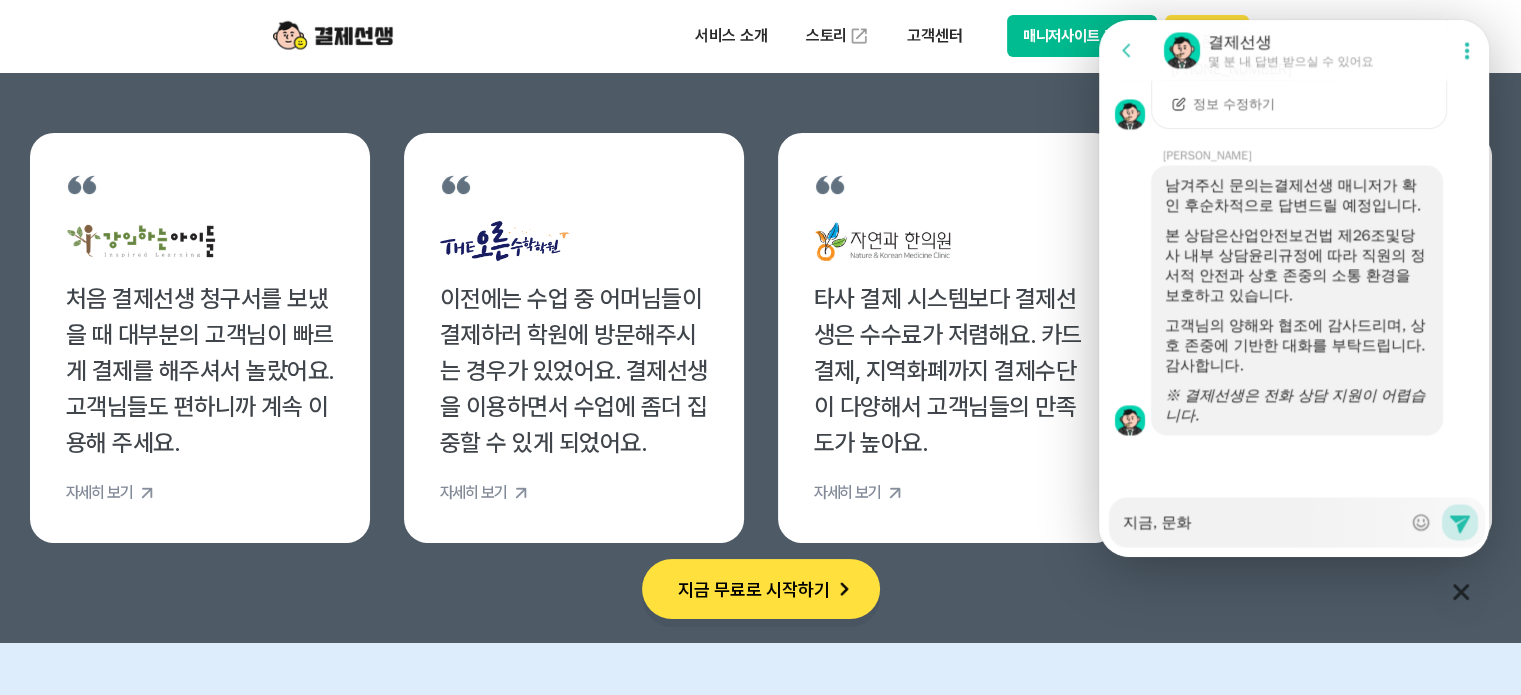 type on "x" 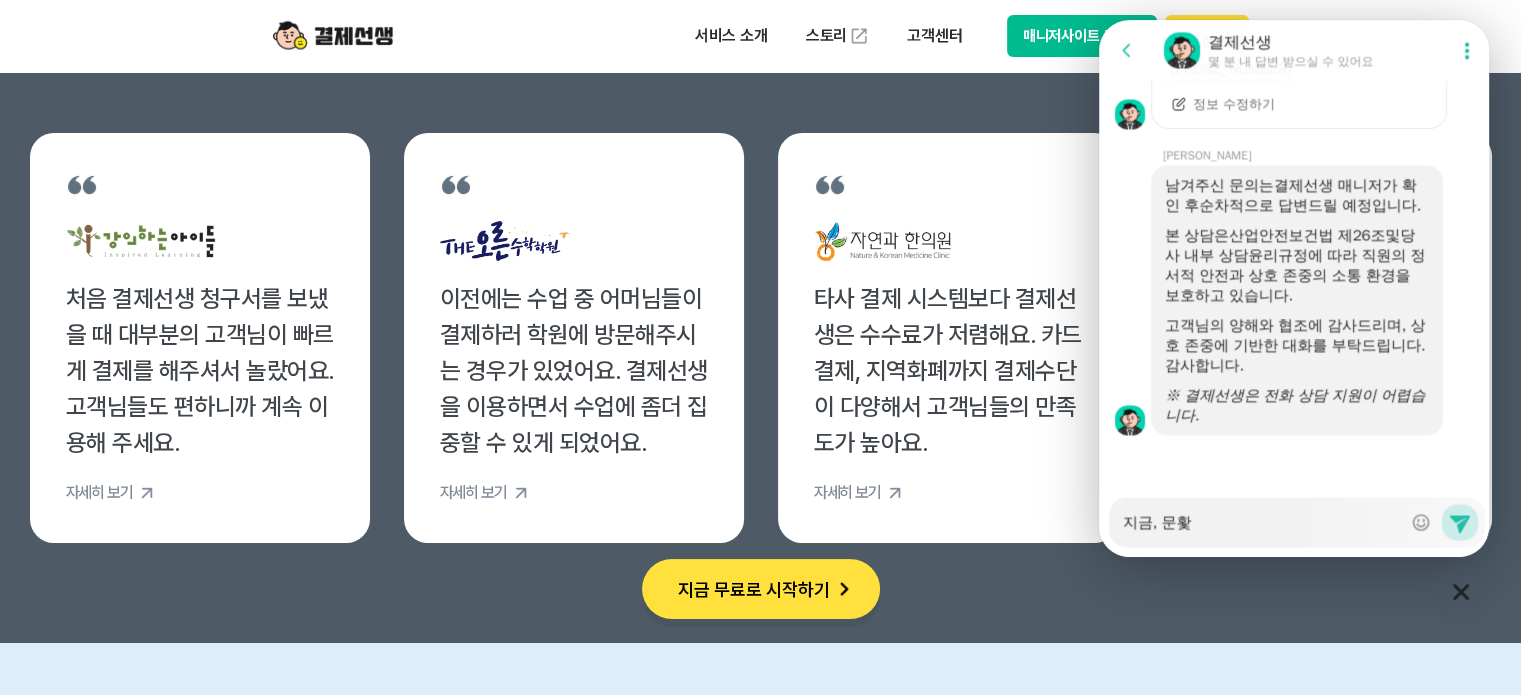 type on "x" 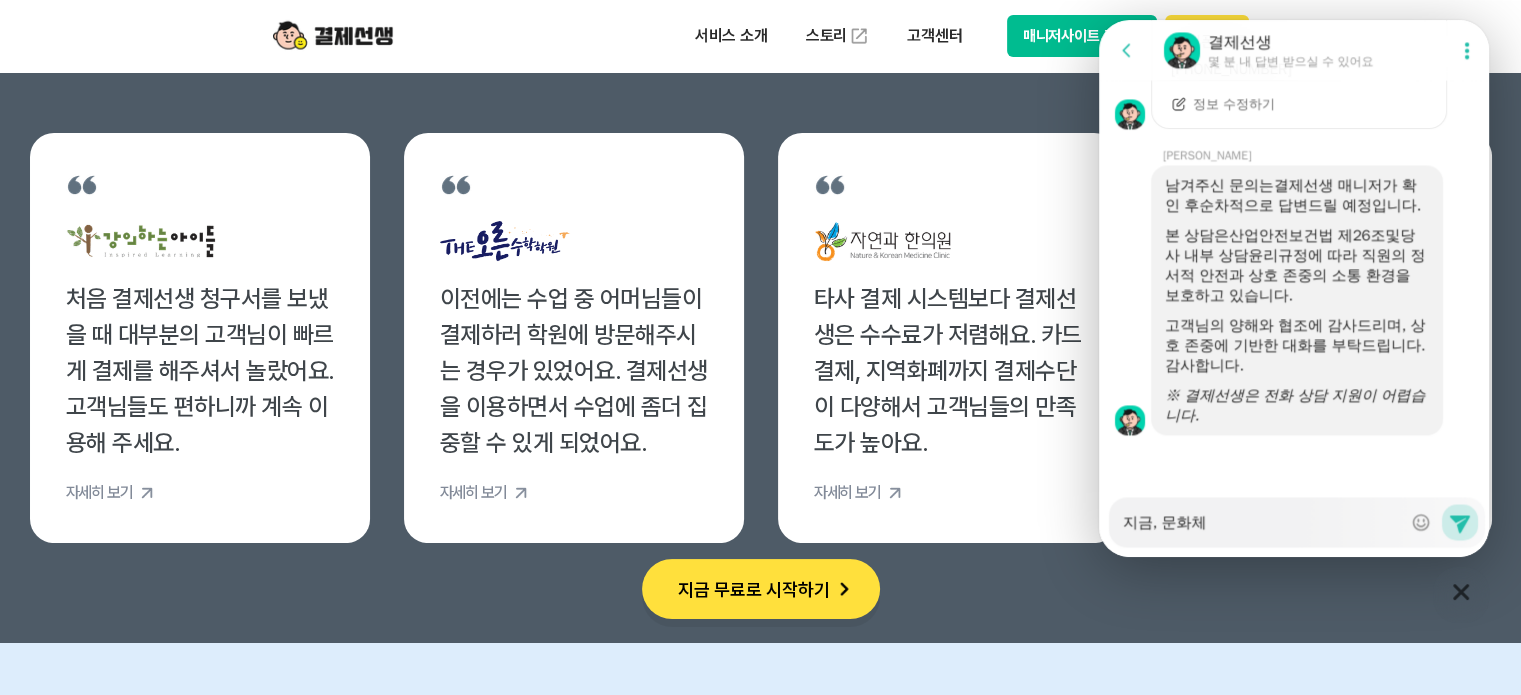 type on "x" 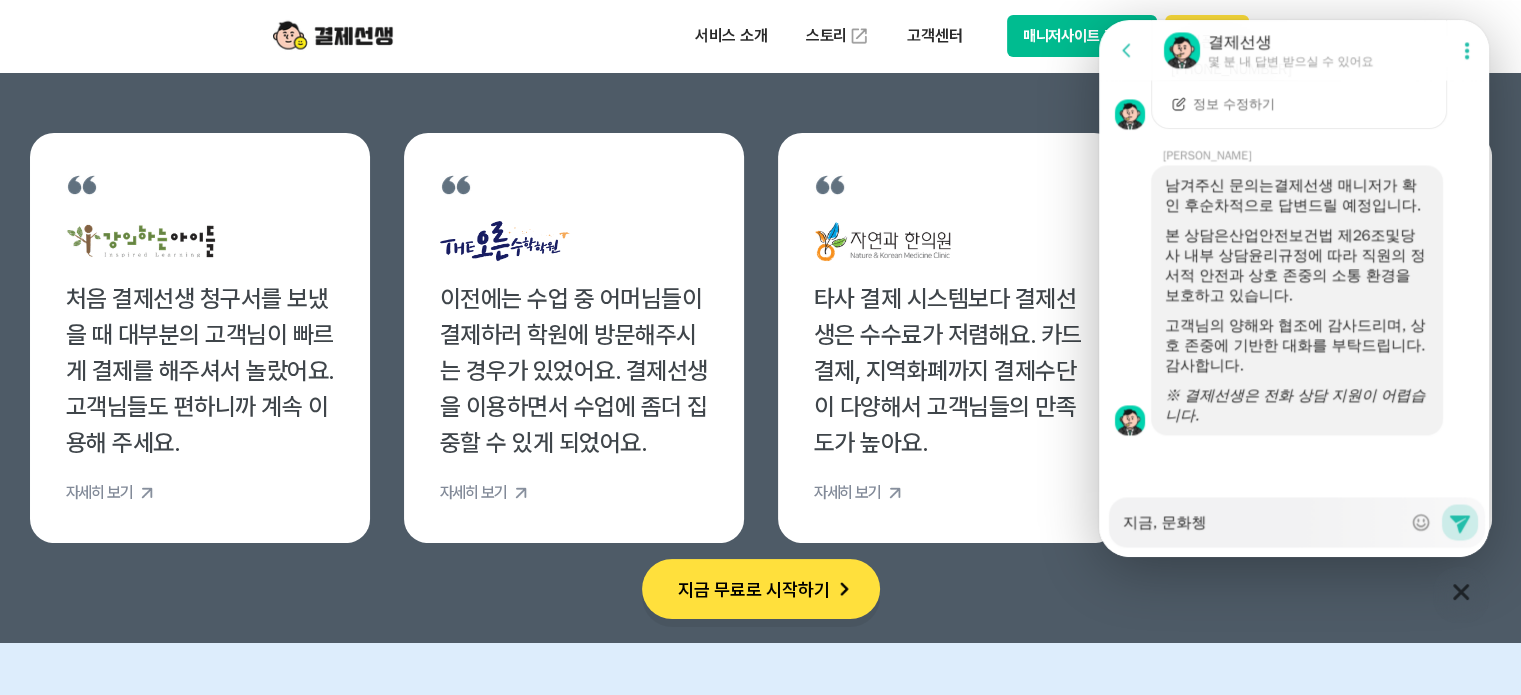 type on "x" 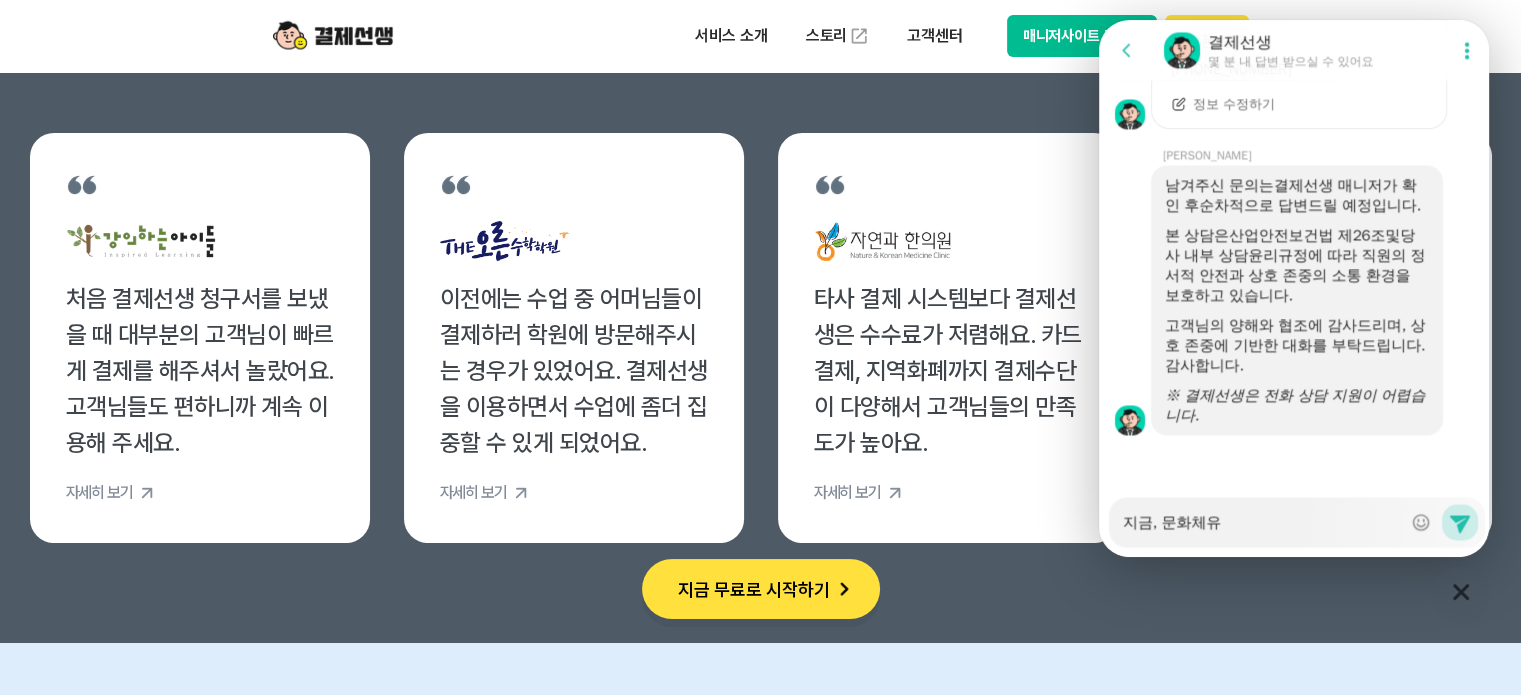type on "x" 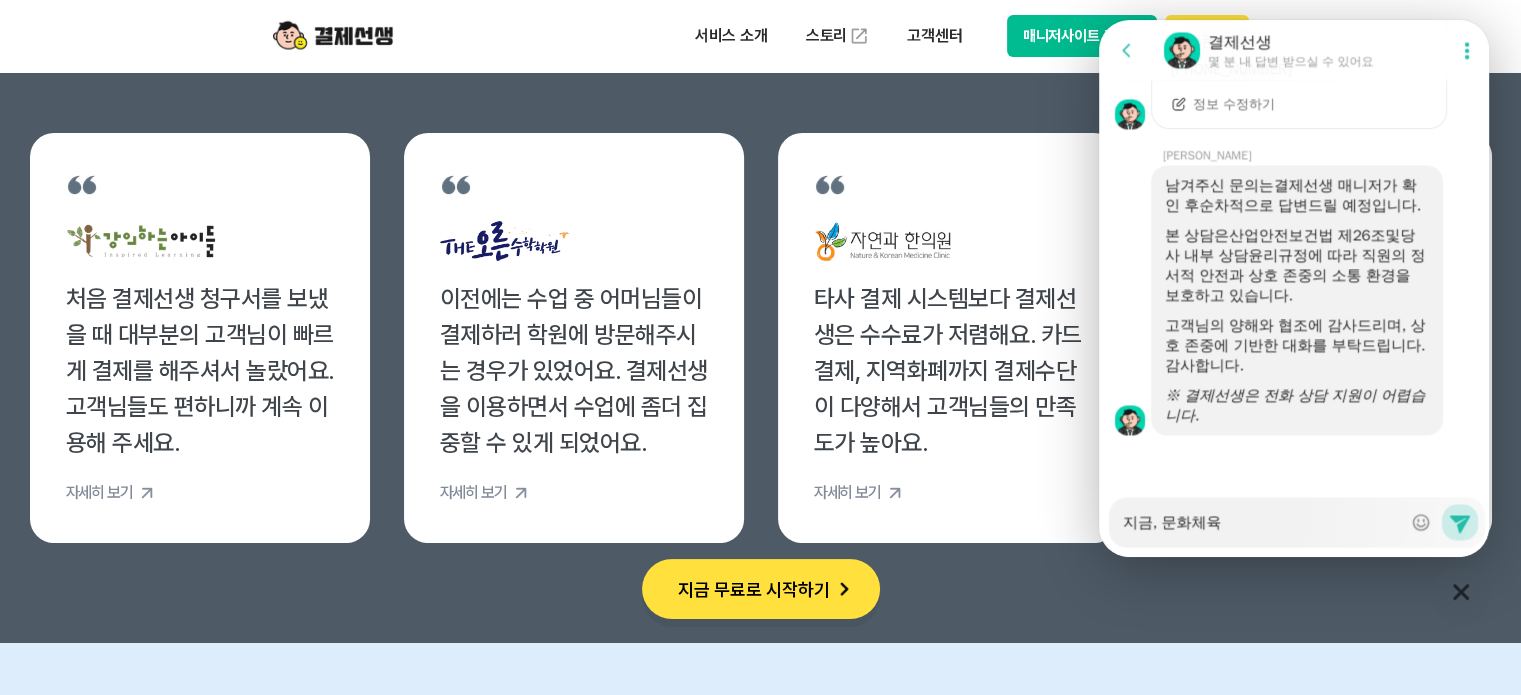 type on "x" 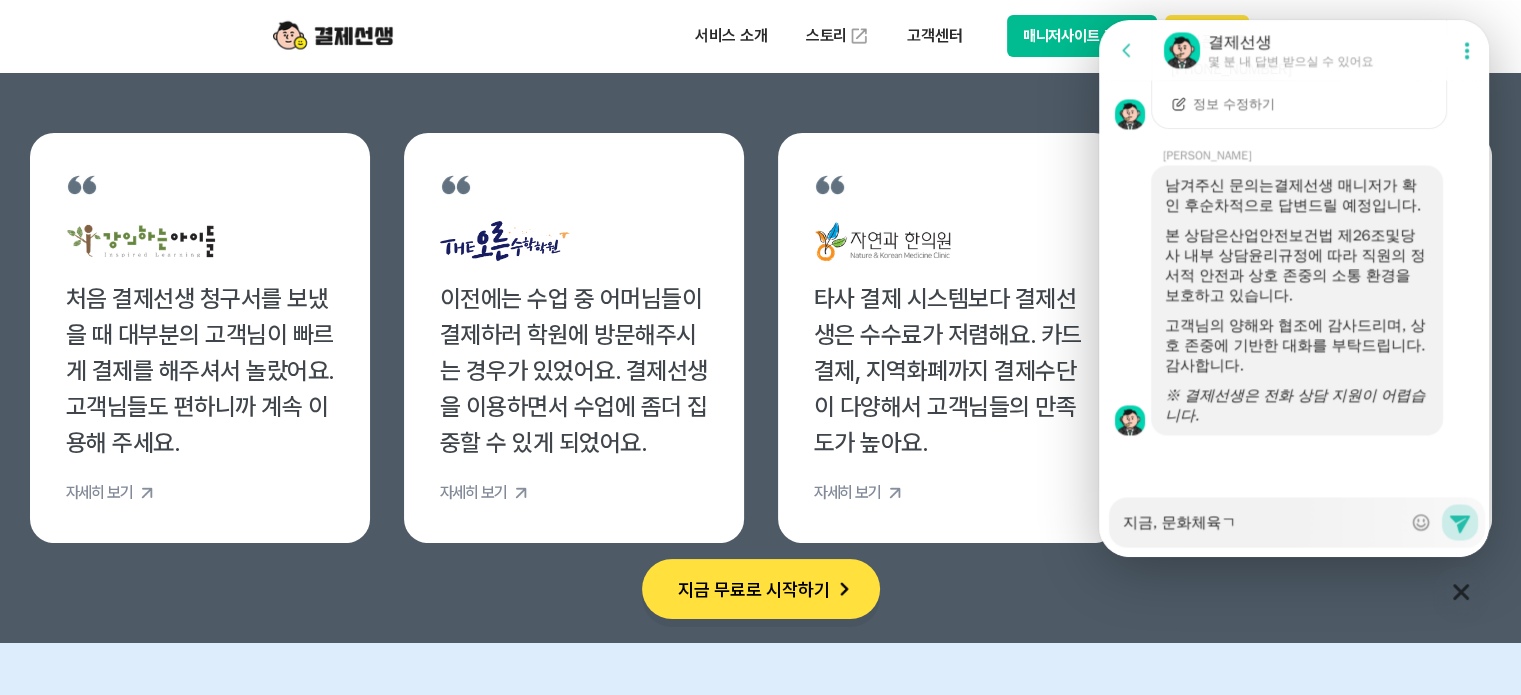 type on "x" 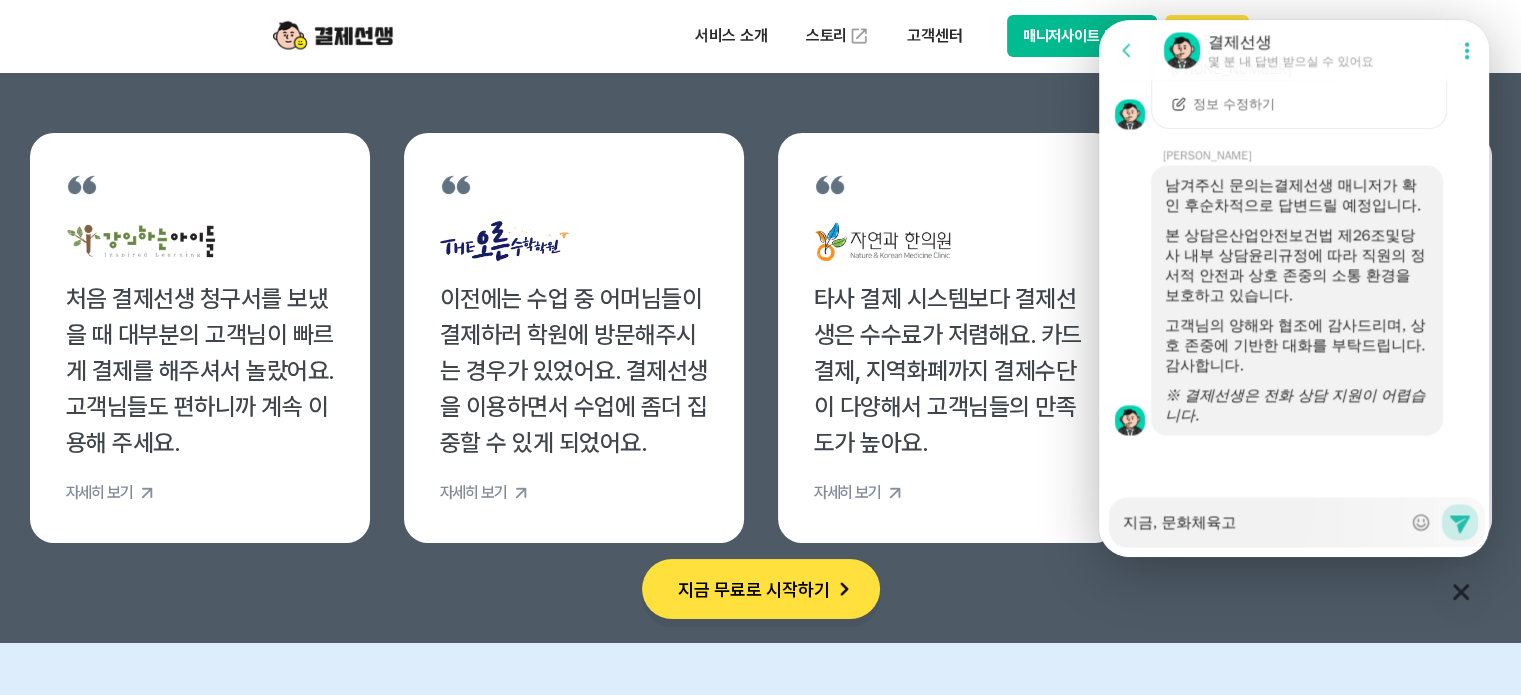 type on "x" 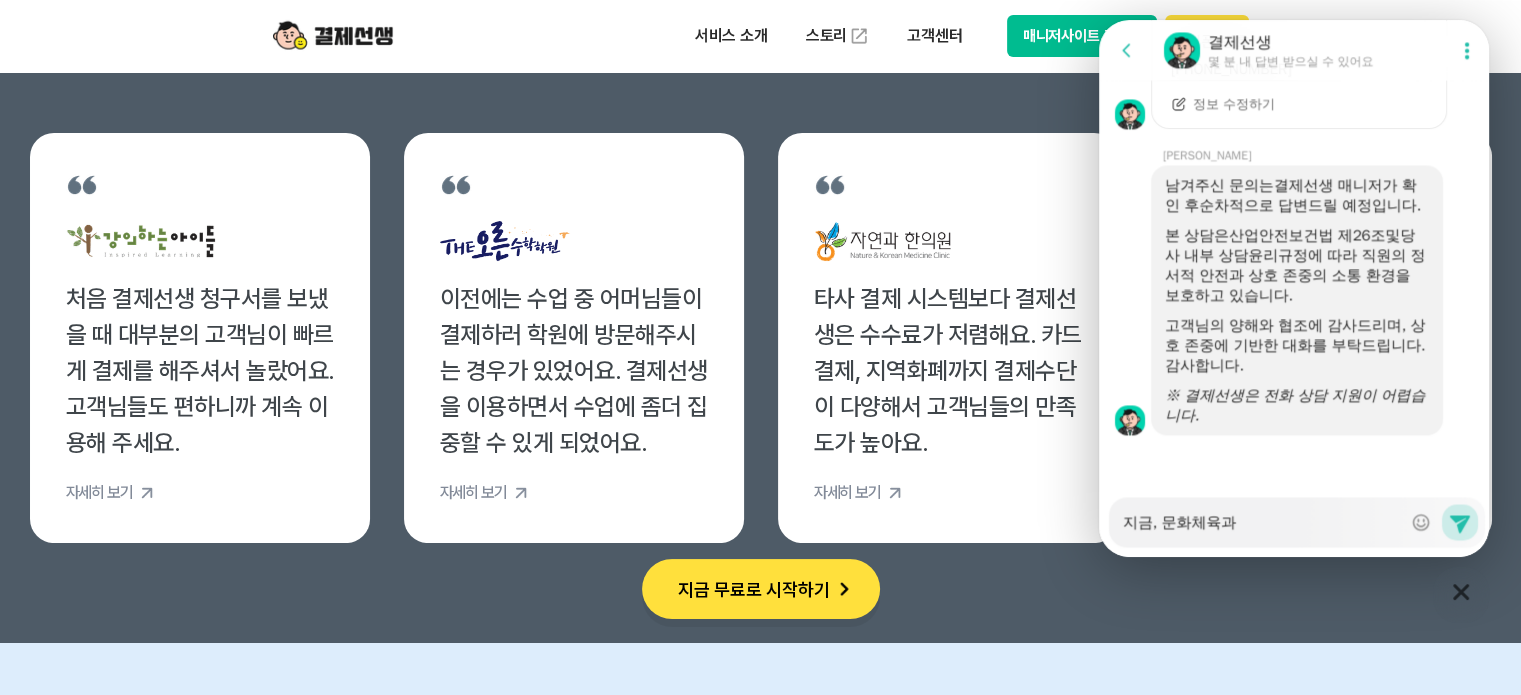 type on "x" 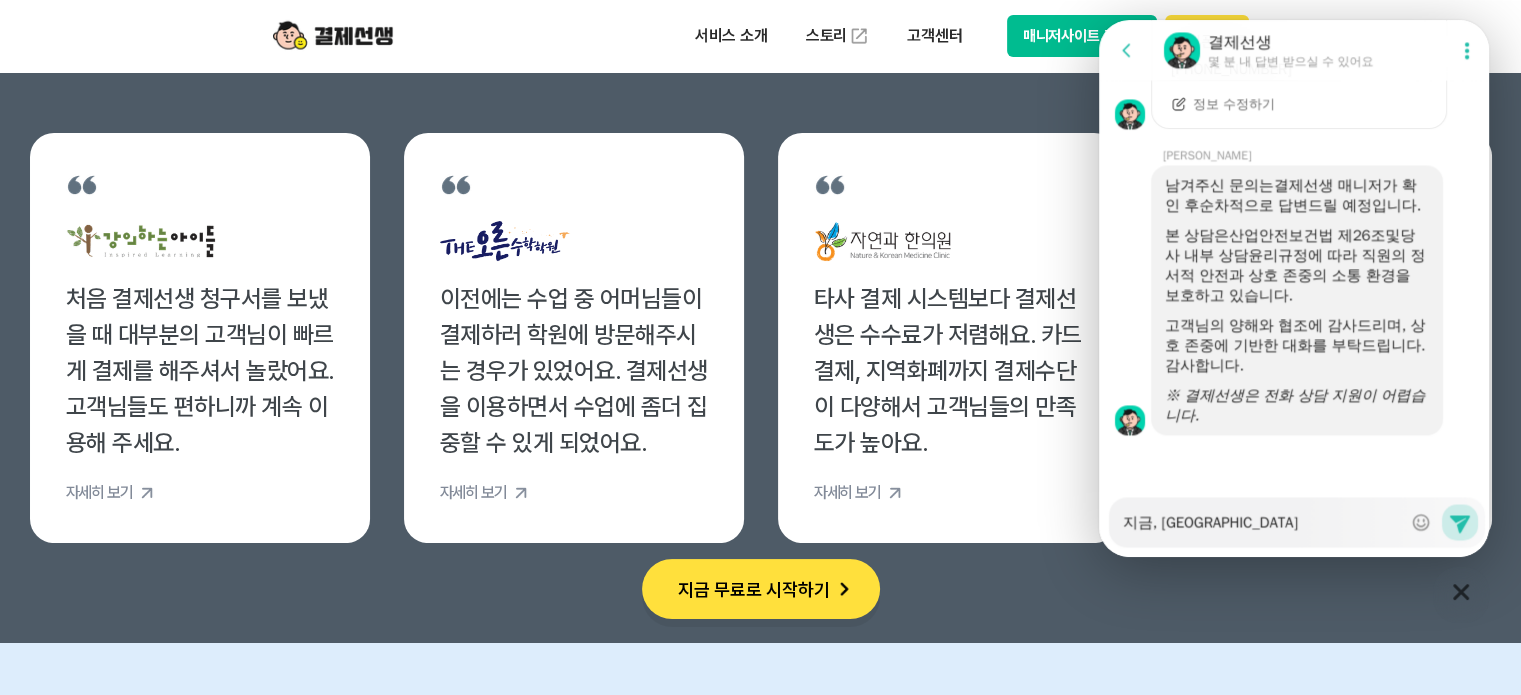 type on "x" 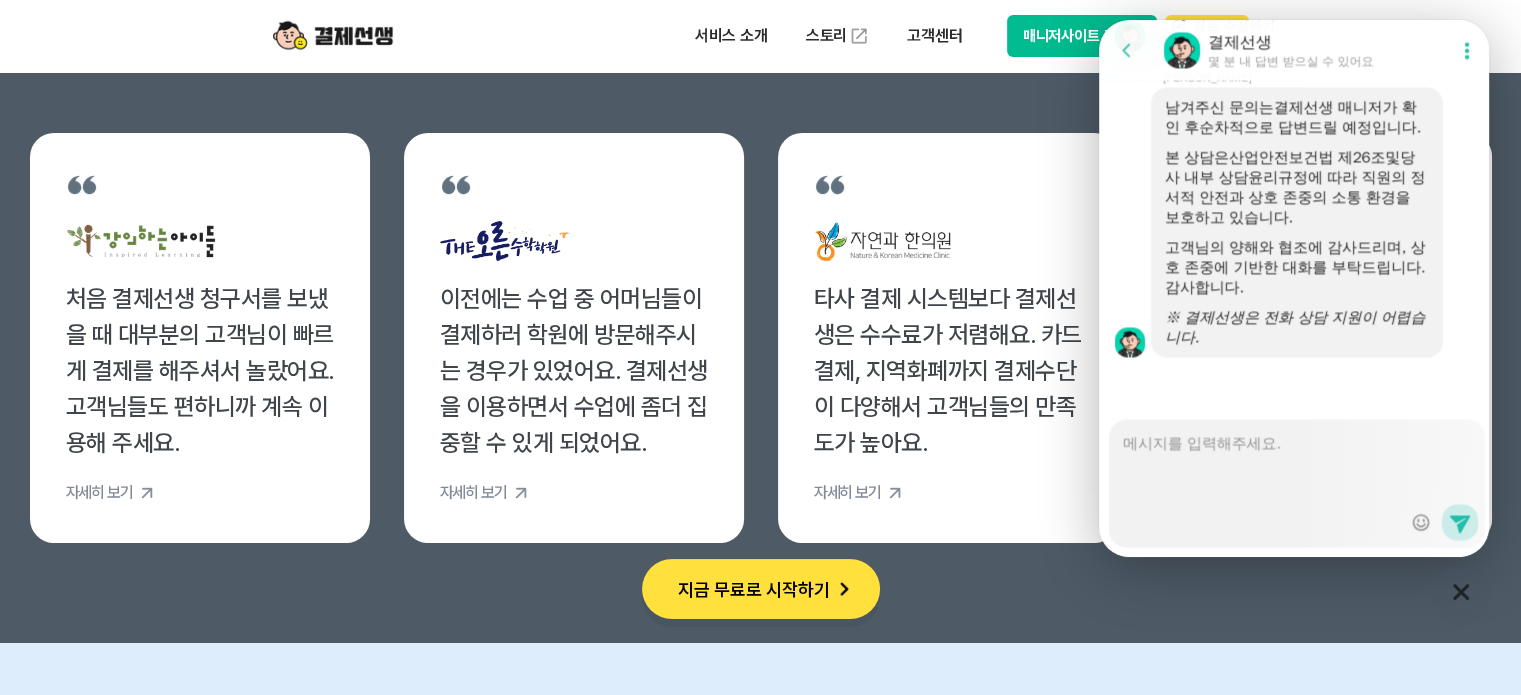scroll, scrollTop: 3224, scrollLeft: 0, axis: vertical 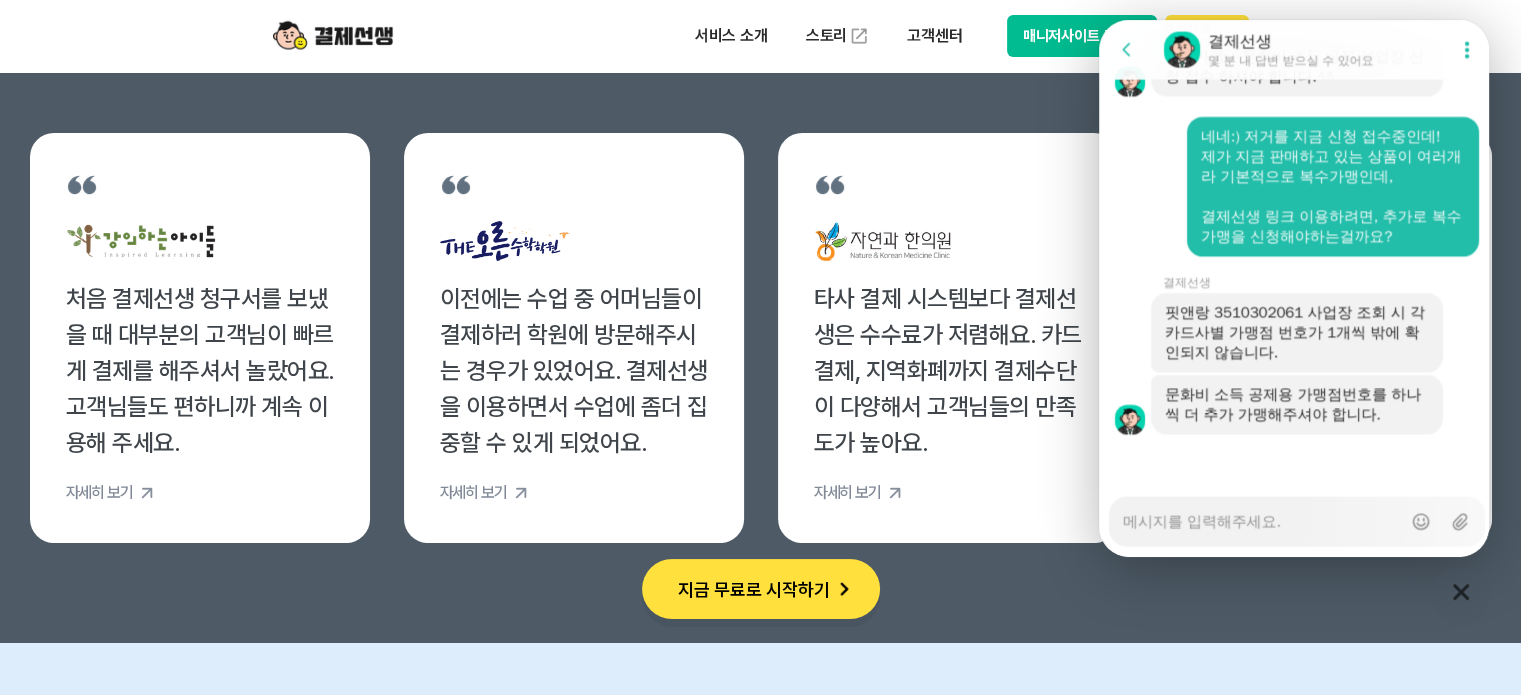 click on "Messenger Input Textarea" at bounding box center (1262, 515) 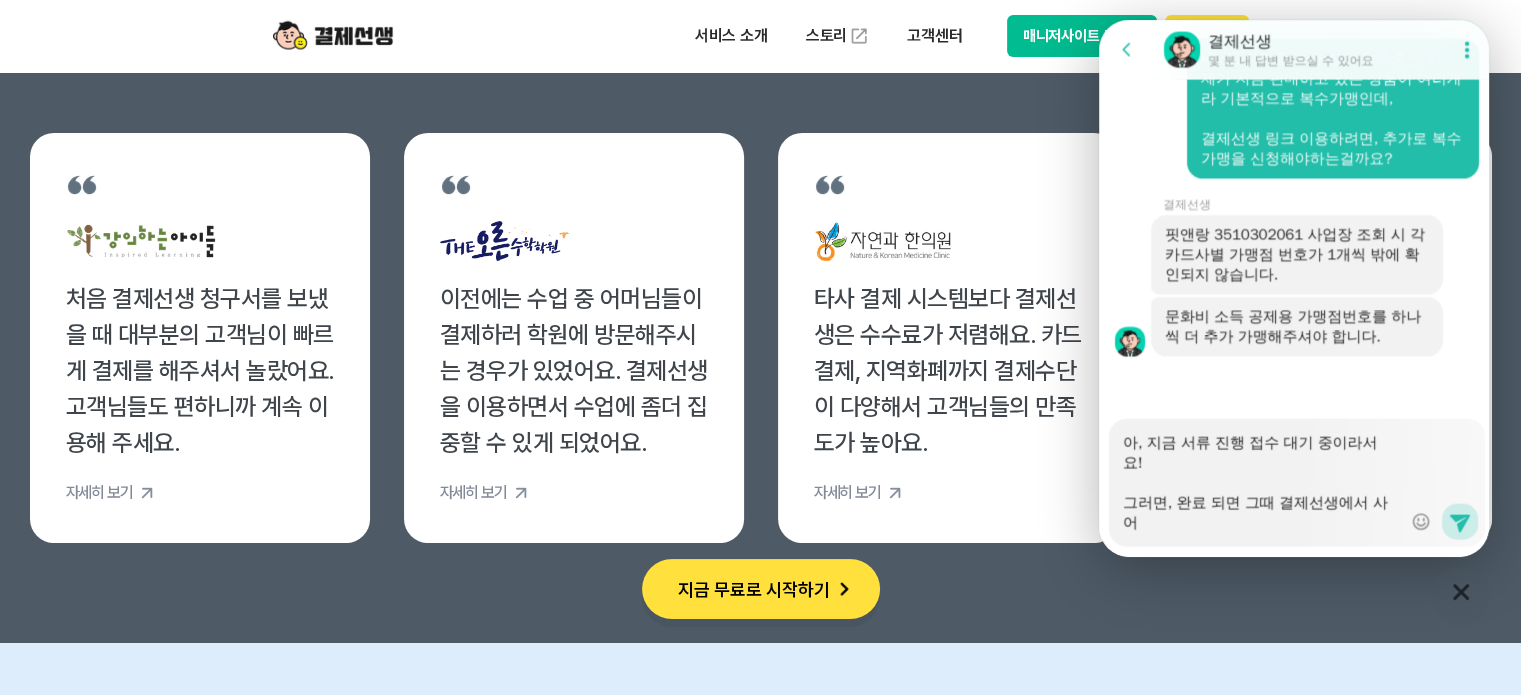 scroll, scrollTop: 4176, scrollLeft: 0, axis: vertical 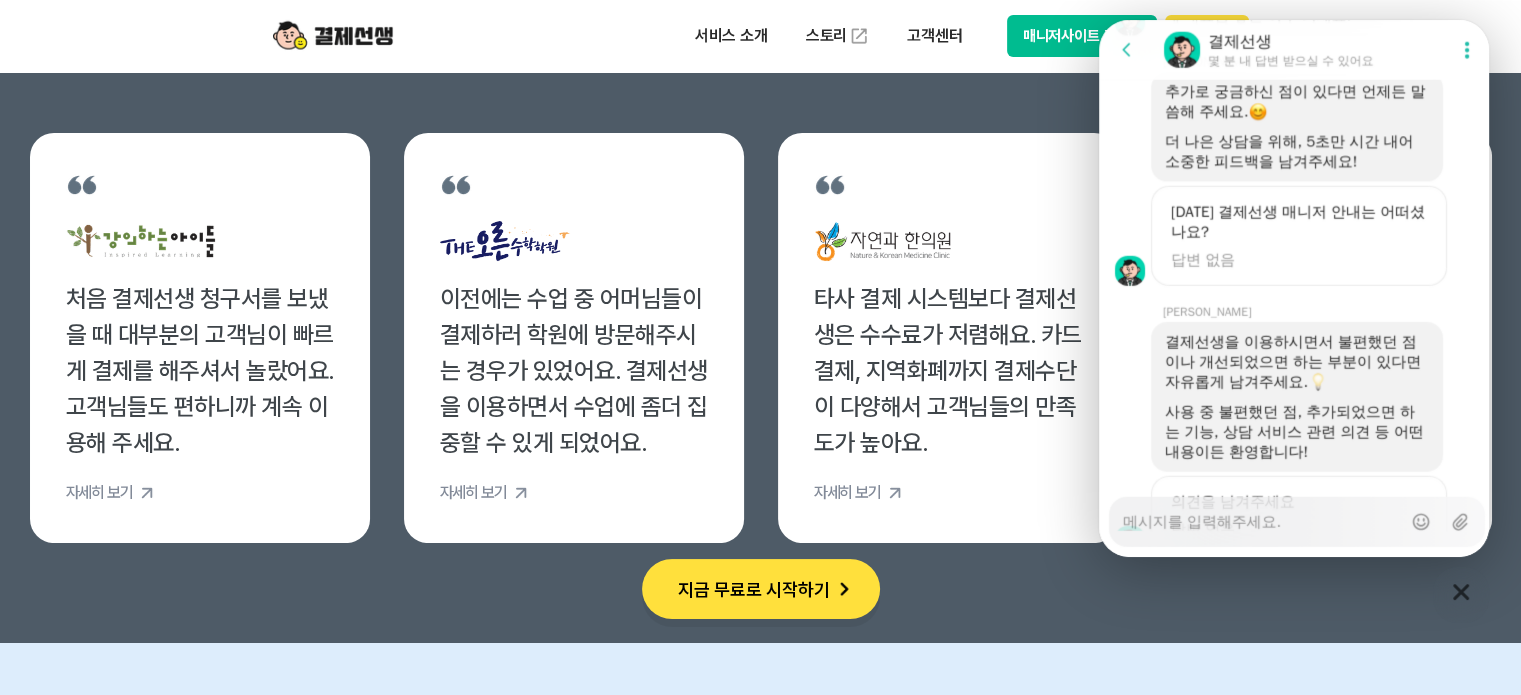 click on "답변 없음" at bounding box center (1299, 260) 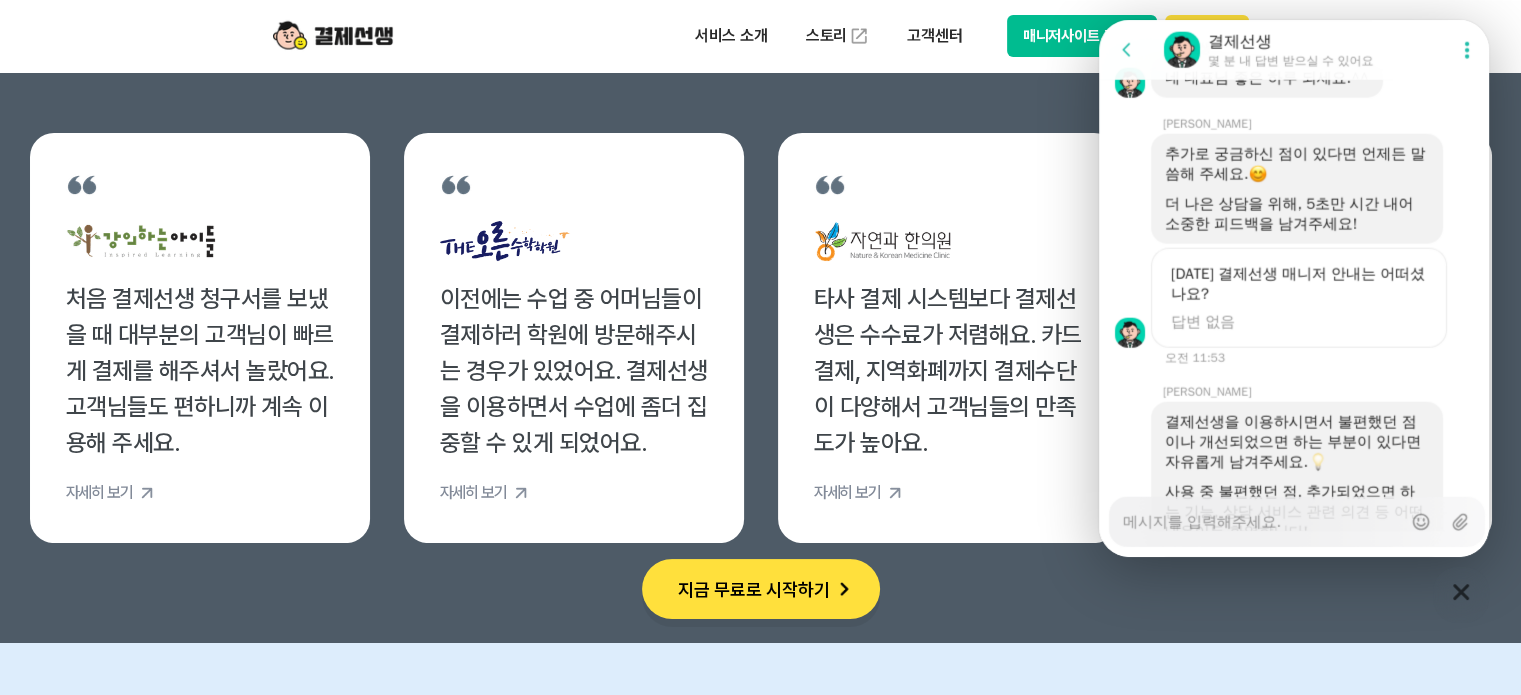 scroll, scrollTop: 5208, scrollLeft: 0, axis: vertical 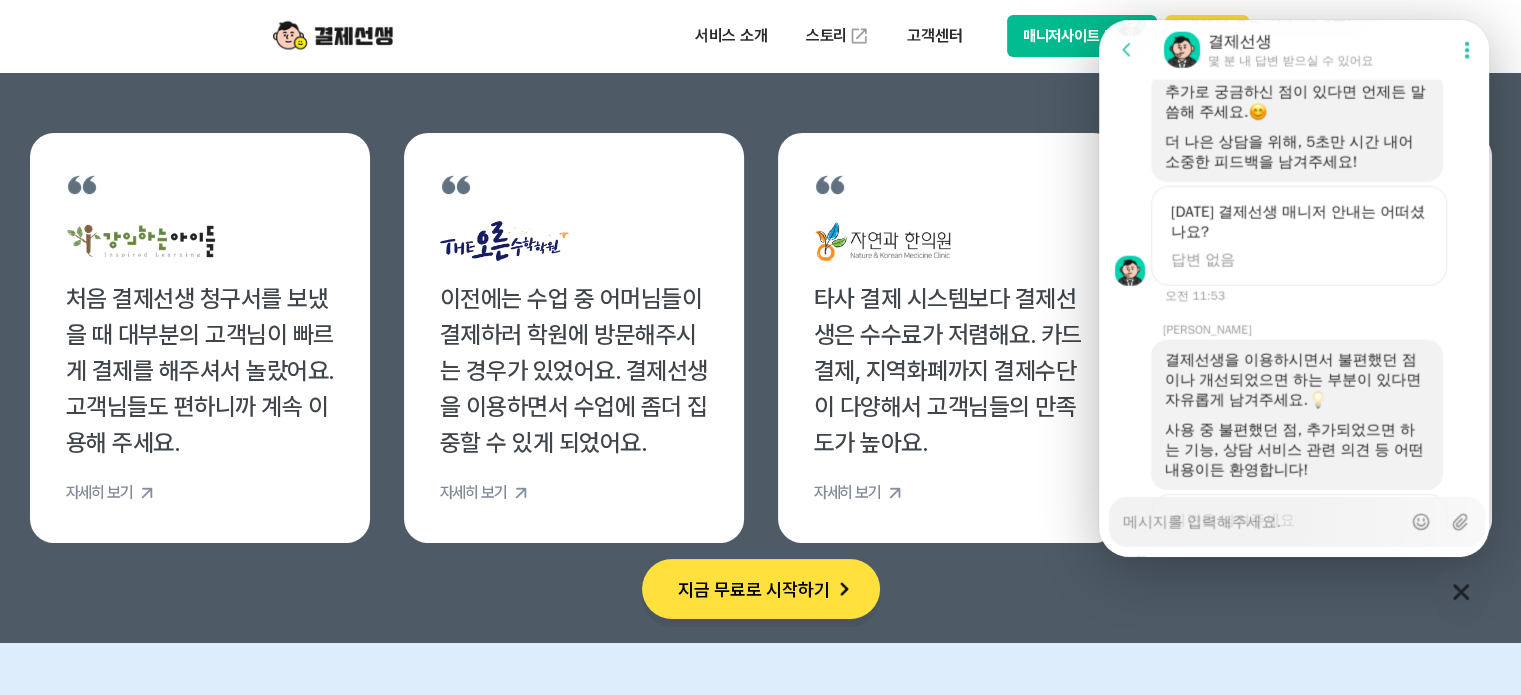 click on "답변 없음" at bounding box center (1299, 260) 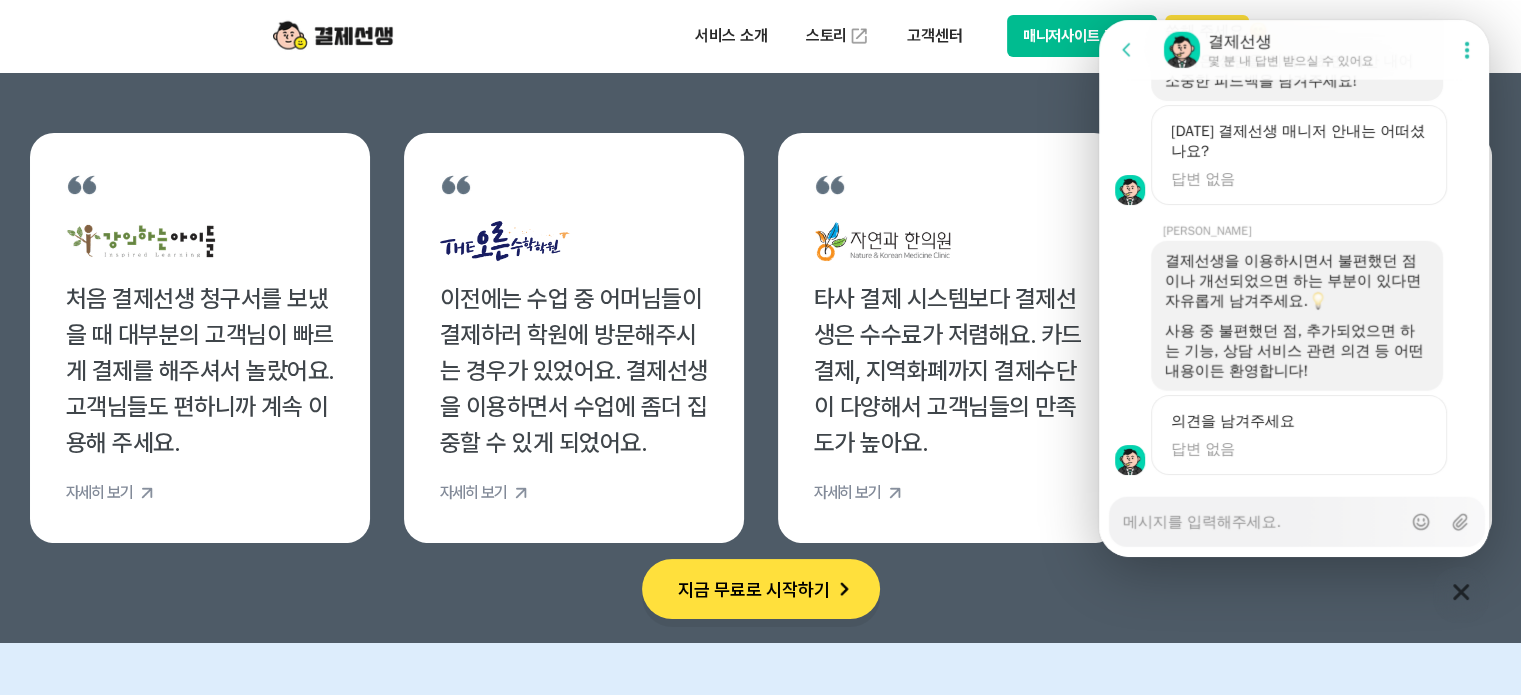 scroll, scrollTop: 5408, scrollLeft: 0, axis: vertical 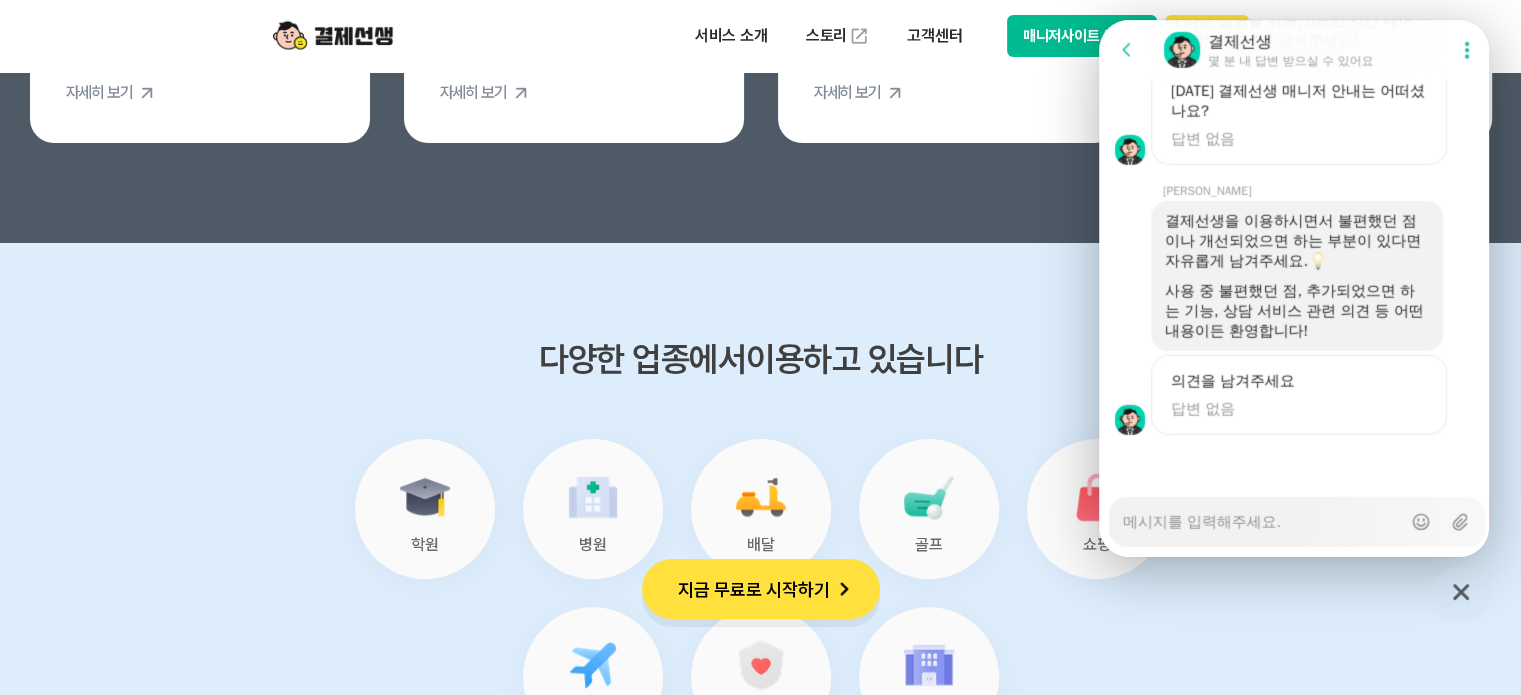 click 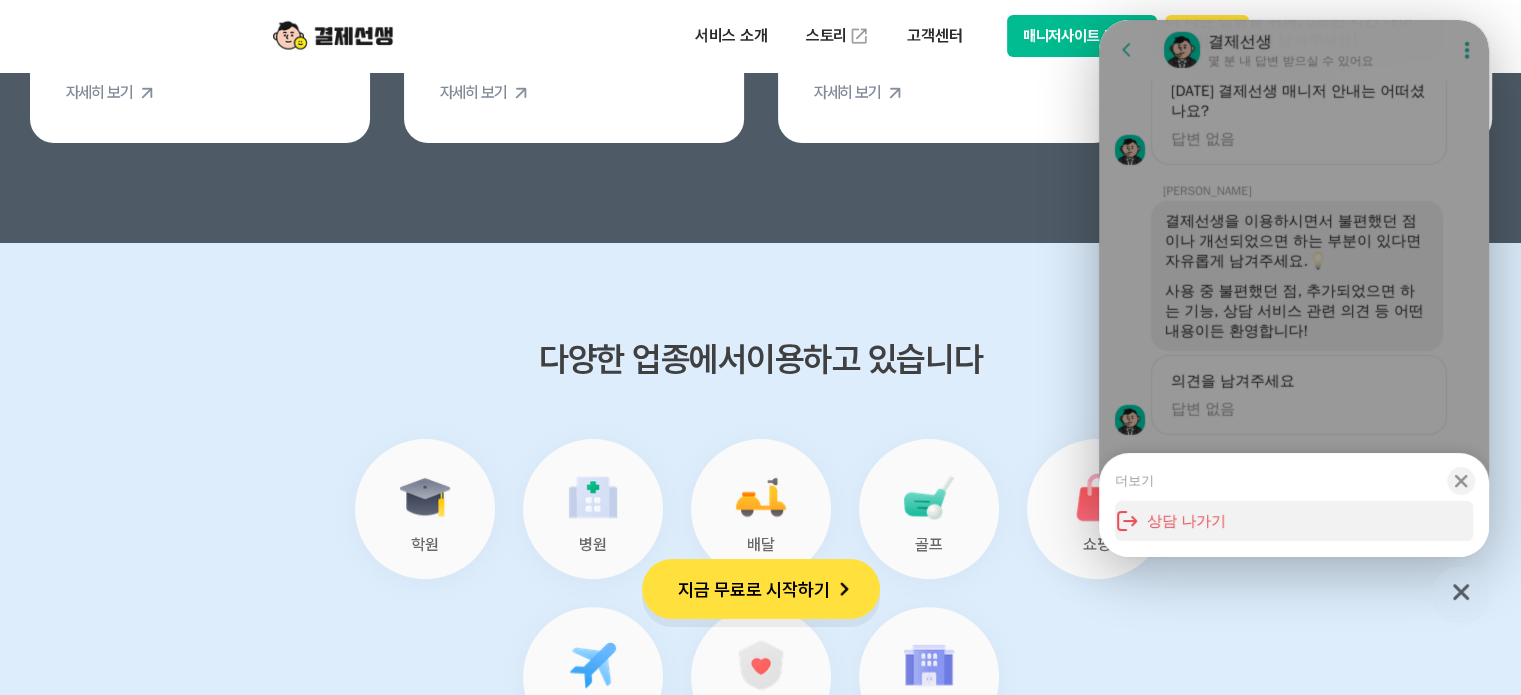 click on "상담 나가기" at bounding box center [1294, 521] 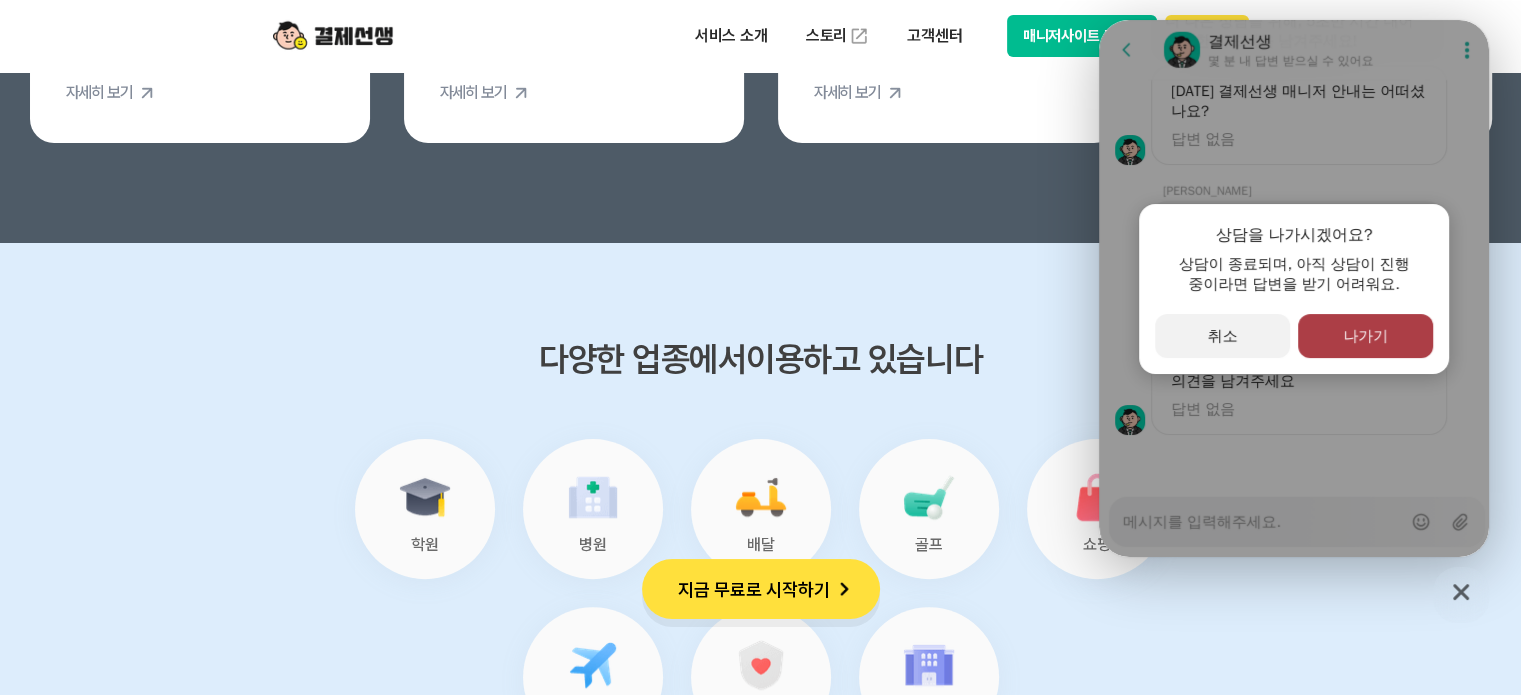 click on "나가기" at bounding box center (1365, 336) 